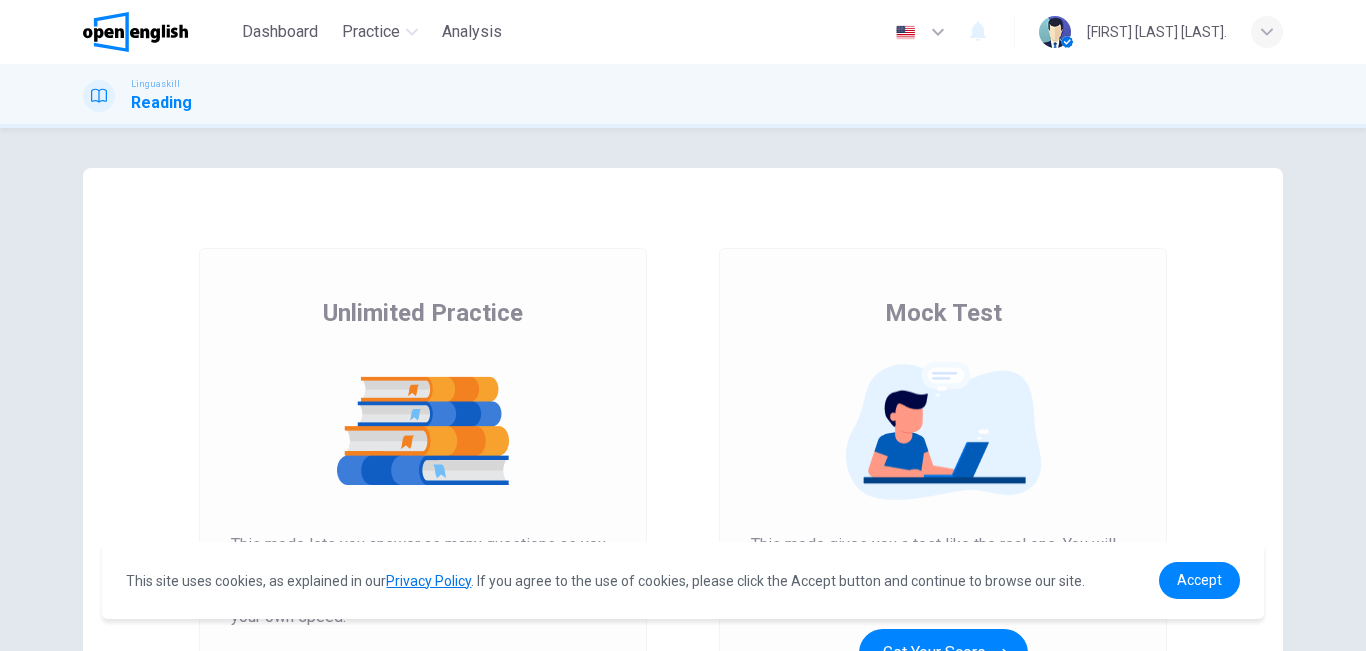 scroll, scrollTop: 0, scrollLeft: 0, axis: both 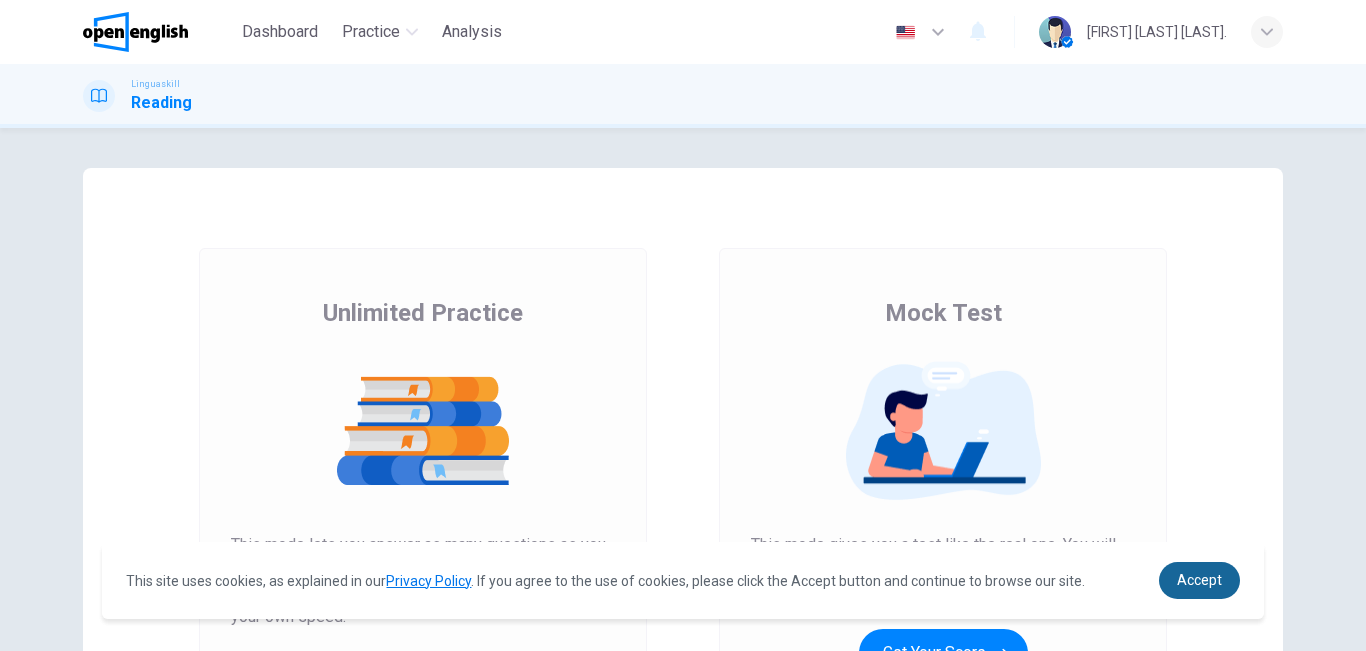 click on "Accept" at bounding box center (1199, 580) 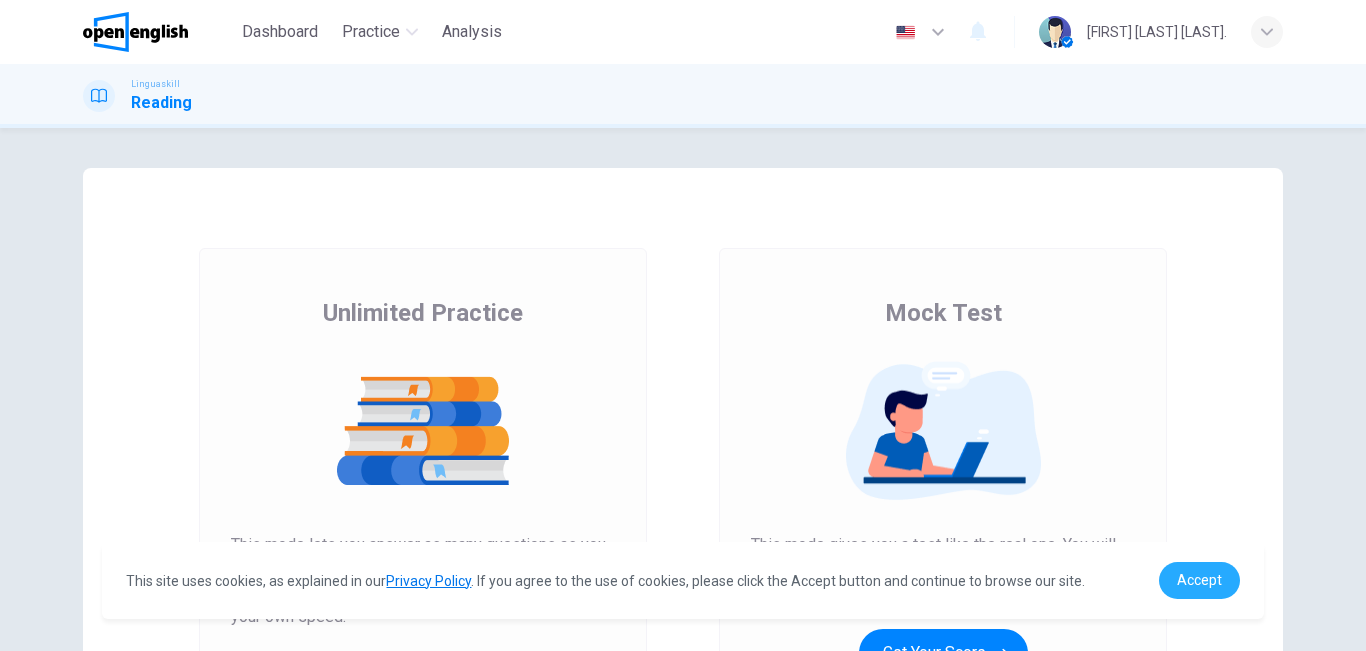 click on "Accept" at bounding box center (1199, 580) 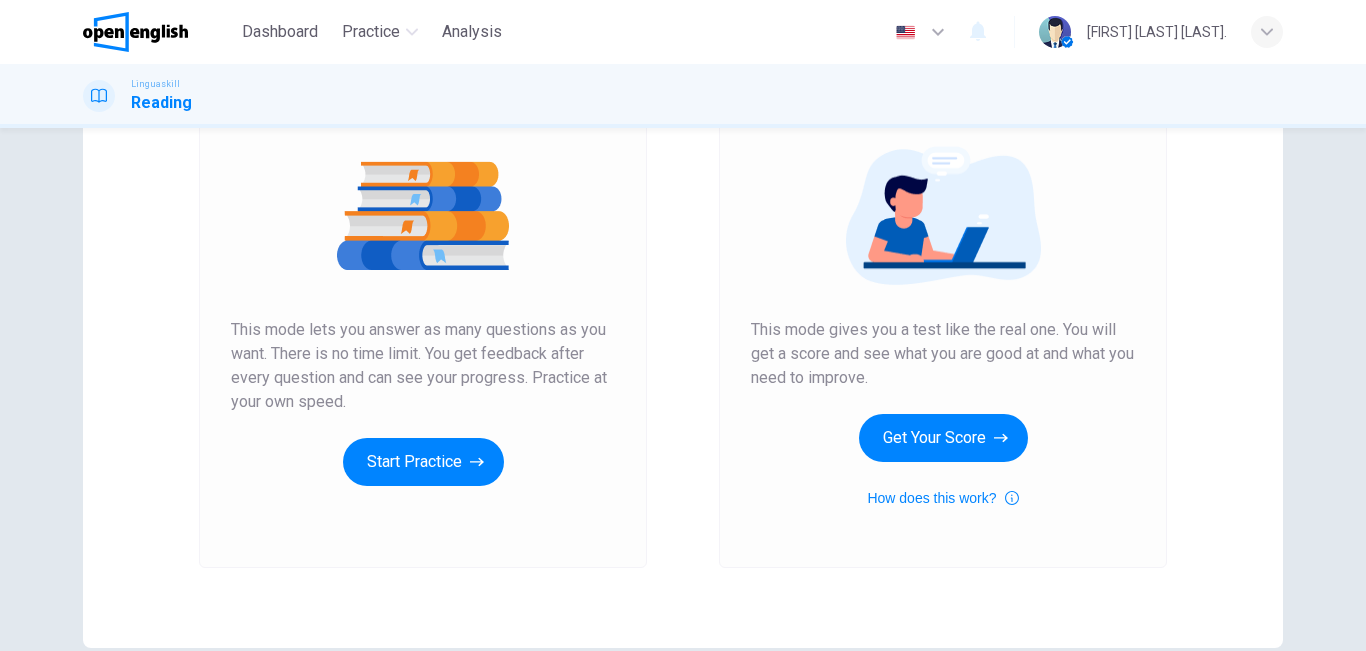 scroll, scrollTop: 219, scrollLeft: 0, axis: vertical 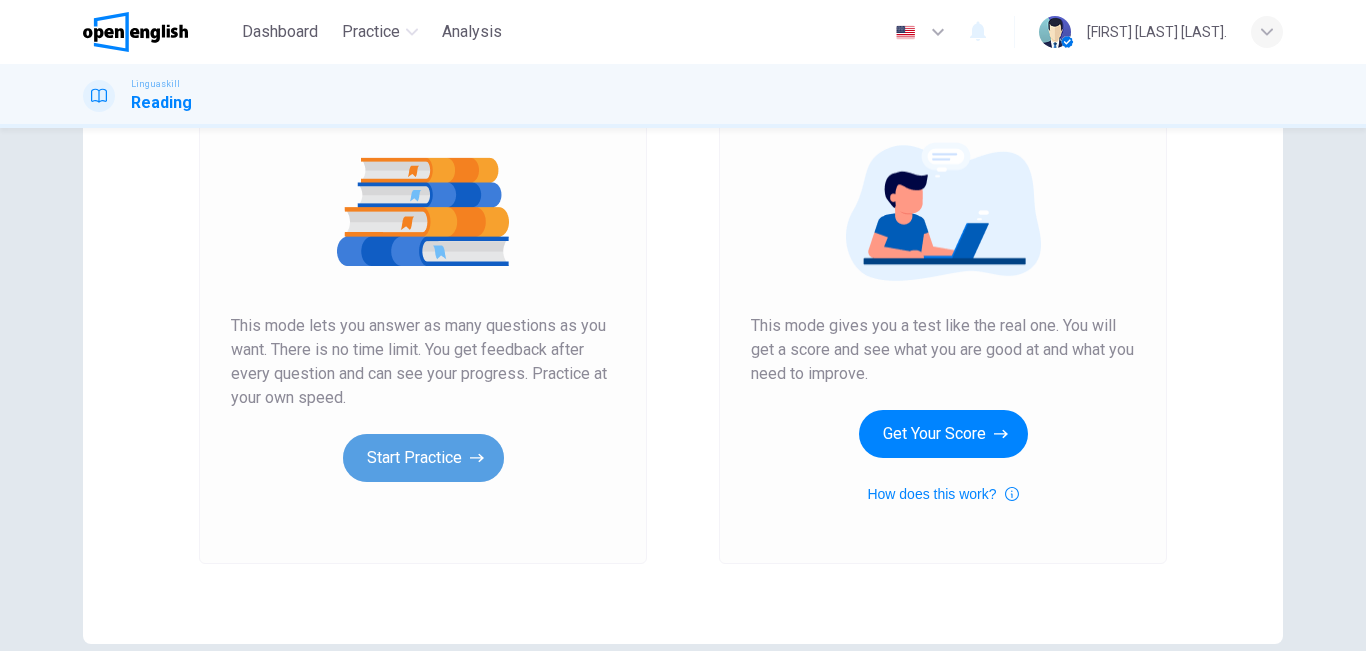 click on "Start Practice" at bounding box center [423, 458] 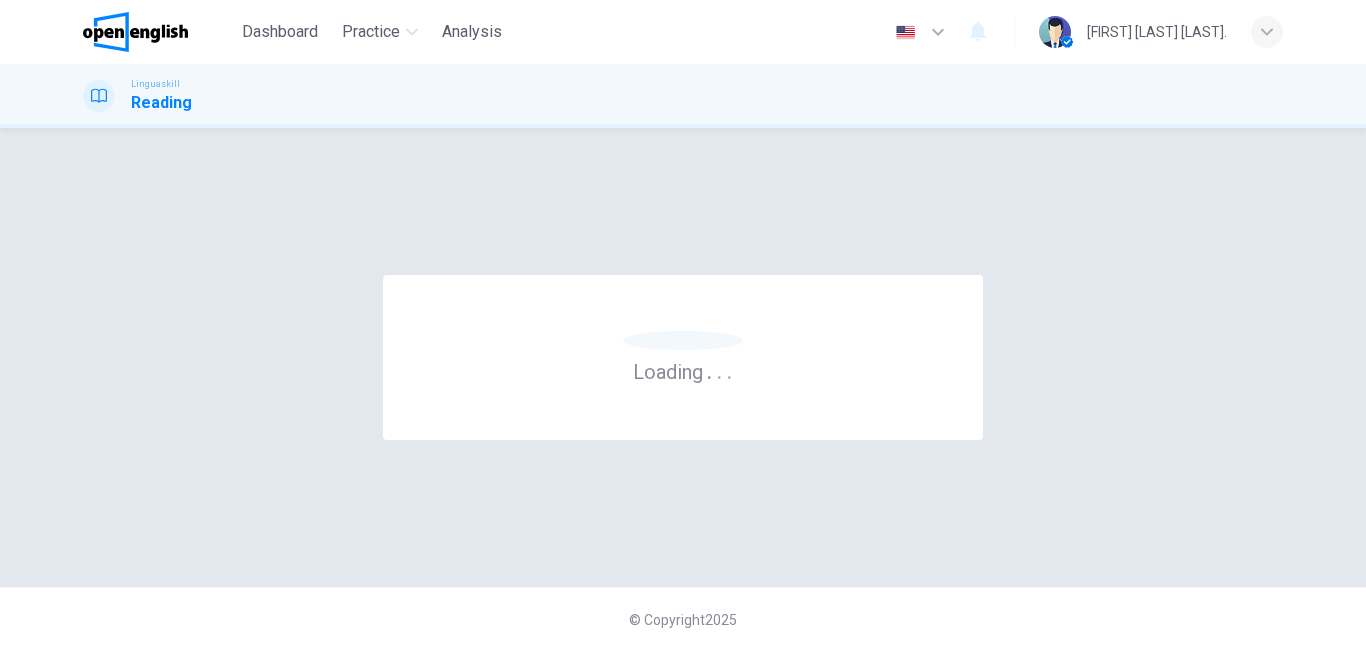 scroll, scrollTop: 0, scrollLeft: 0, axis: both 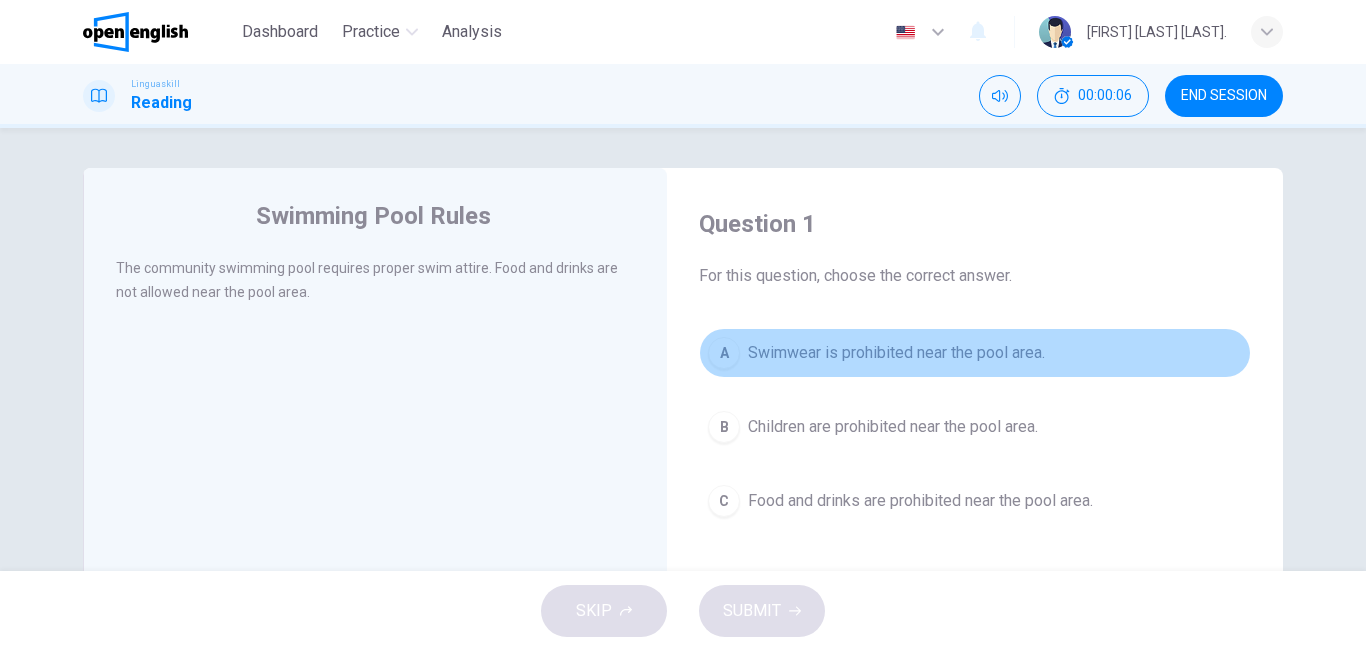 click on "Swimwear is prohibited near the pool area." at bounding box center [896, 353] 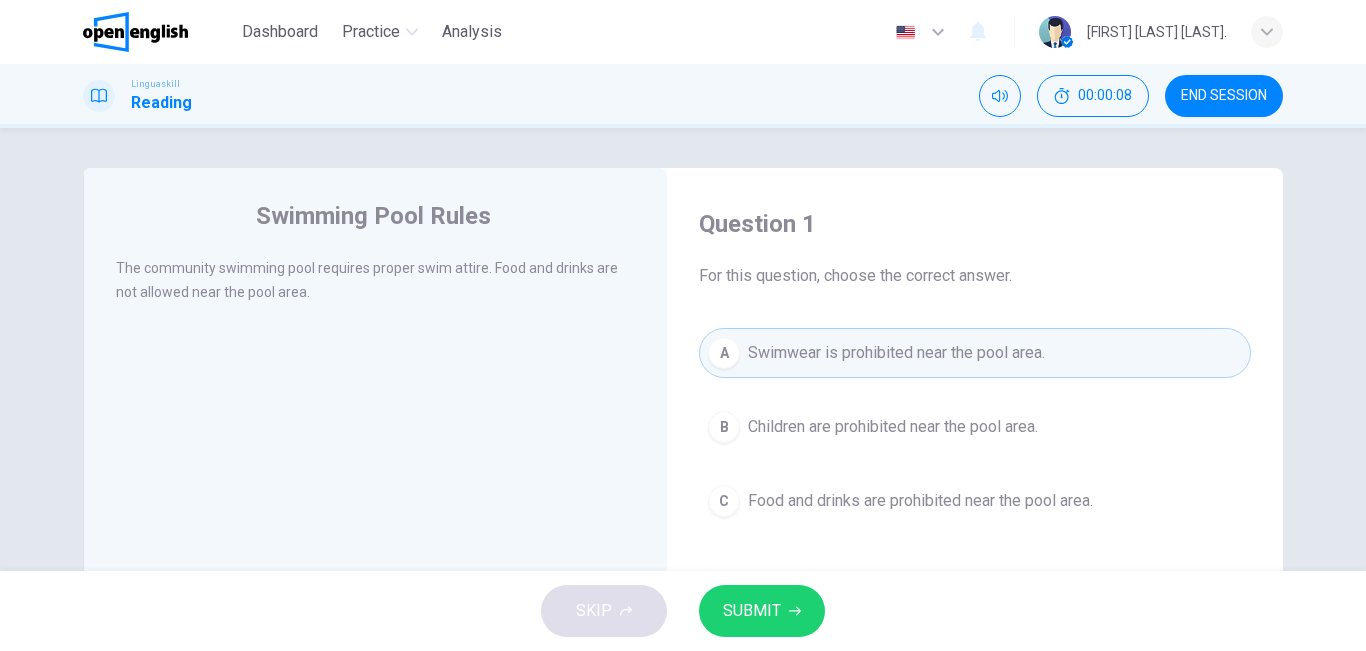 click on "SUBMIT" at bounding box center [762, 611] 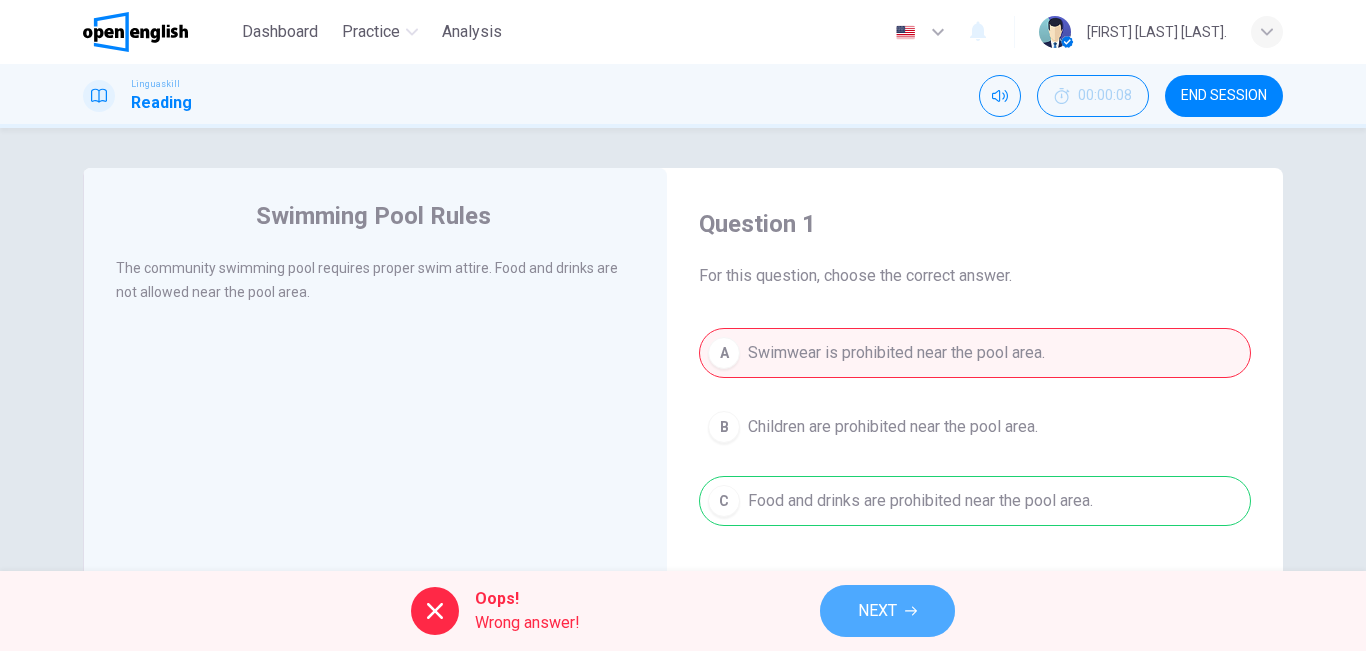 click on "NEXT" at bounding box center (887, 611) 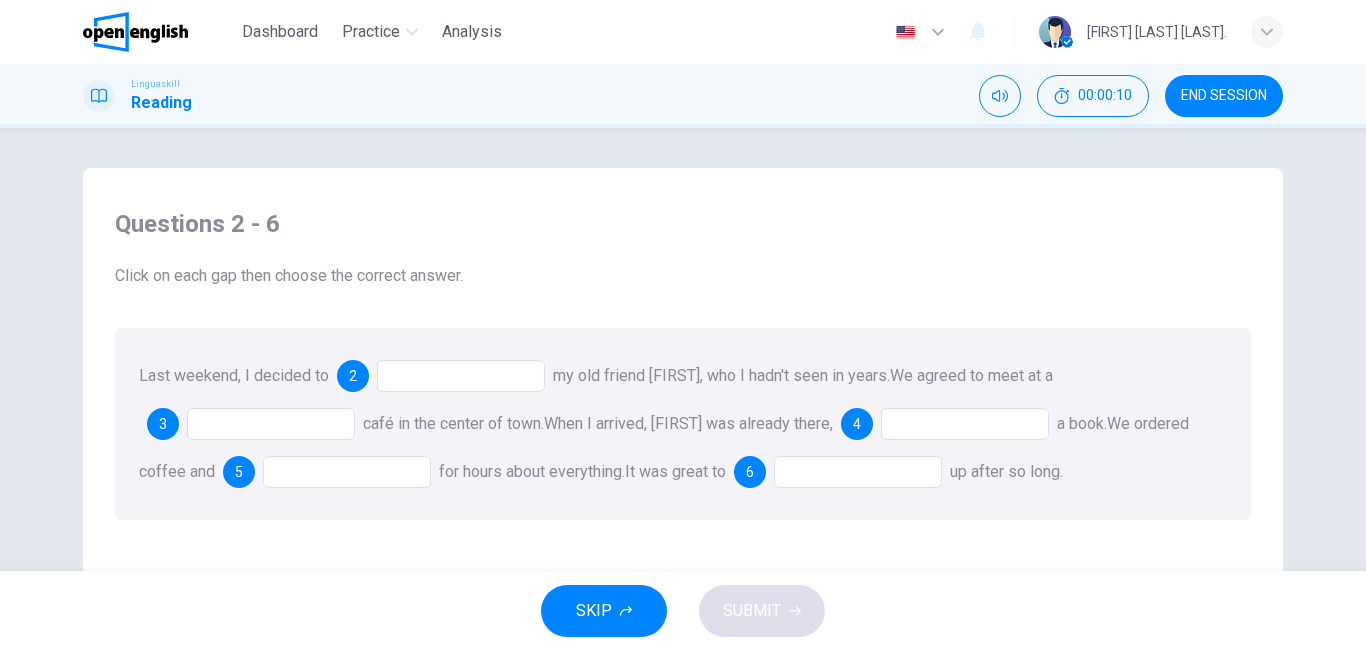 click at bounding box center [461, 376] 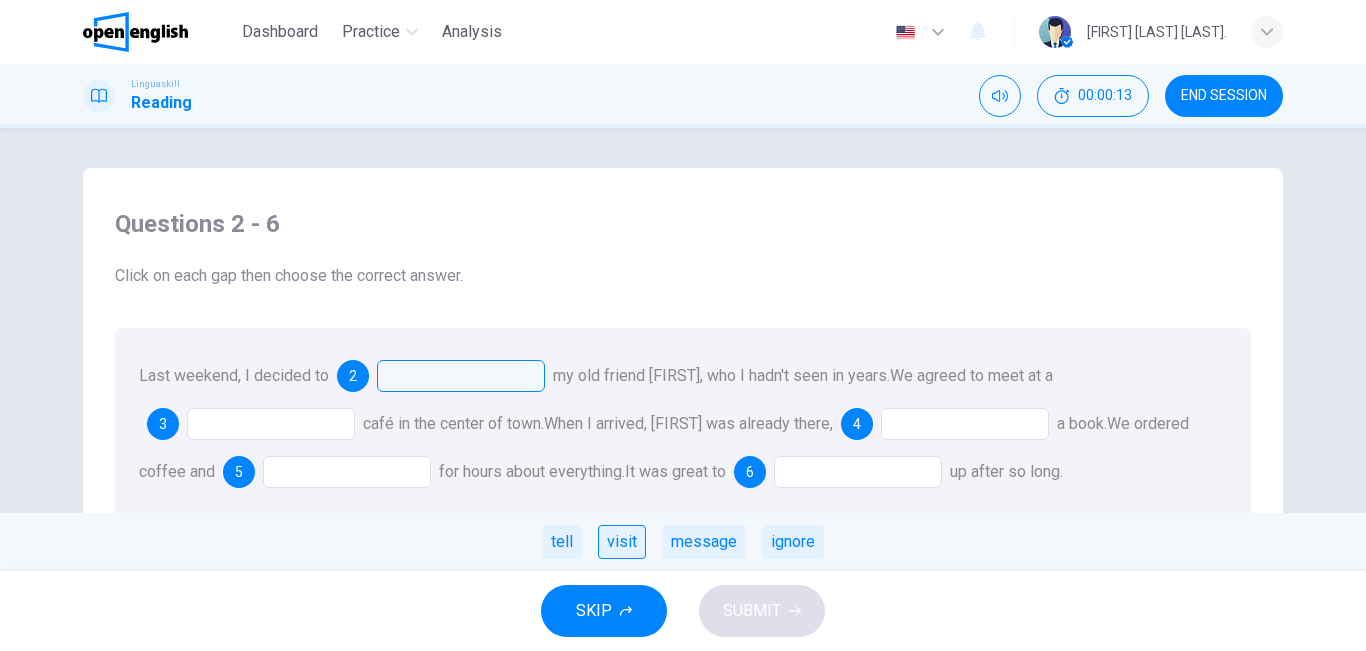 click on "visit" at bounding box center [622, 542] 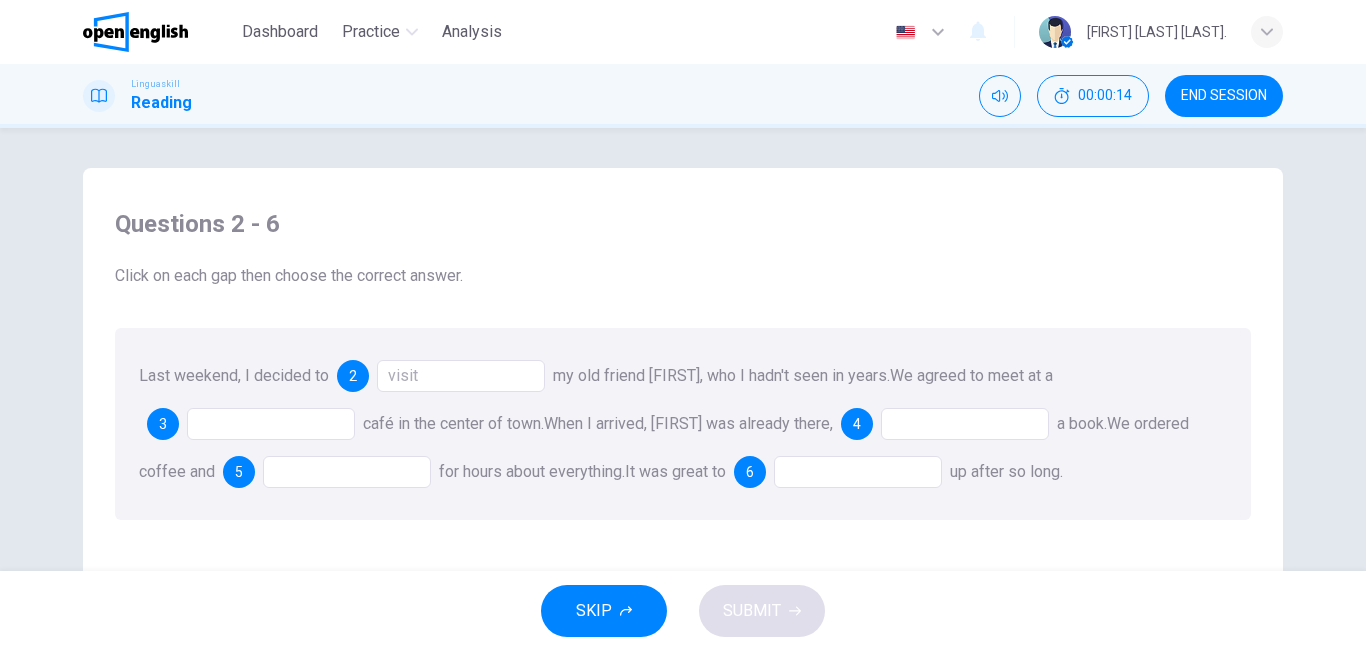 click at bounding box center (965, 424) 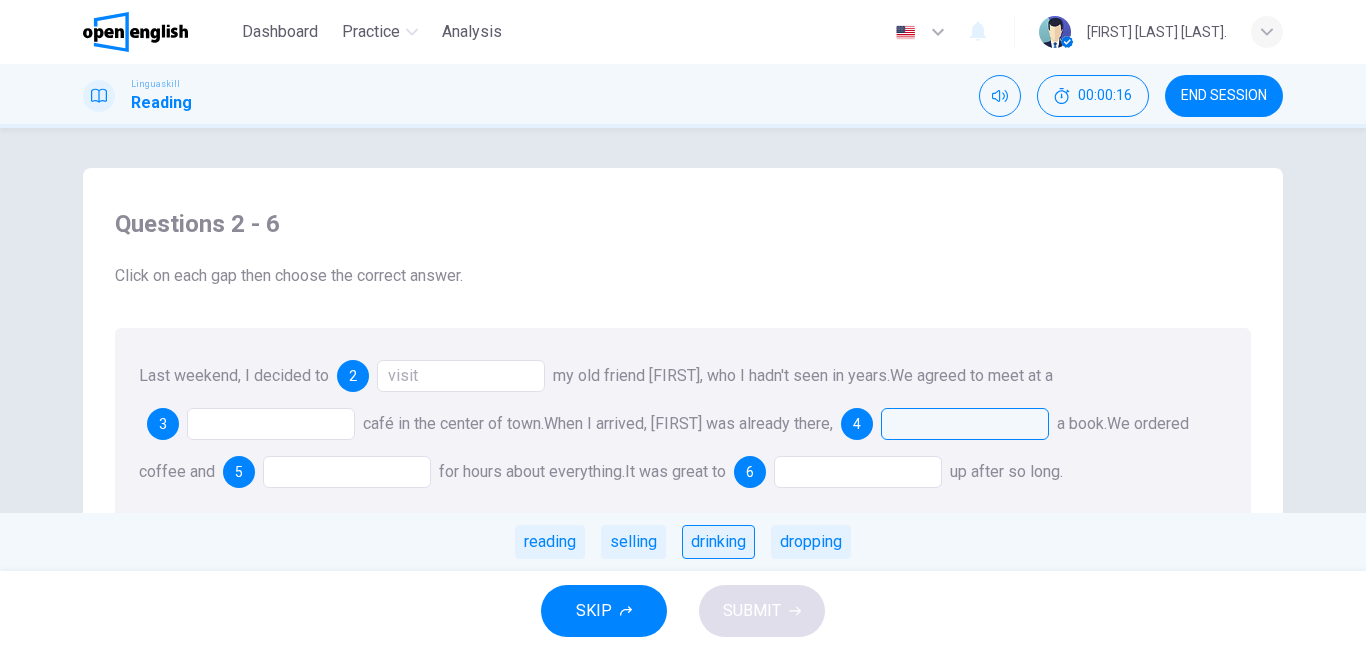 click on "drinking" at bounding box center (718, 542) 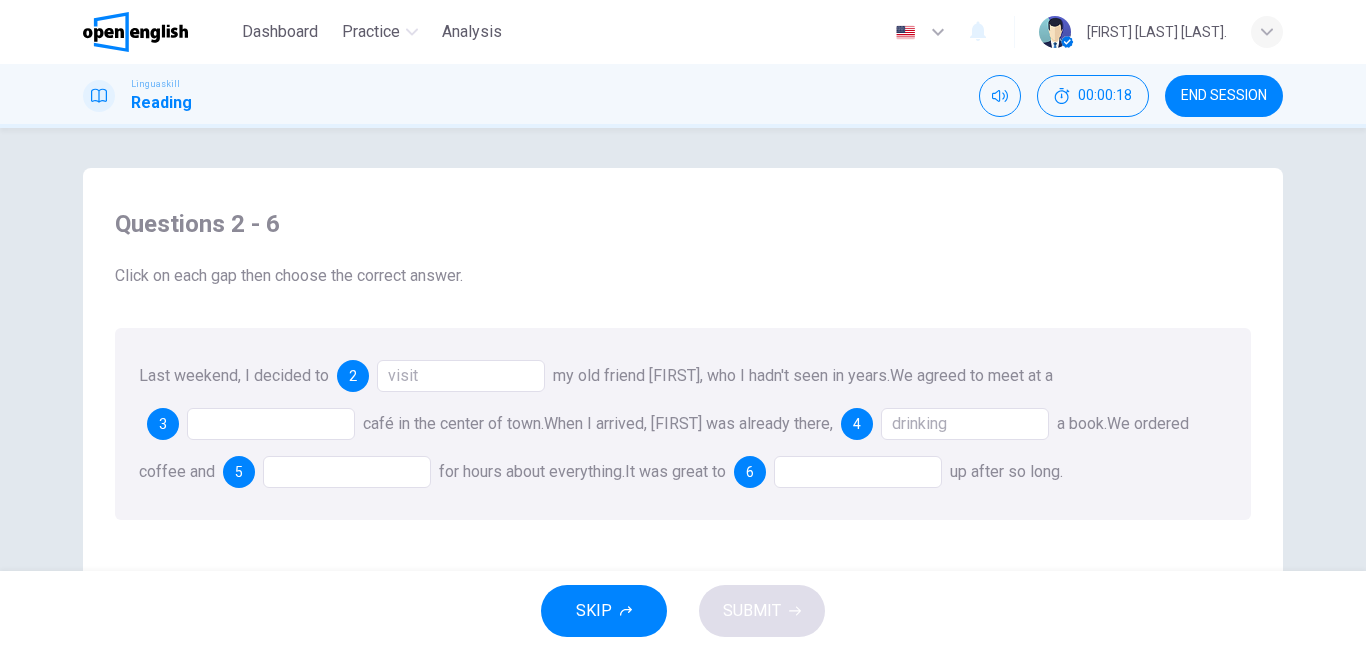 click at bounding box center (271, 424) 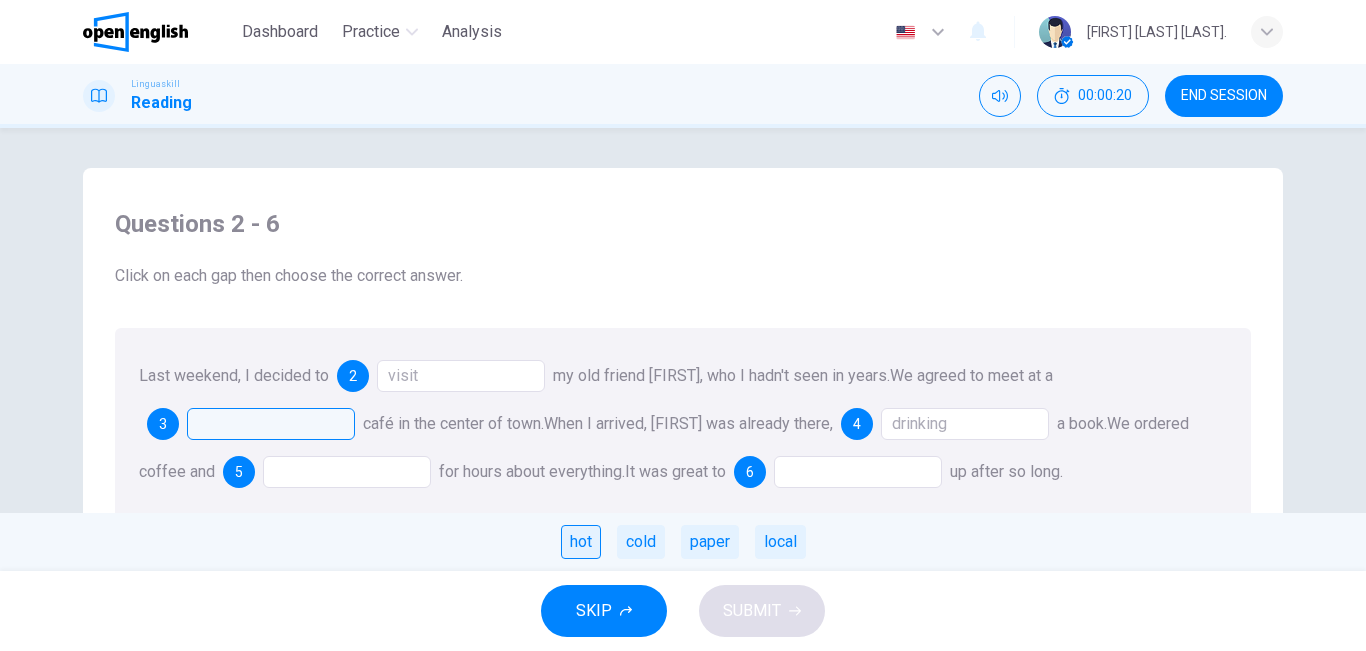 click on "hot" at bounding box center [581, 542] 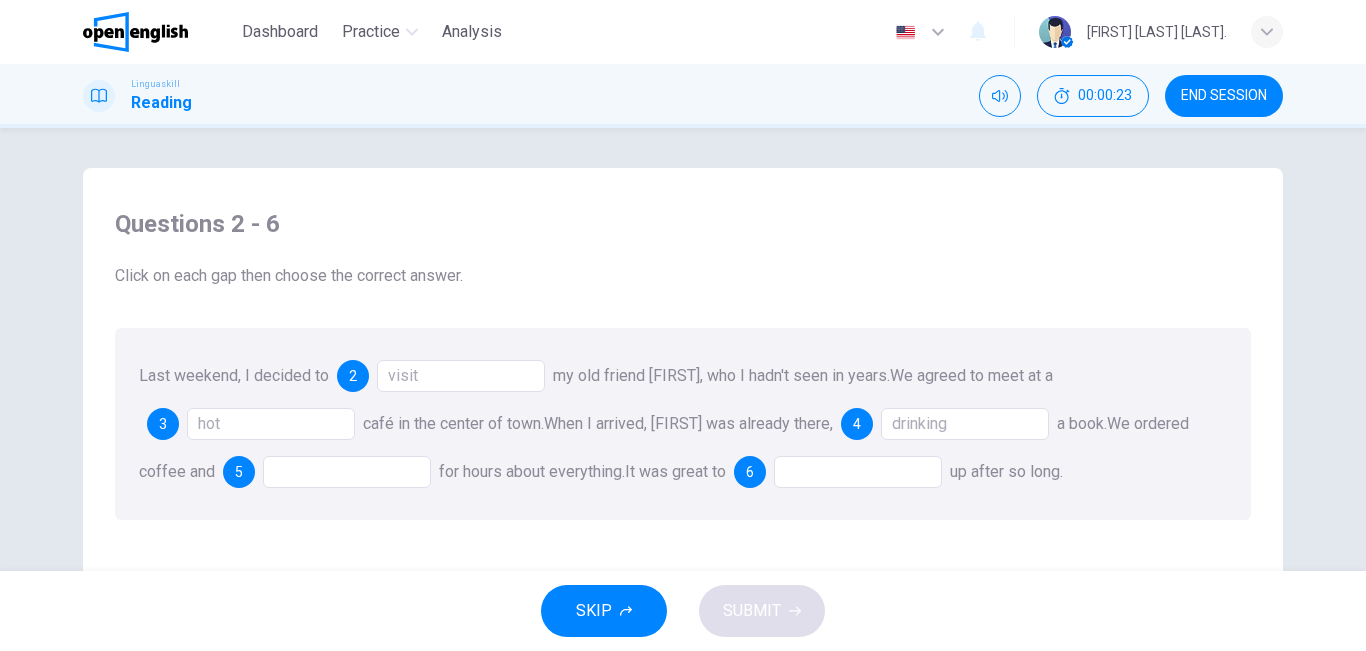 click at bounding box center [858, 472] 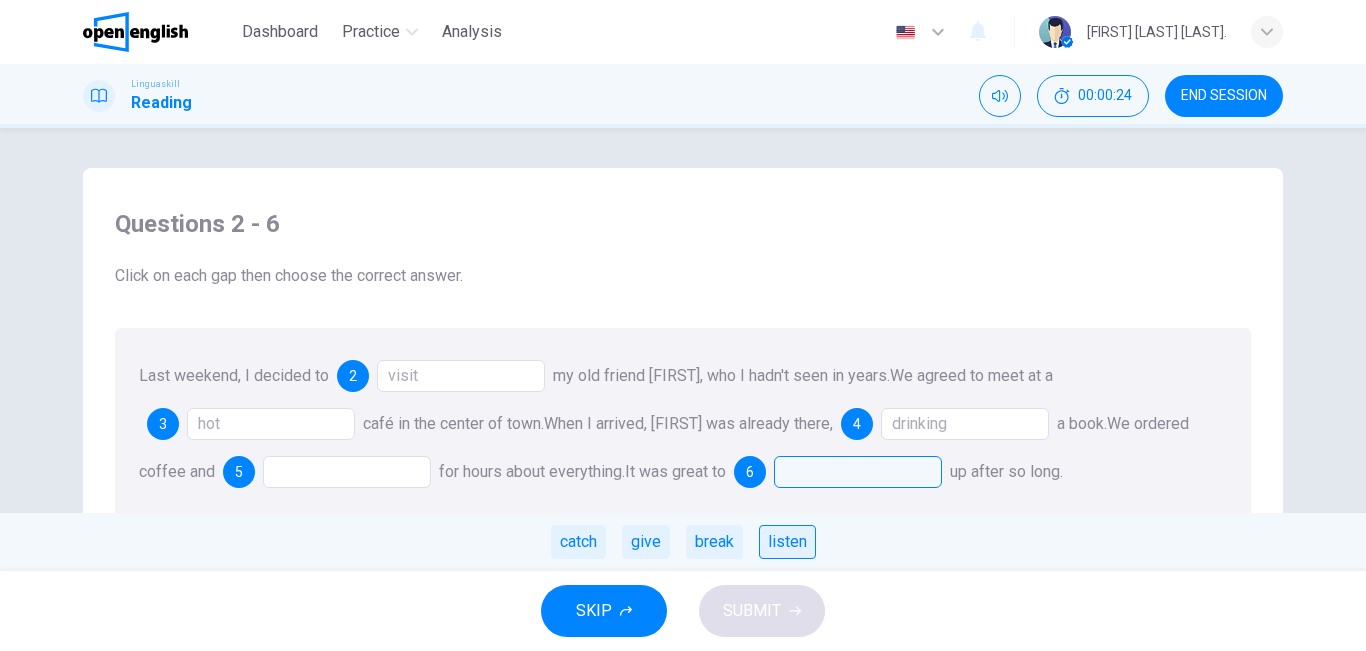 click on "listen" at bounding box center [787, 542] 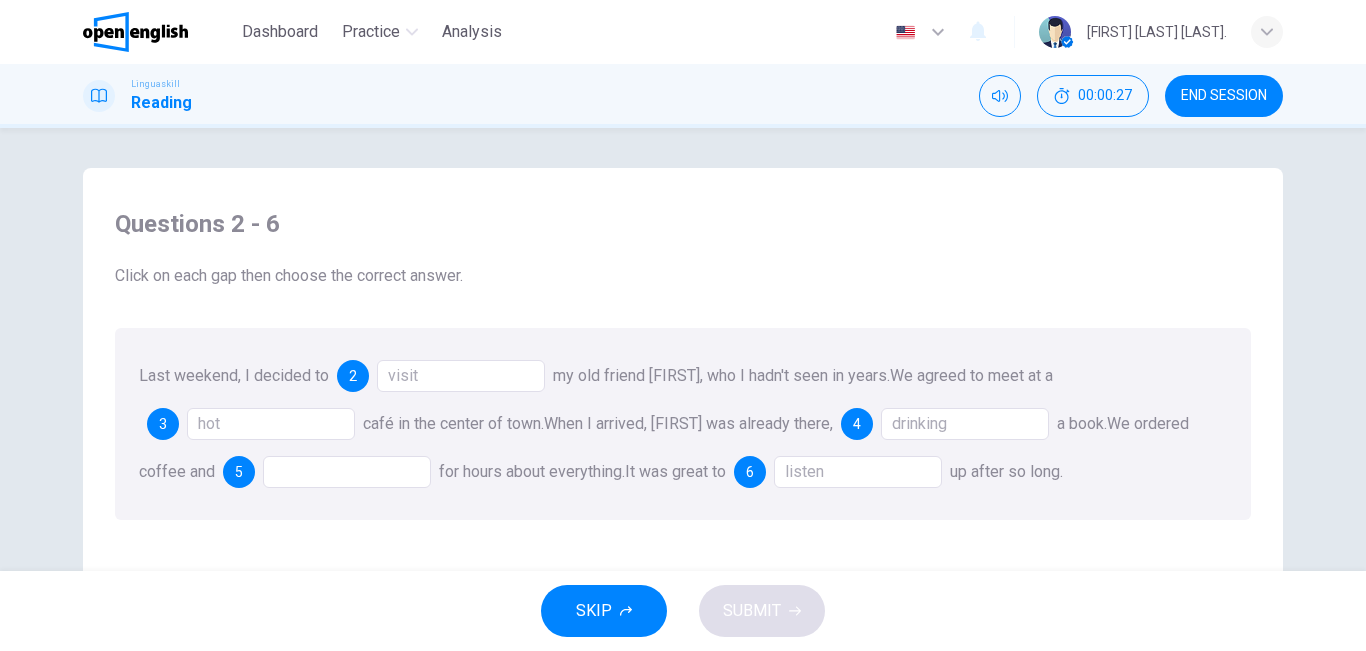 click at bounding box center [347, 472] 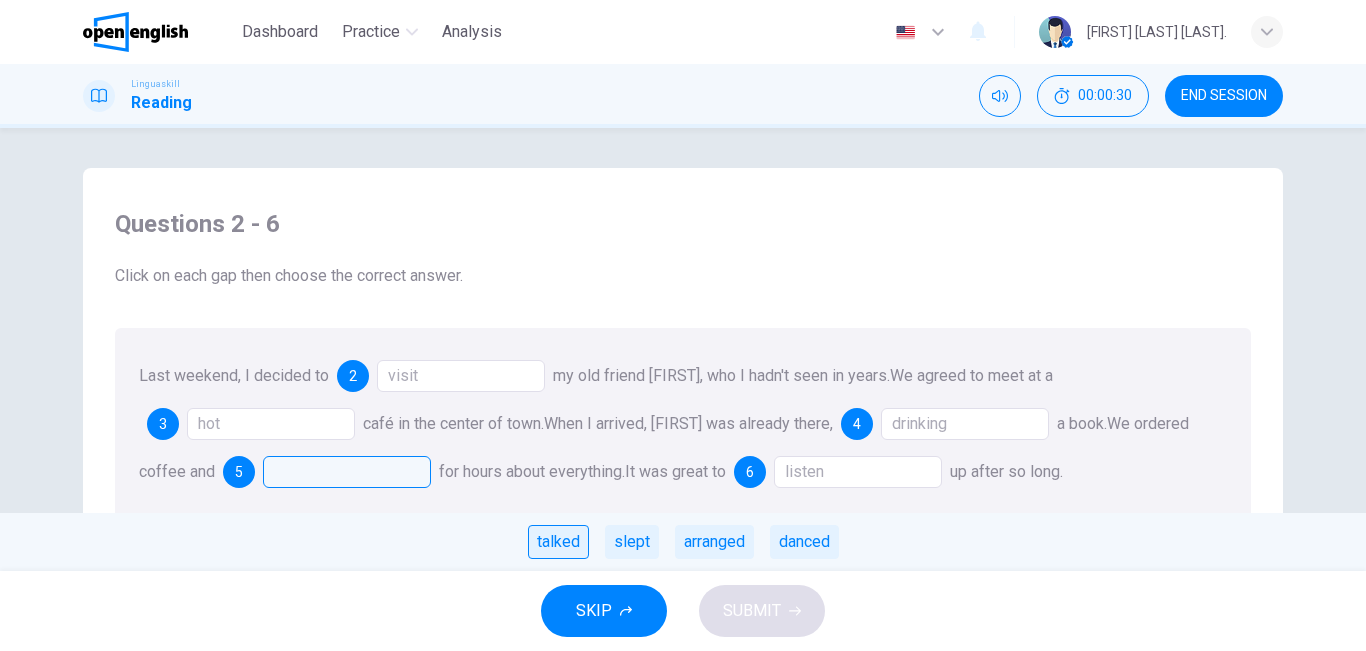 click on "talked" at bounding box center (558, 542) 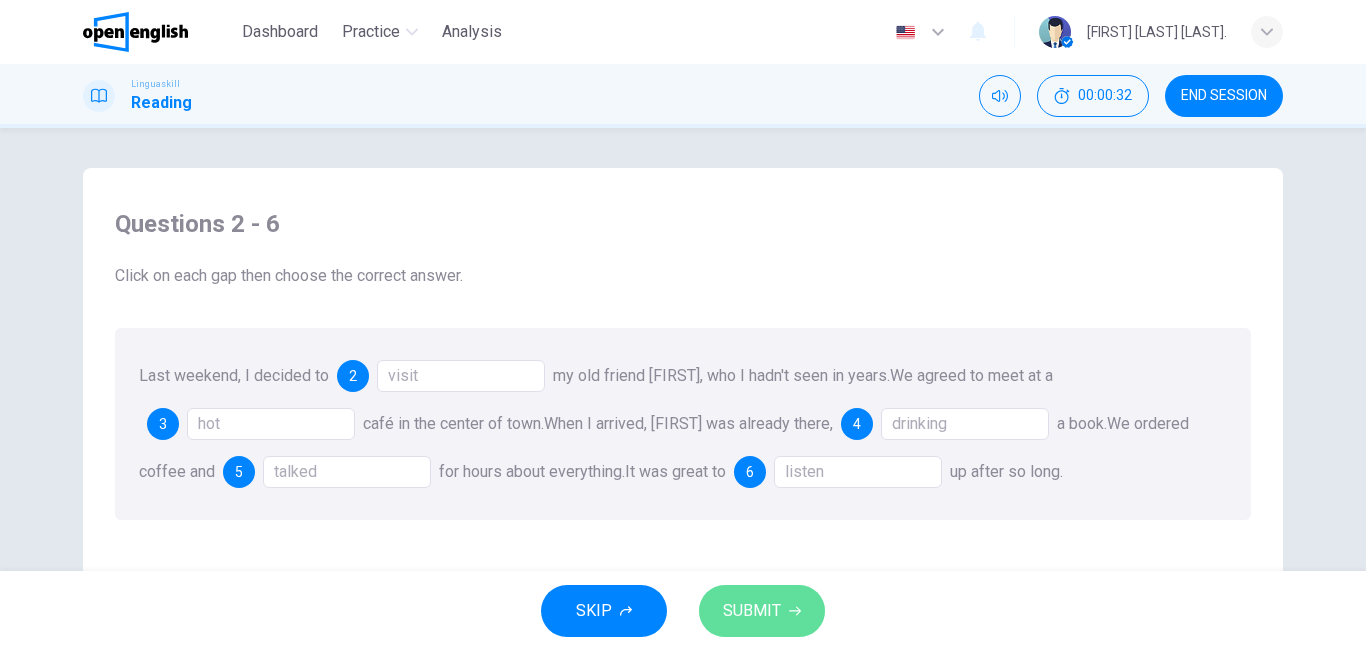 click on "SUBMIT" at bounding box center (752, 611) 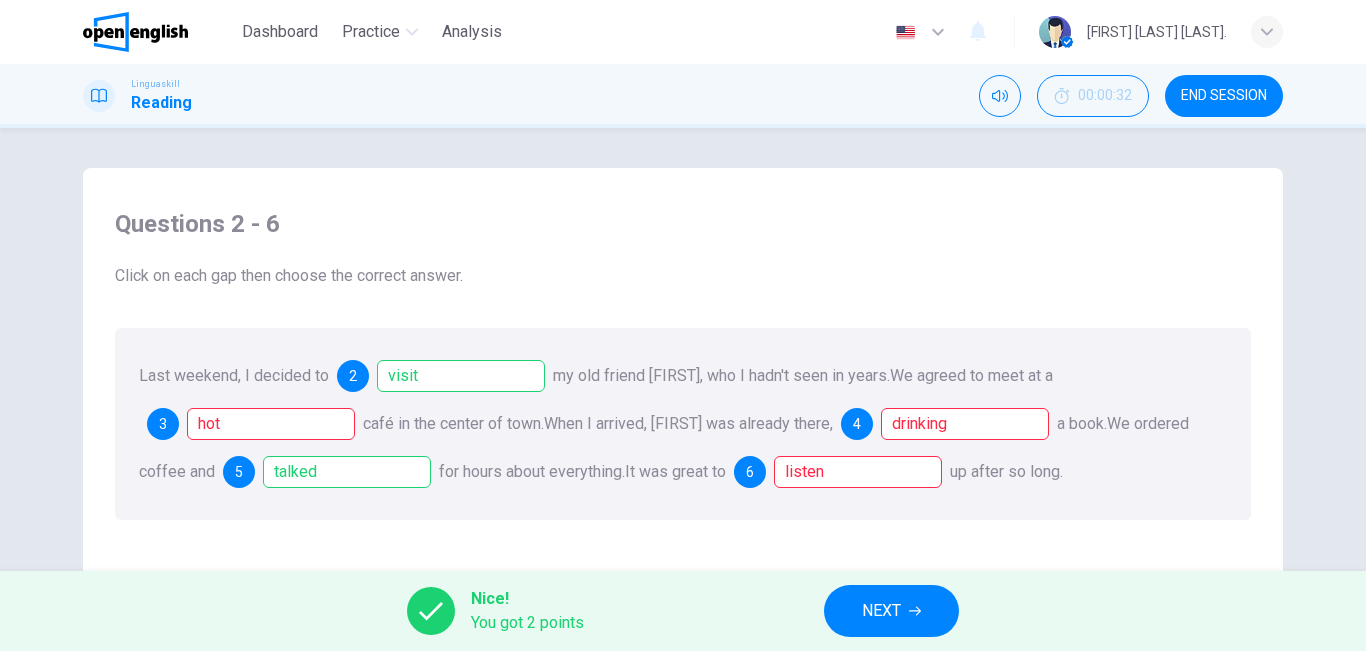 click 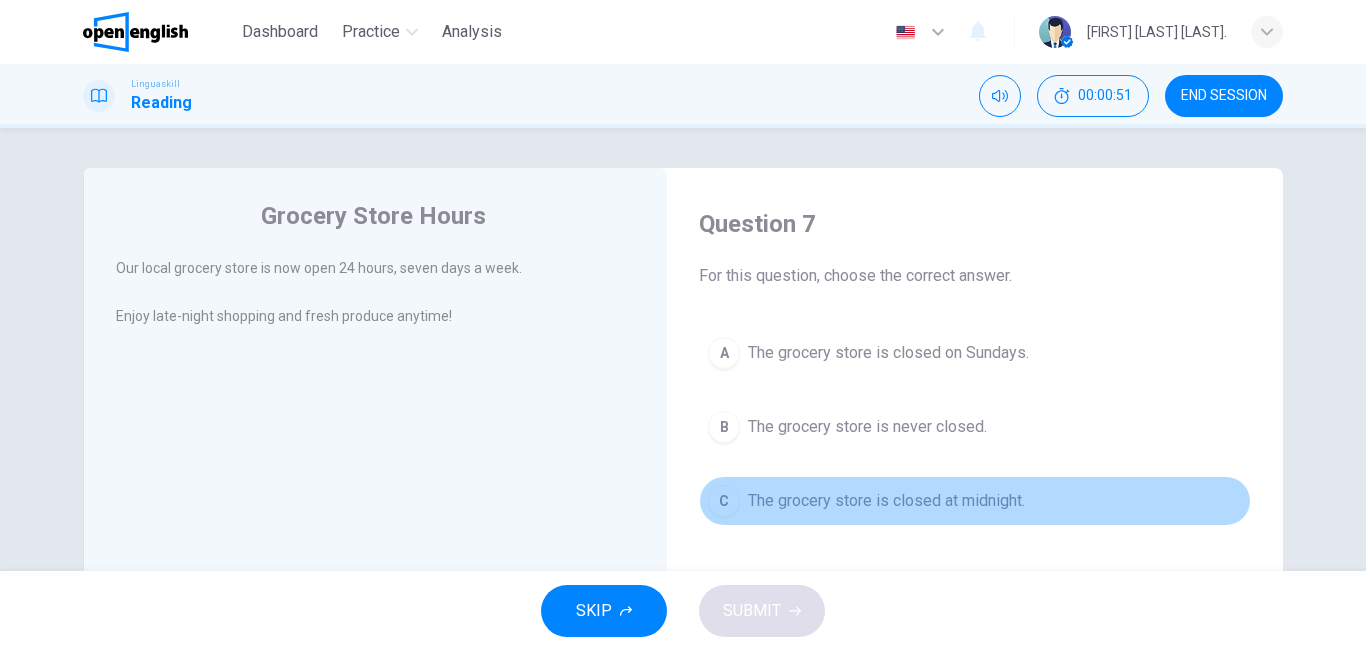 click on "The grocery store is closed at midnight." at bounding box center [886, 501] 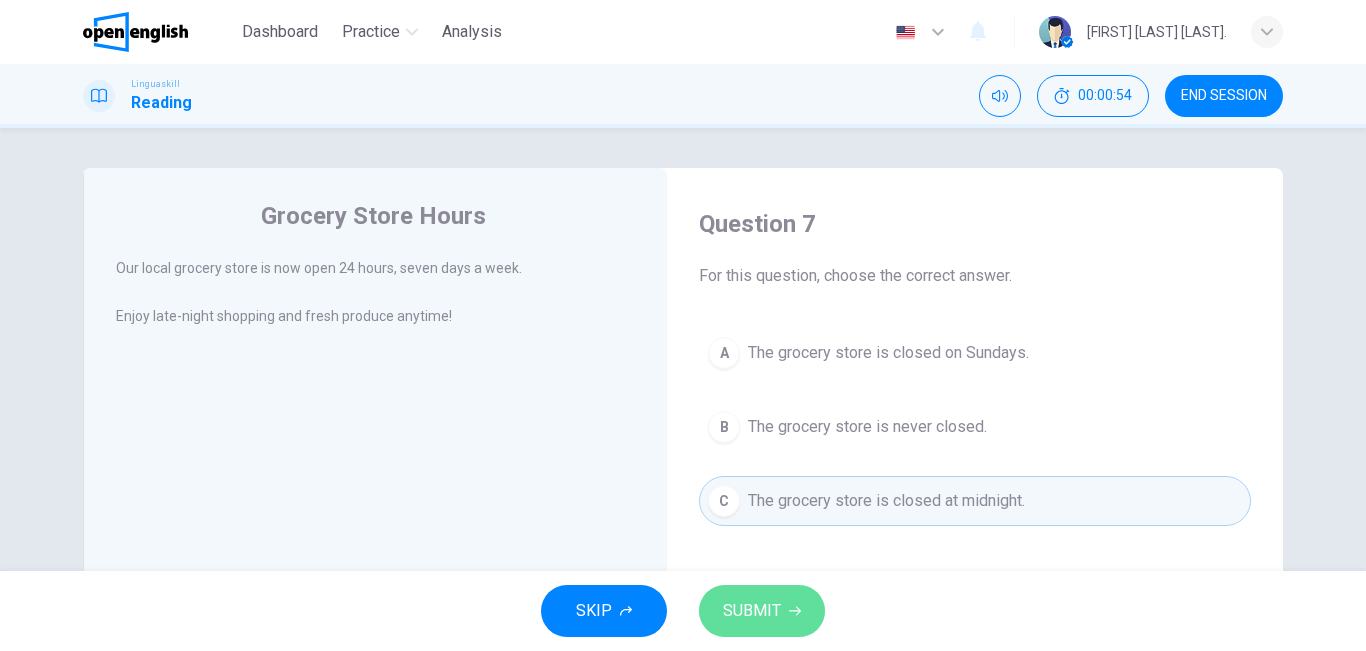 click on "SUBMIT" at bounding box center [752, 611] 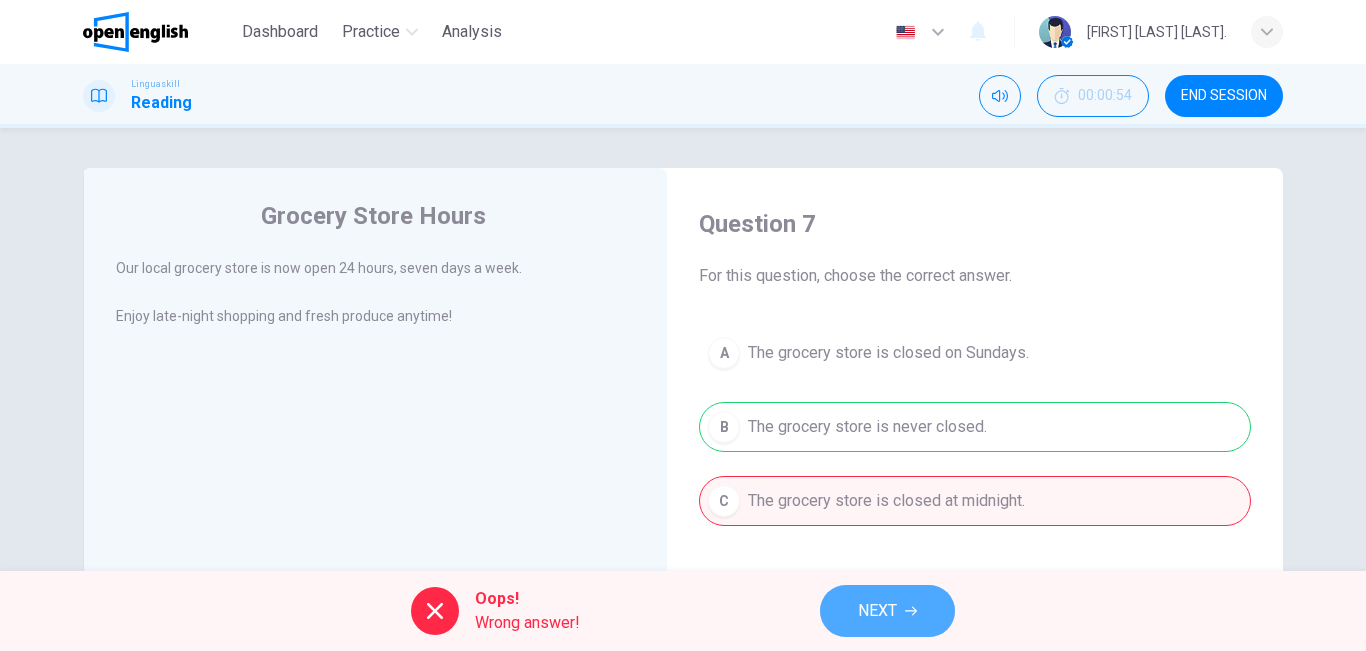 click on "NEXT" at bounding box center [877, 611] 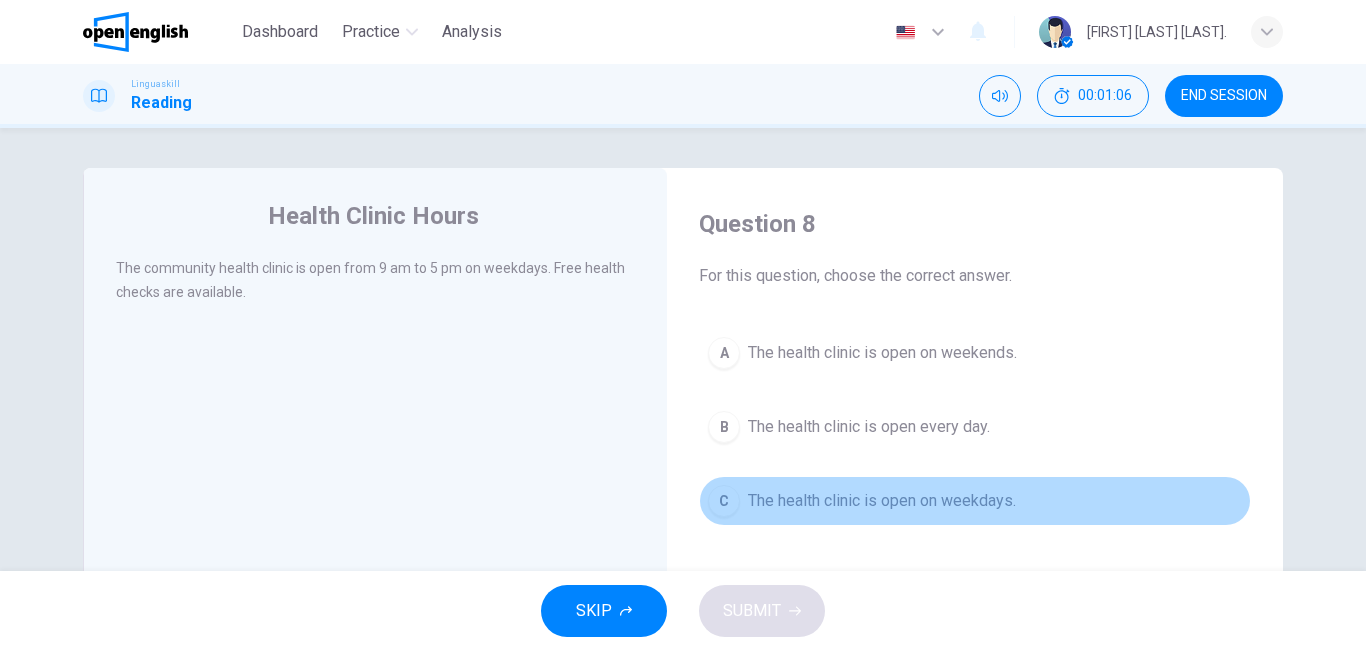 click on "The health clinic is open on weekdays." at bounding box center (882, 501) 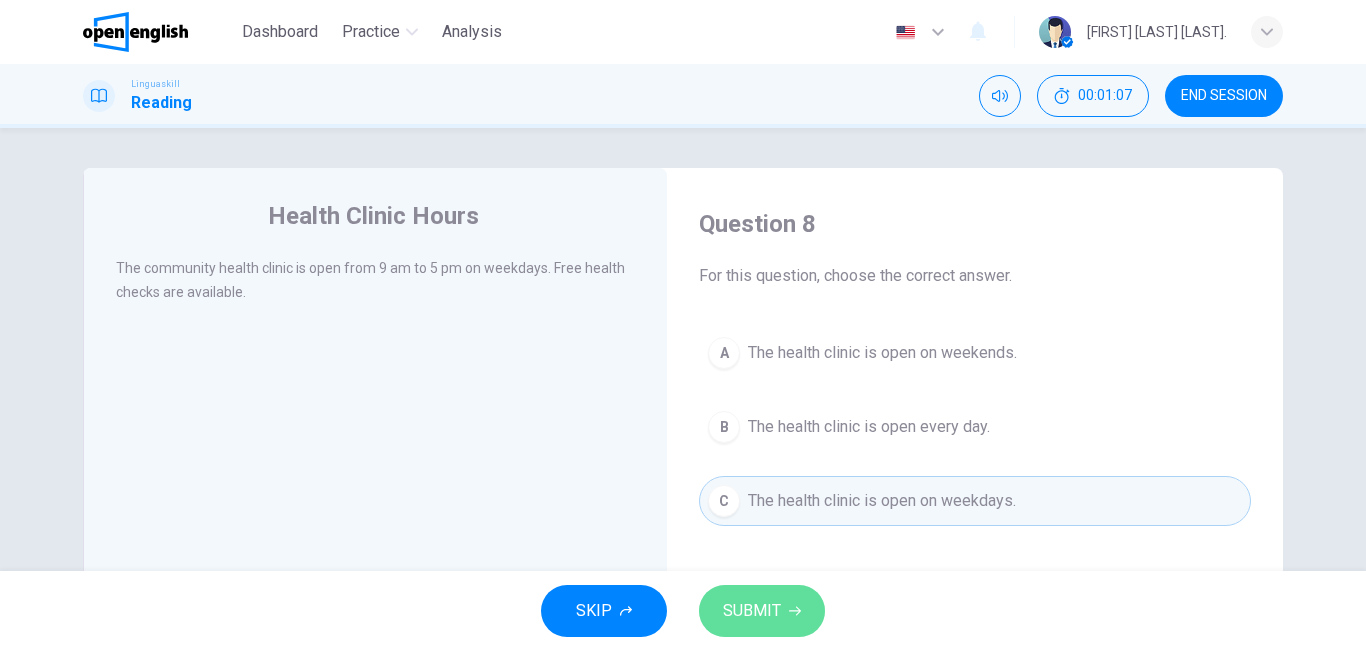 click on "SUBMIT" at bounding box center (752, 611) 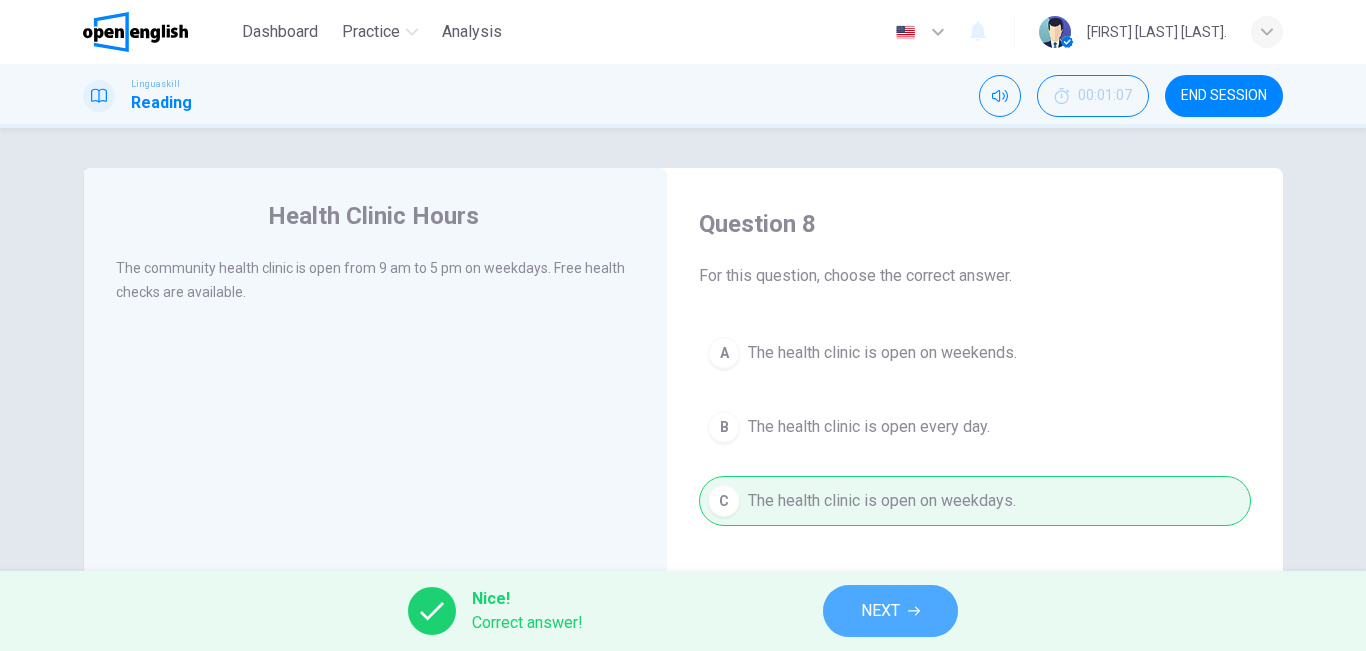 click on "NEXT" at bounding box center (880, 611) 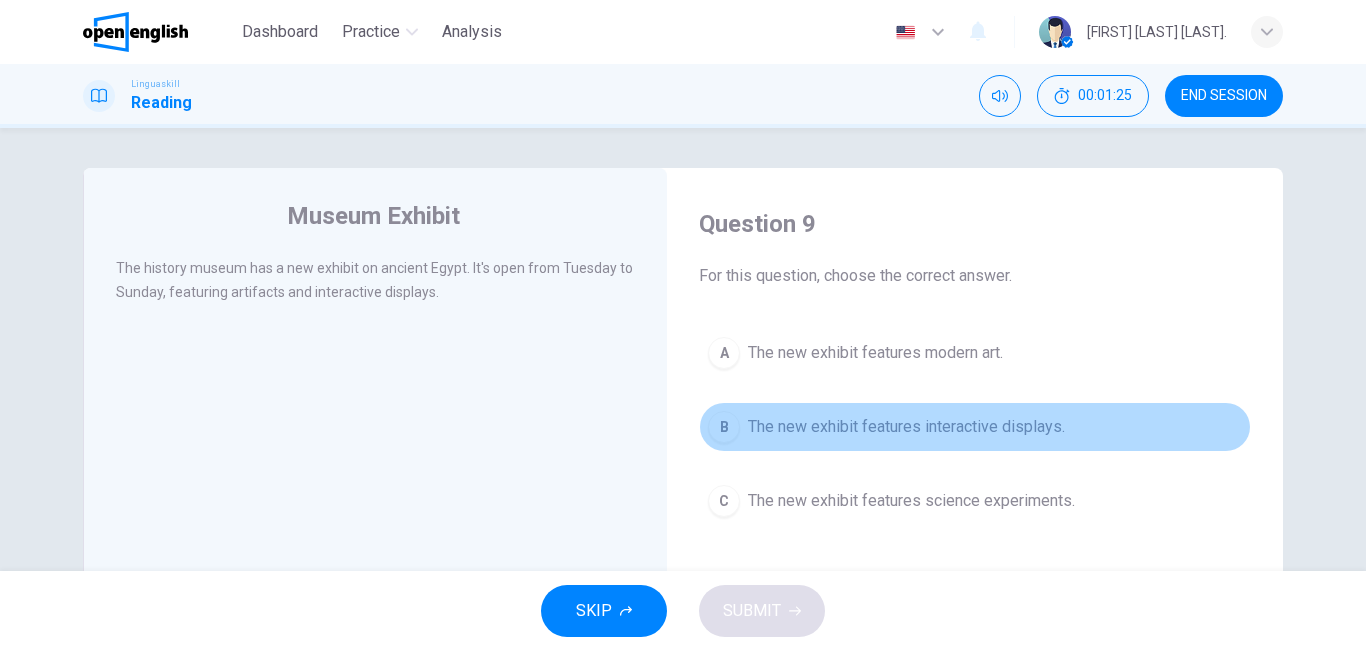 click on "The new exhibit features interactive displays." at bounding box center (906, 427) 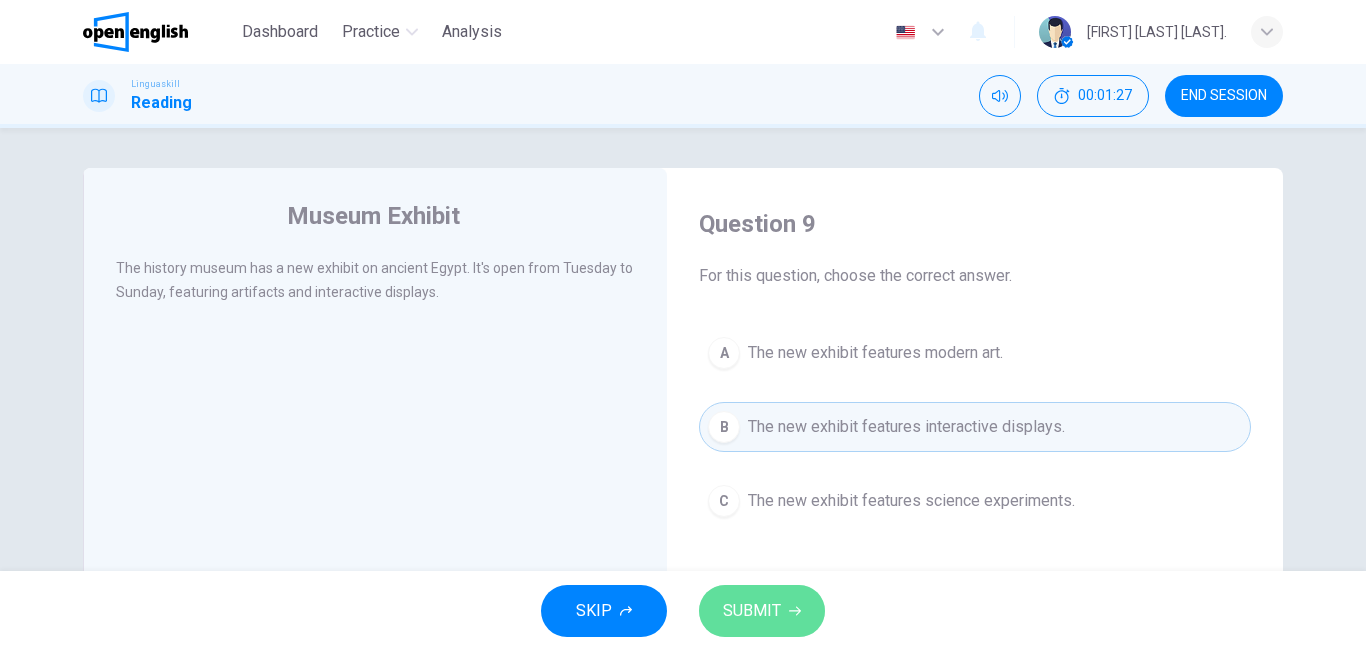 click on "SUBMIT" at bounding box center [752, 611] 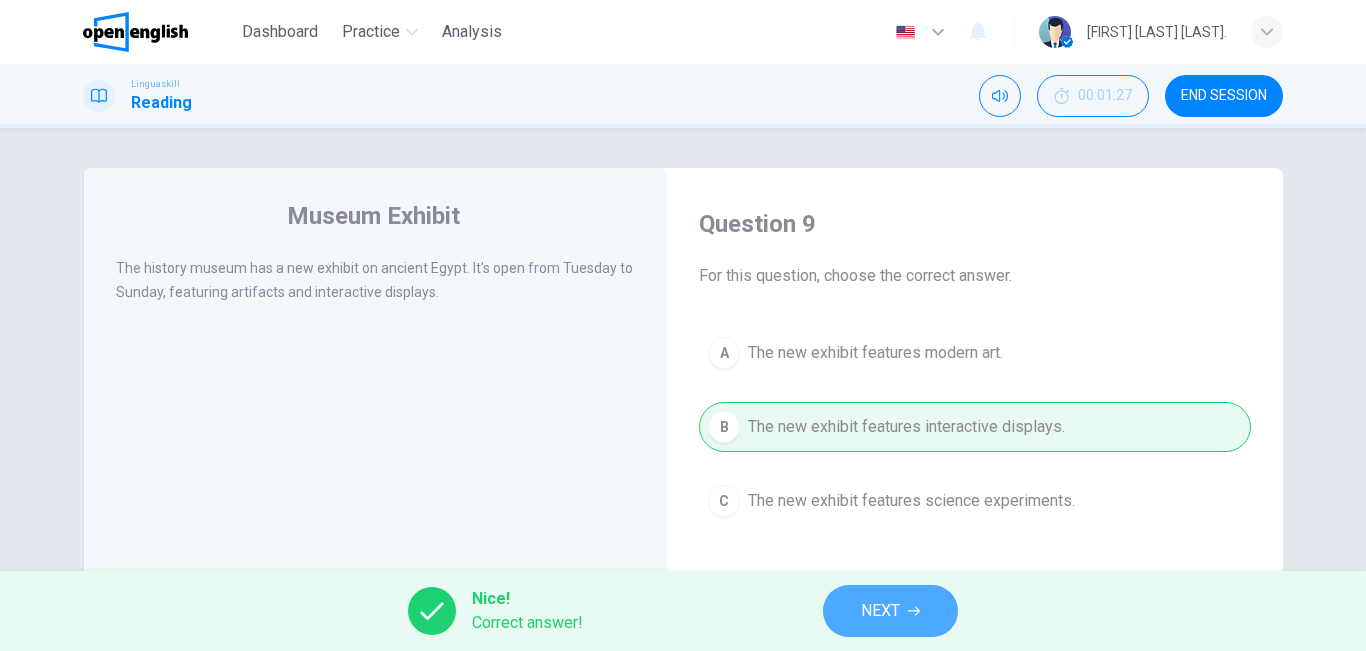click on "NEXT" at bounding box center [890, 611] 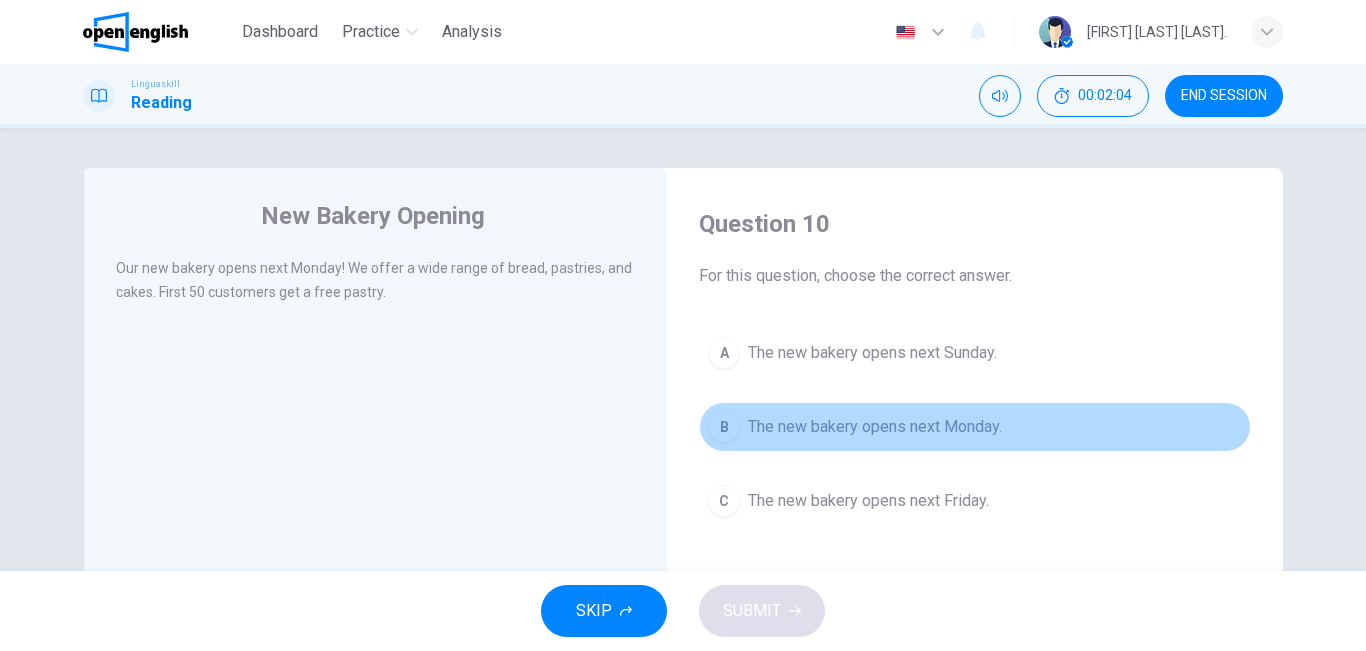 click on "The new bakery opens next Monday." at bounding box center (875, 427) 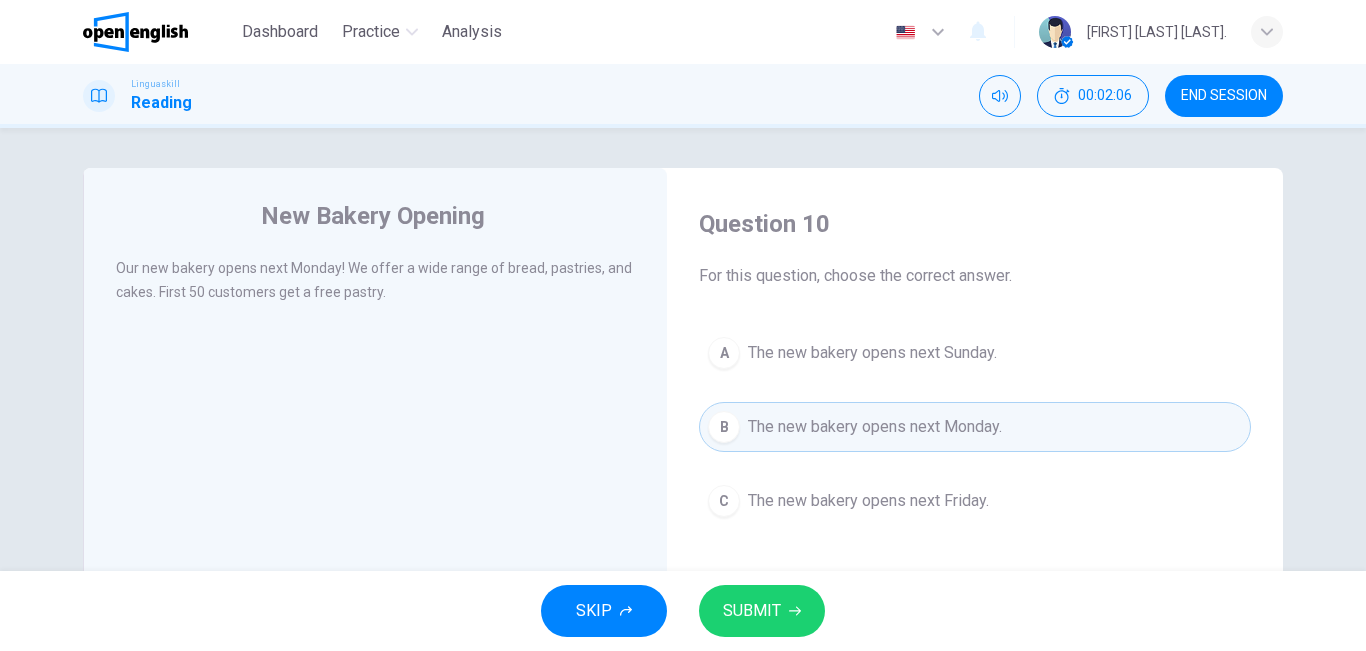 click on "SUBMIT" at bounding box center [752, 611] 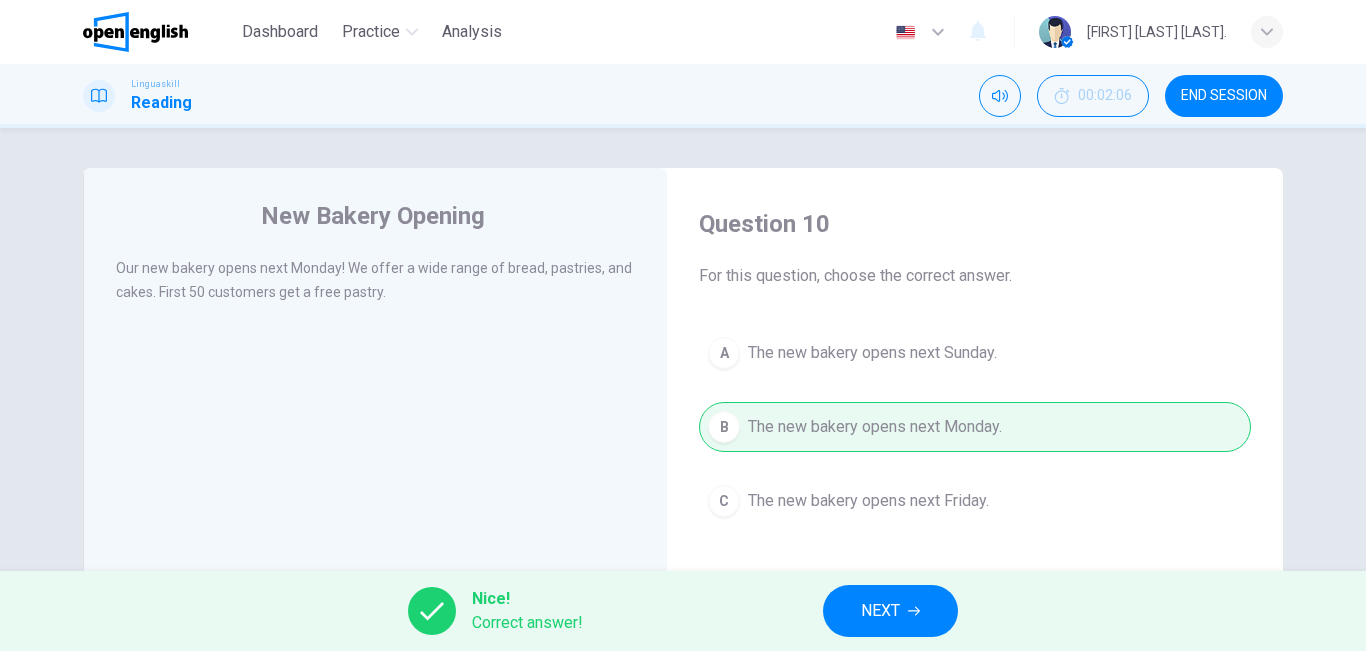 click on "NEXT" at bounding box center [880, 611] 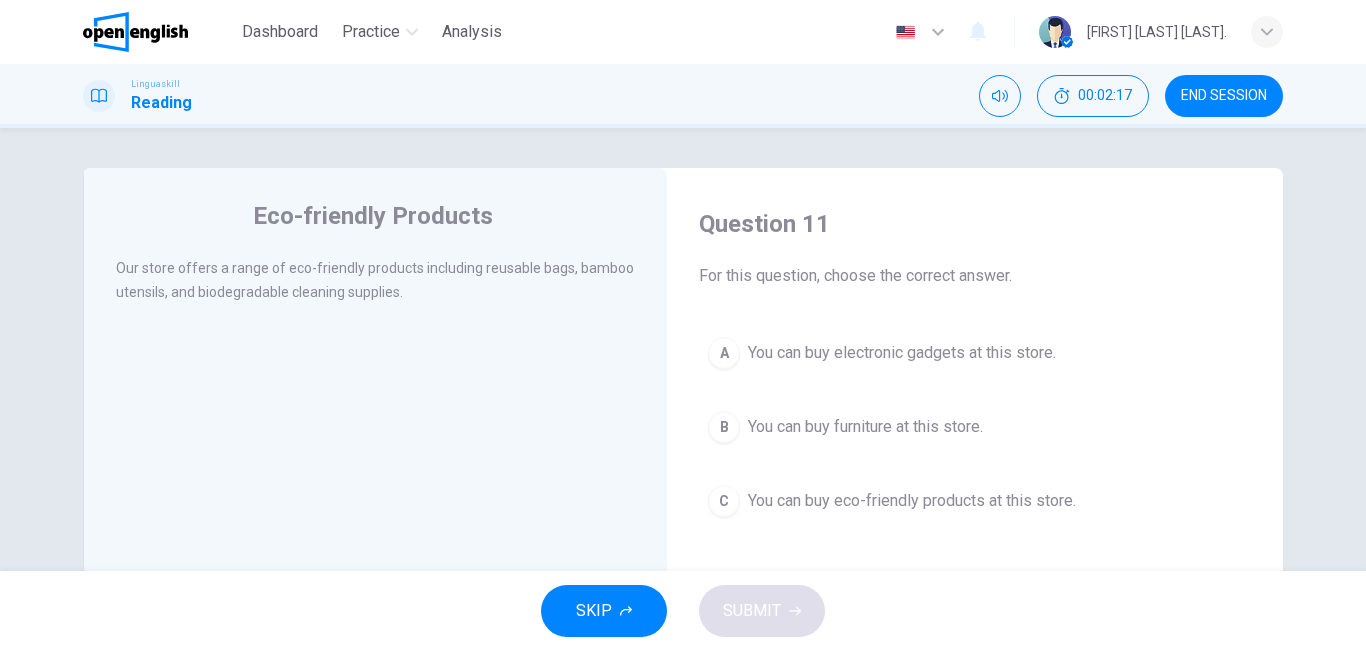 click on "SKIP SUBMIT" at bounding box center [683, 611] 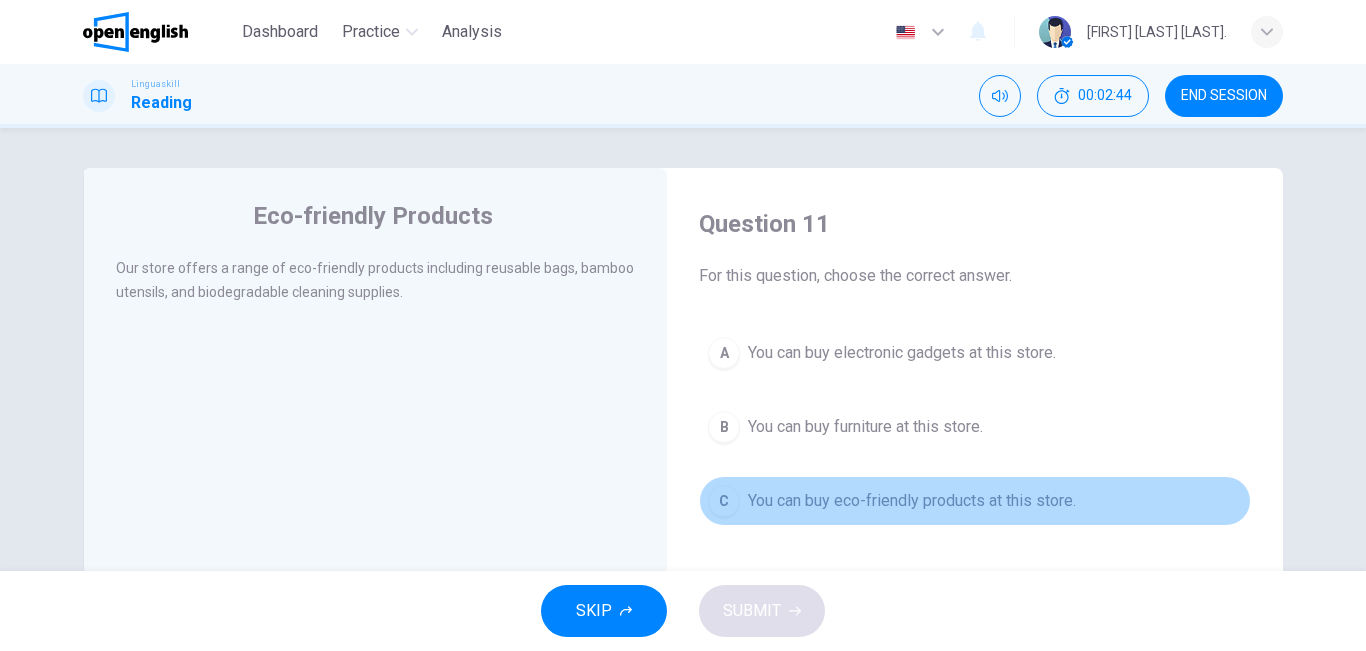 click on "You can buy eco-friendly products at this store." at bounding box center [912, 501] 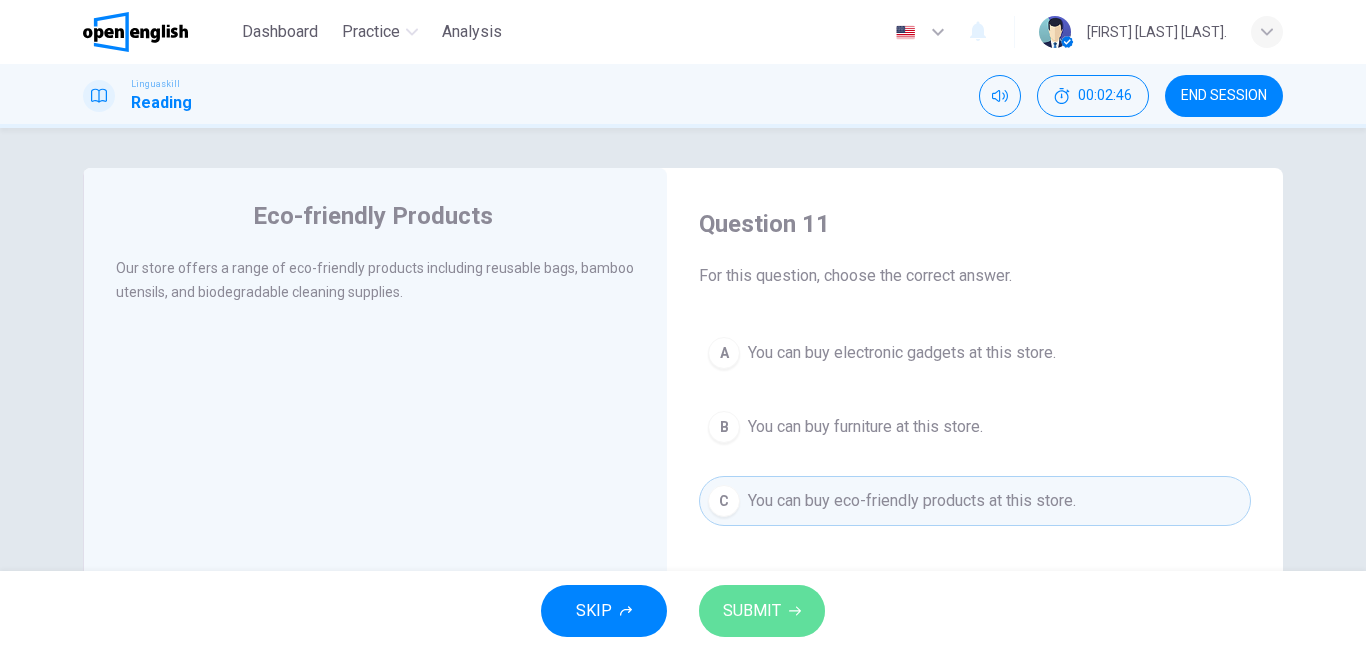 click on "SUBMIT" at bounding box center (752, 611) 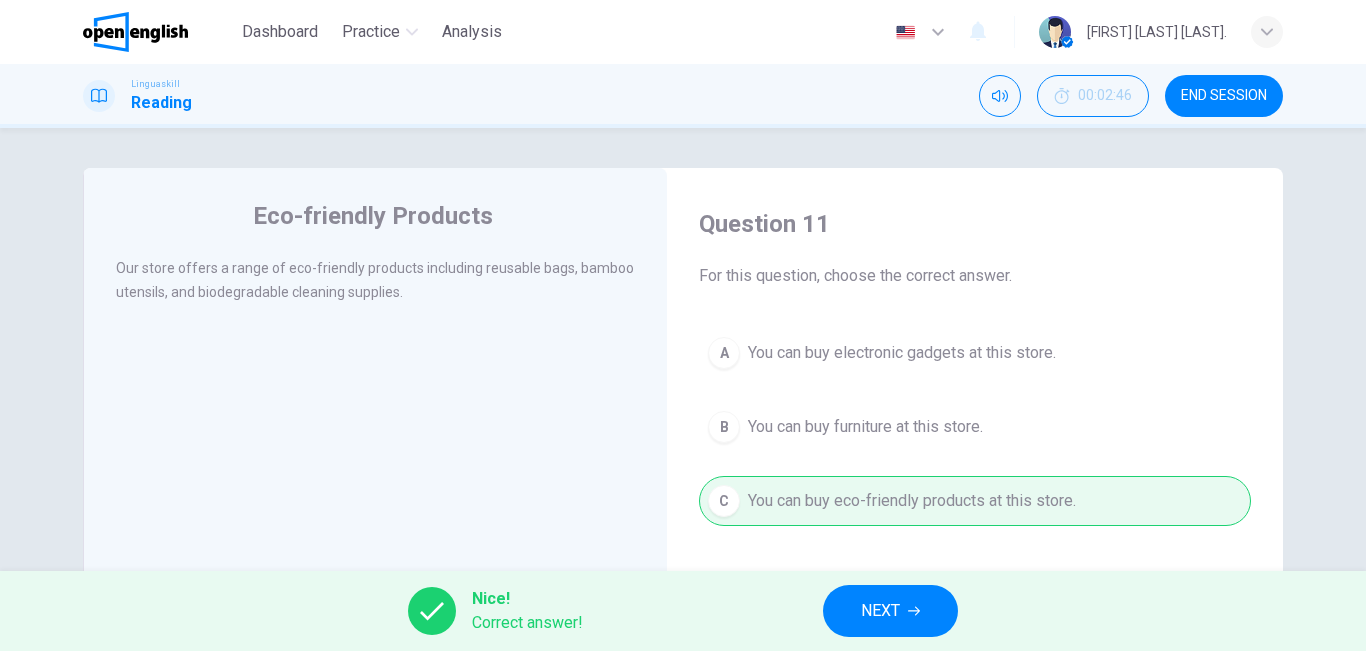 click on "NEXT" at bounding box center [880, 611] 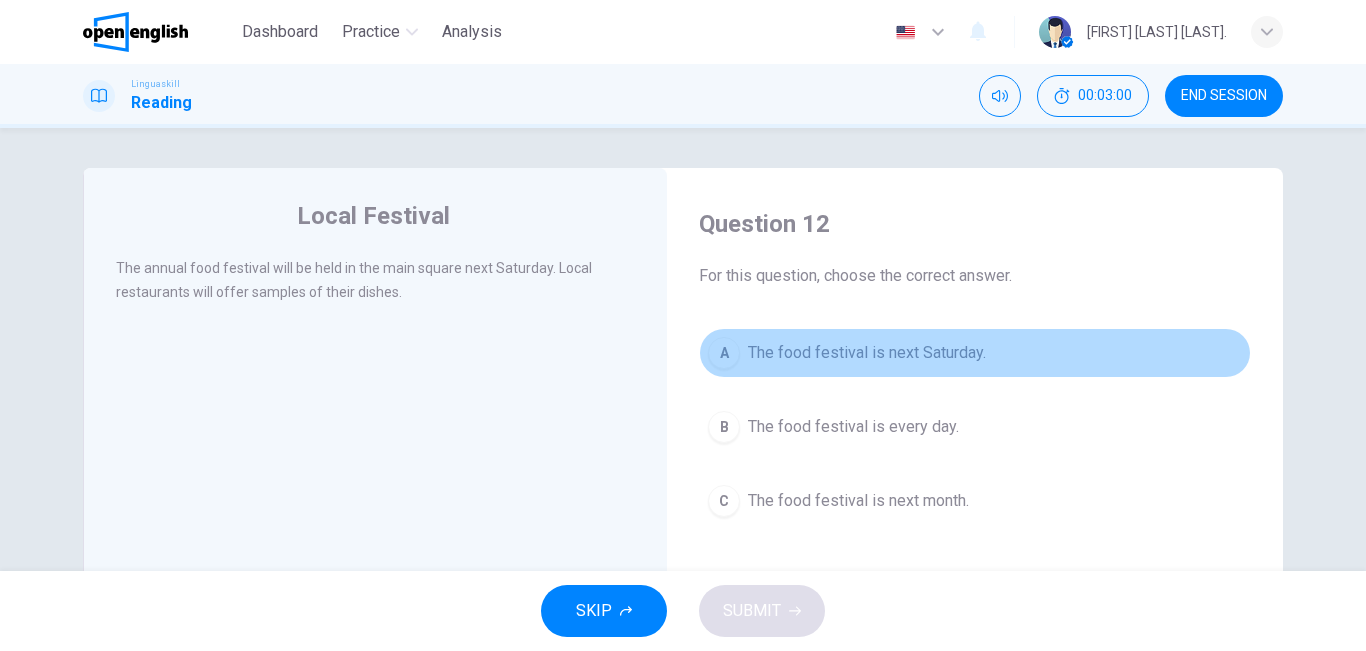click on "The food festival is next Saturday." at bounding box center (867, 353) 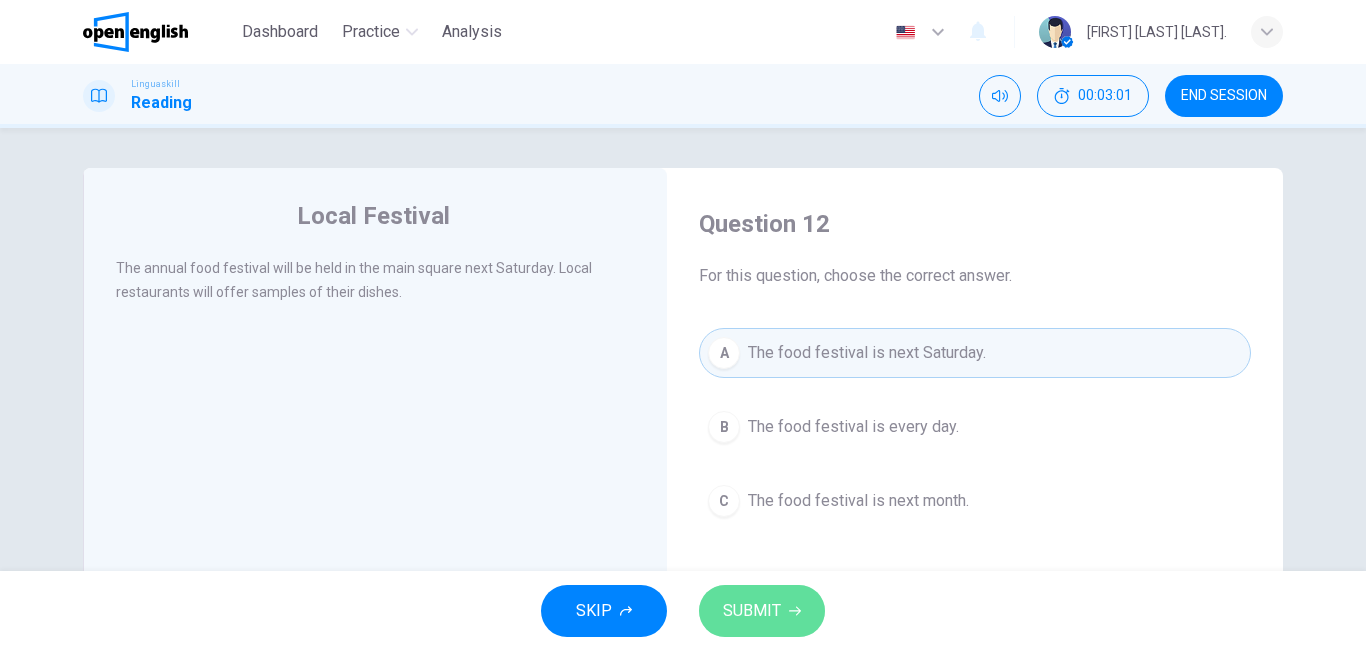 click on "SUBMIT" at bounding box center [752, 611] 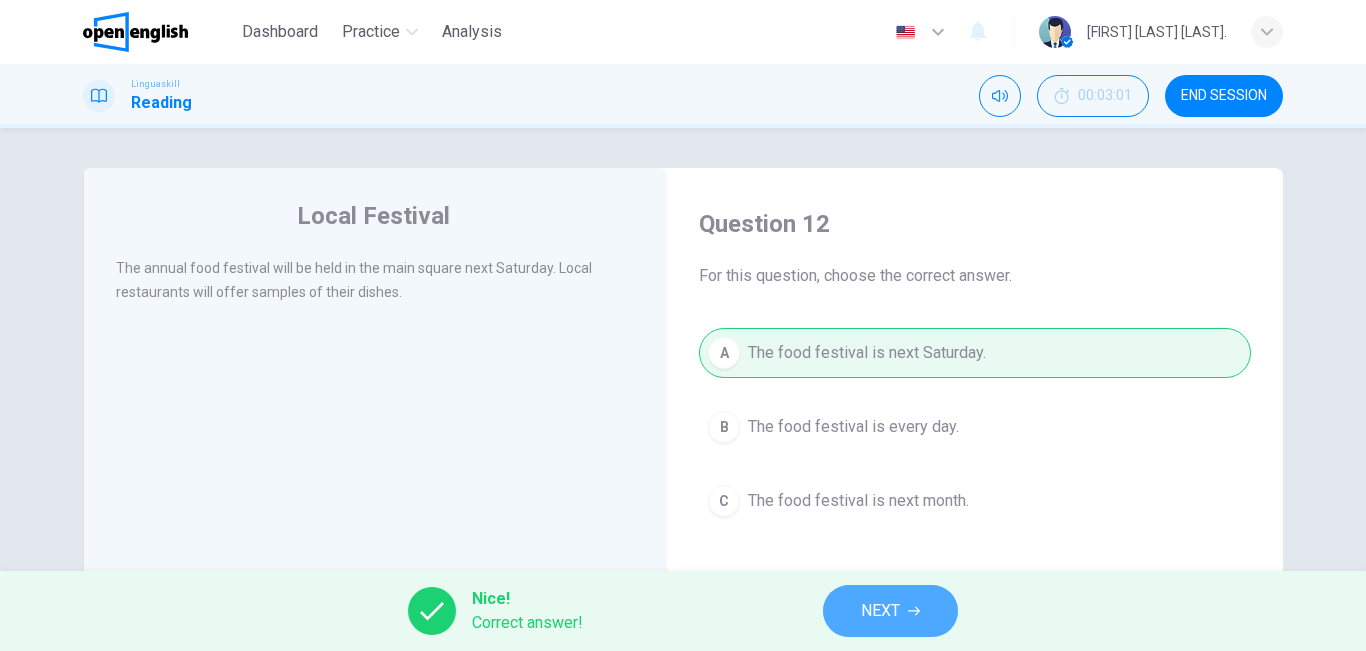 click on "NEXT" at bounding box center (890, 611) 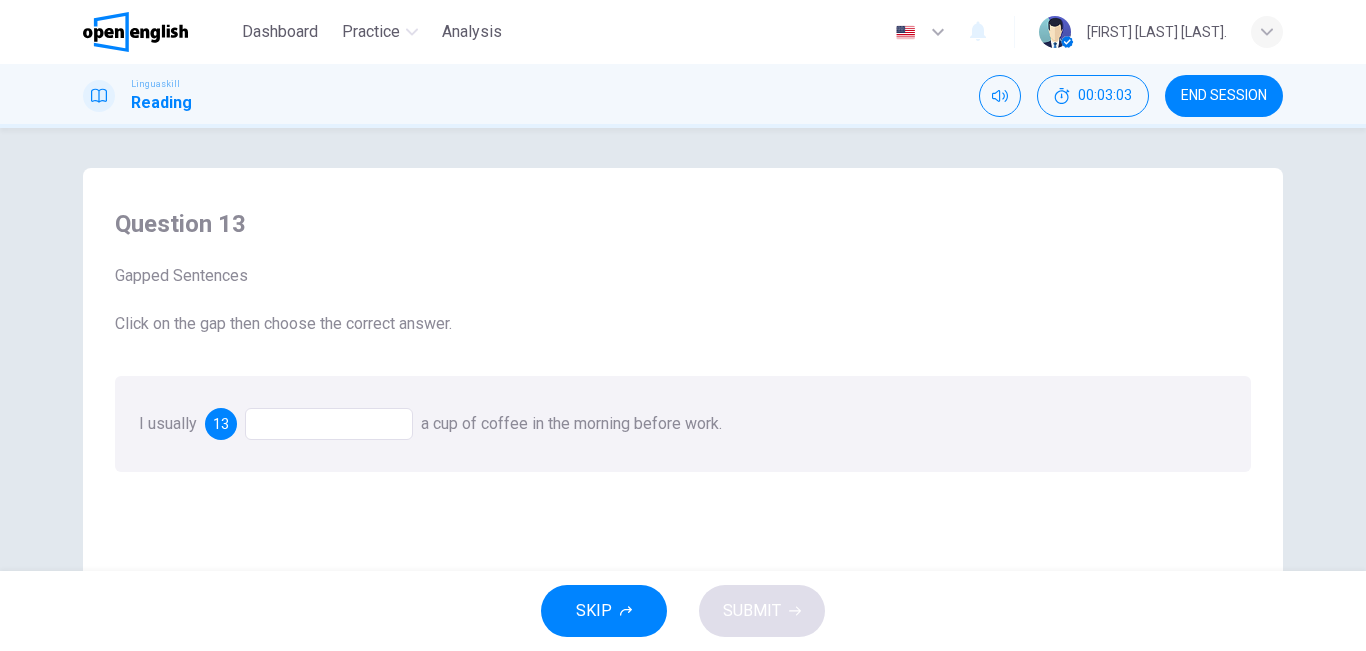 click at bounding box center (329, 424) 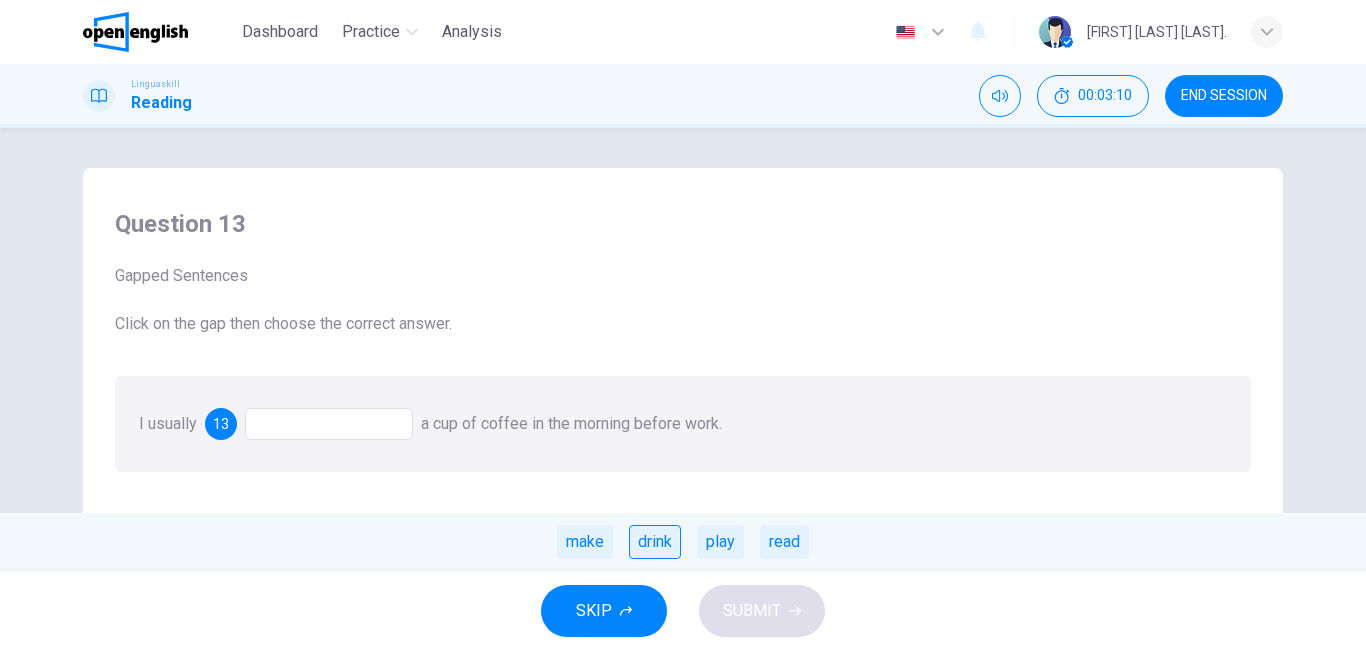 click on "drink" at bounding box center (655, 542) 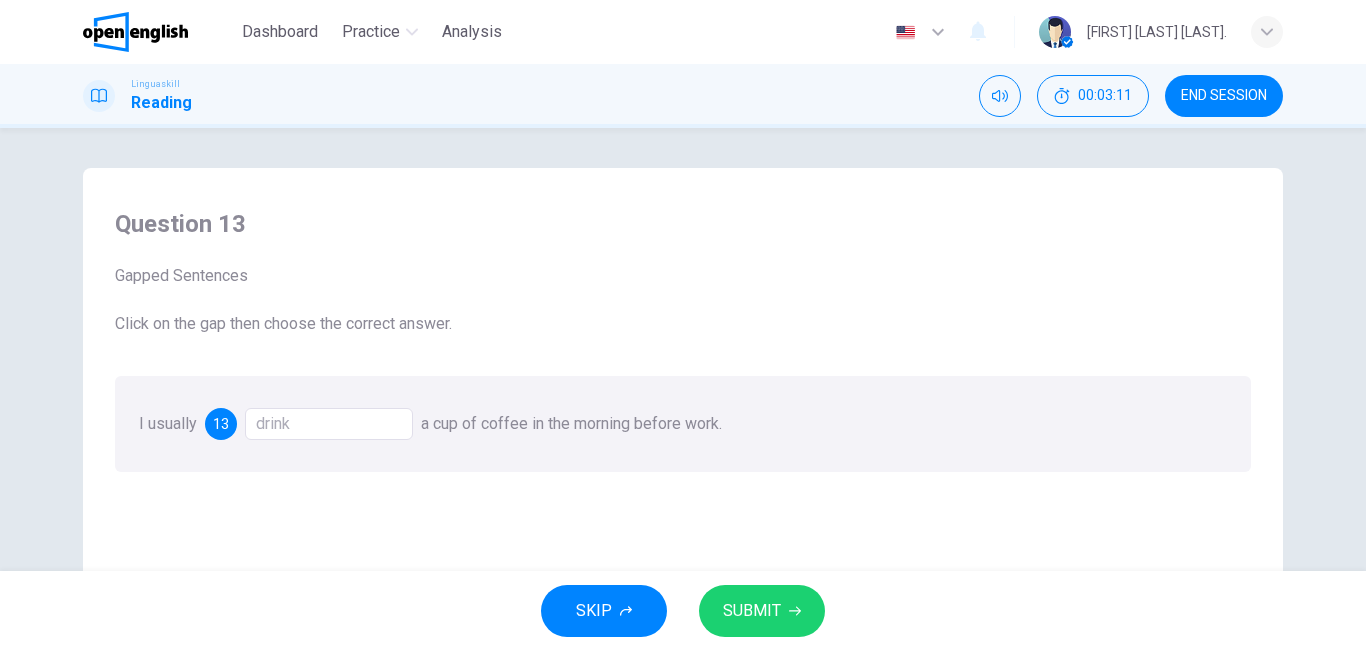 click on "SUBMIT" at bounding box center [752, 611] 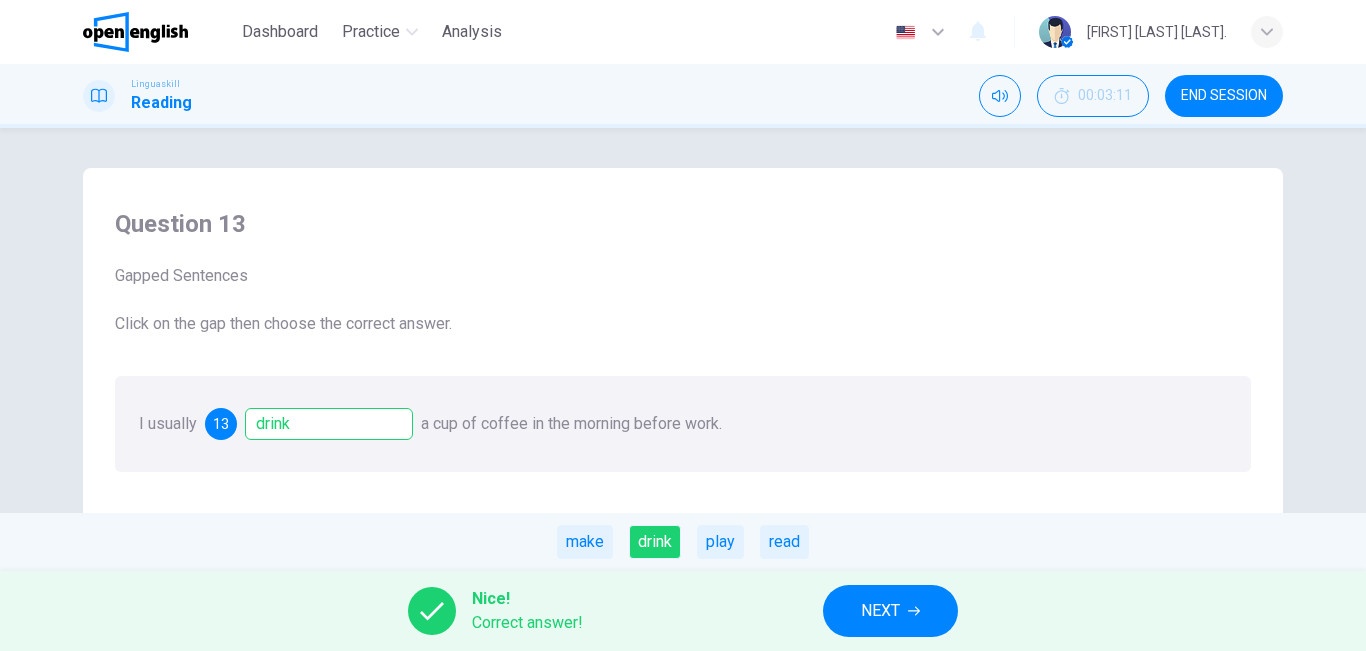 click on "NEXT" at bounding box center (880, 611) 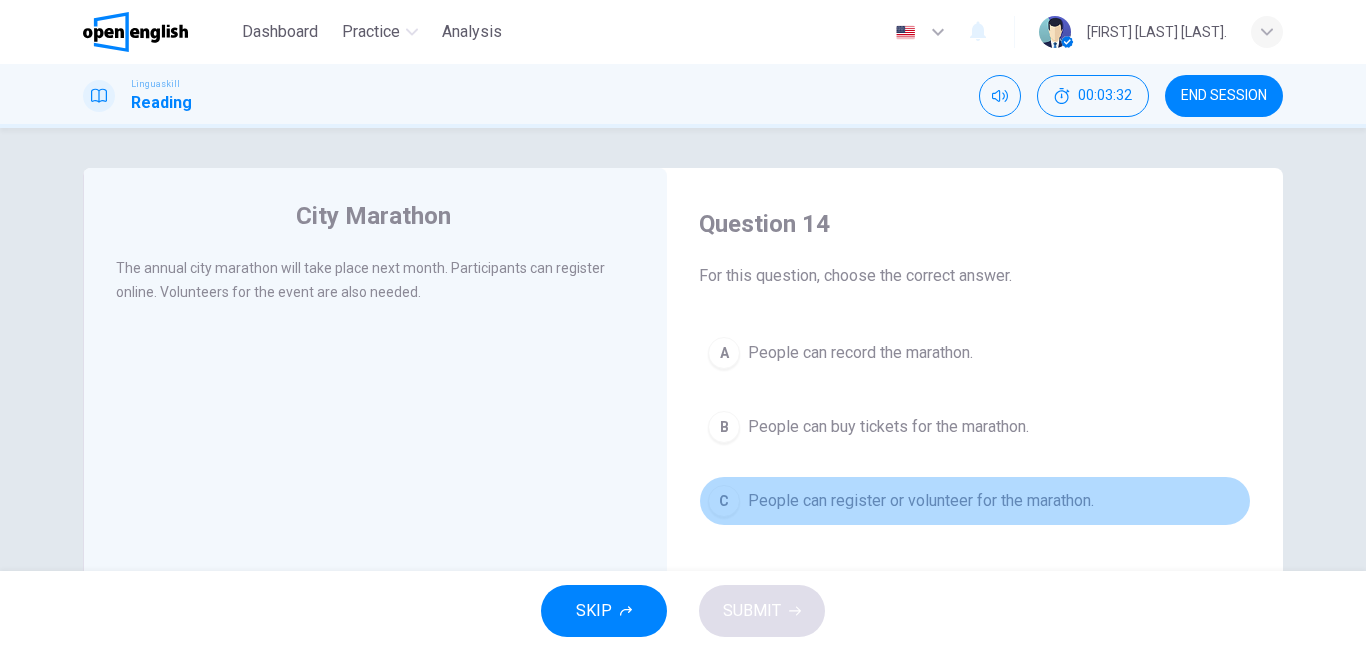 click on "People can register or volunteer for the marathon." at bounding box center [921, 501] 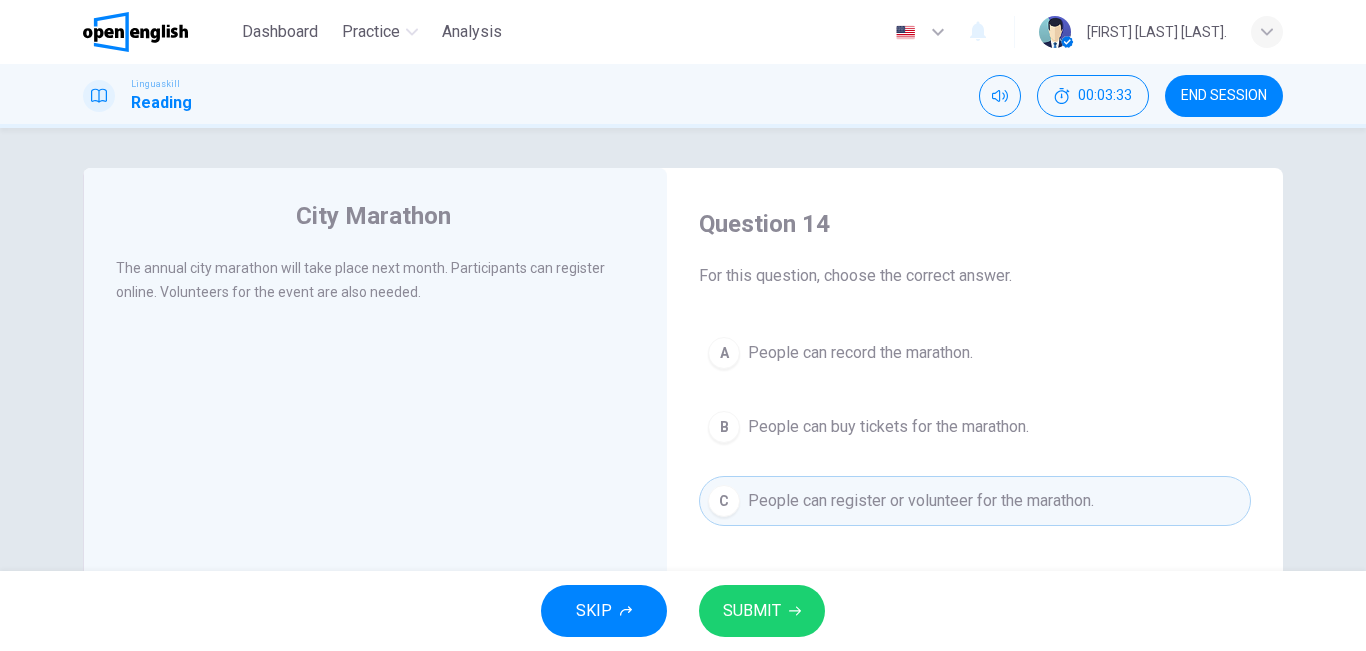 click on "SUBMIT" at bounding box center [752, 611] 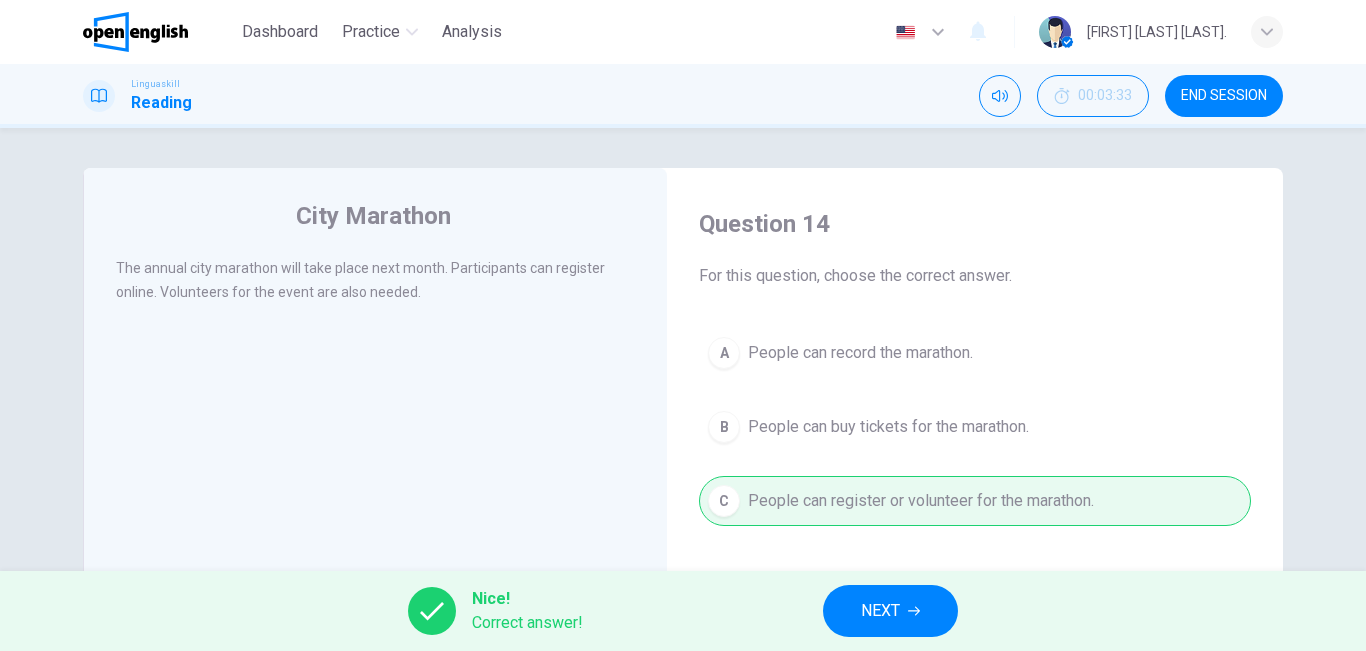 click on "NEXT" at bounding box center [880, 611] 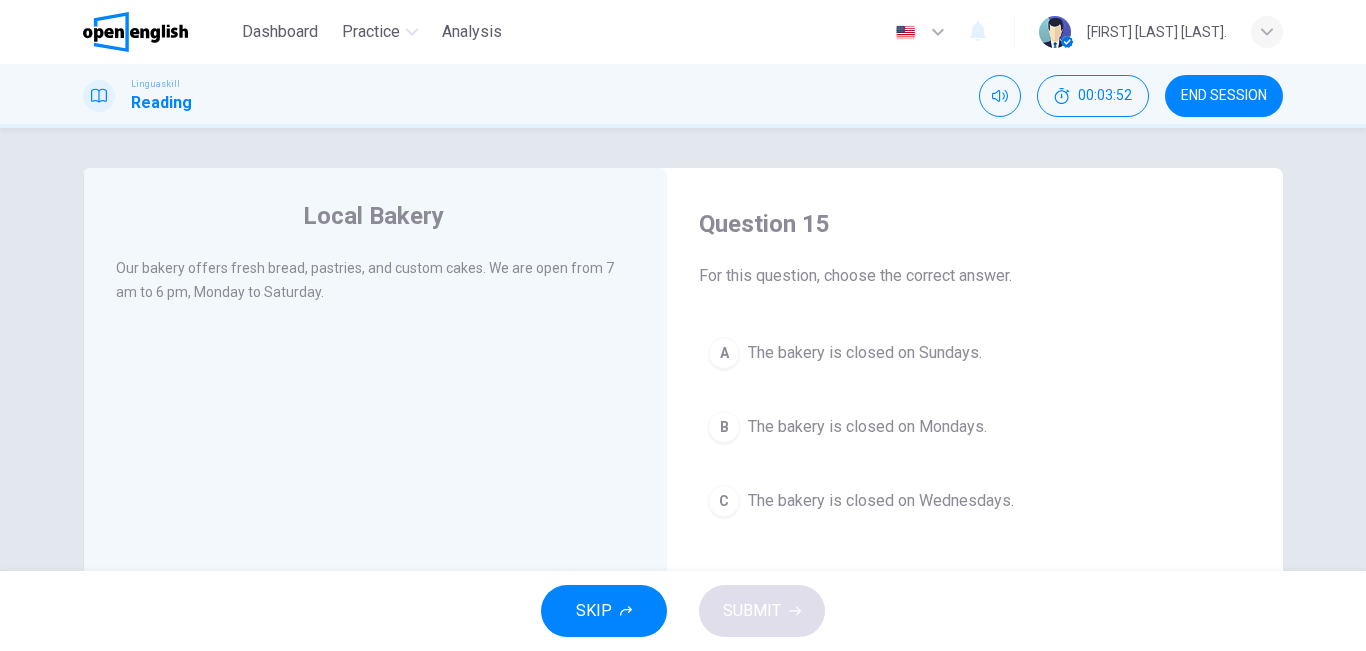 click on "The bakery is closed on Wednesdays." at bounding box center [881, 501] 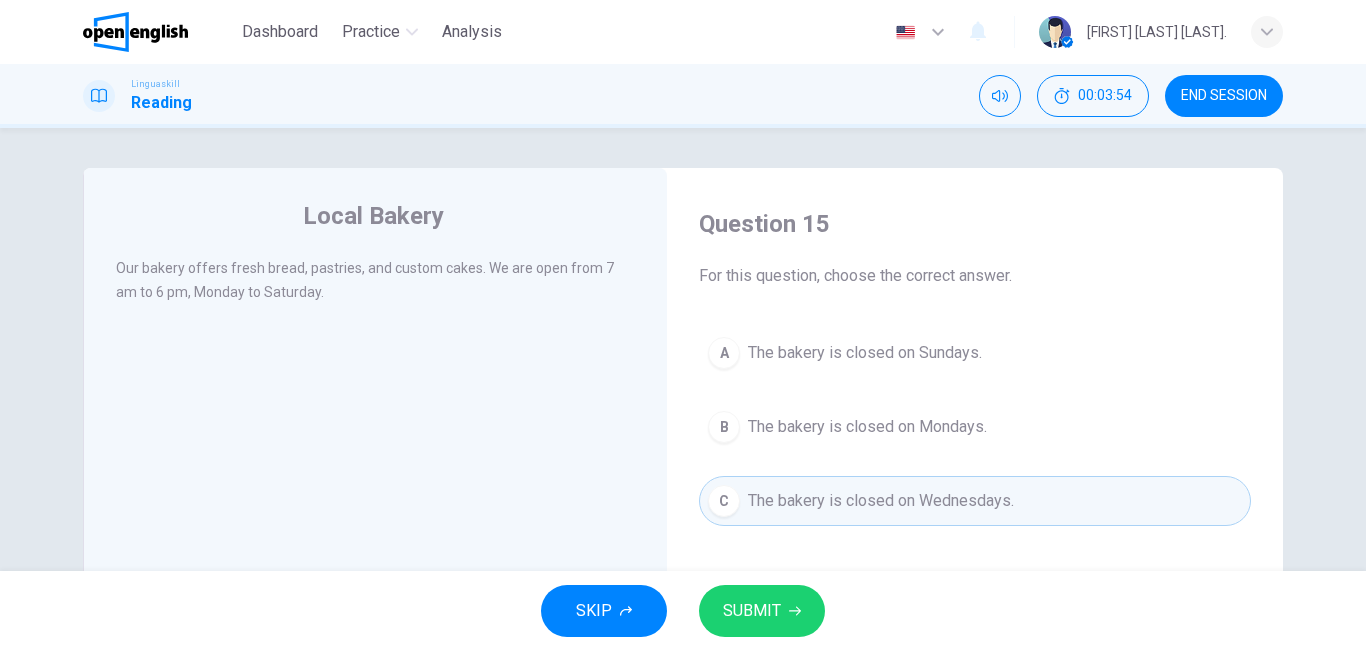 click on "SUBMIT" at bounding box center (752, 611) 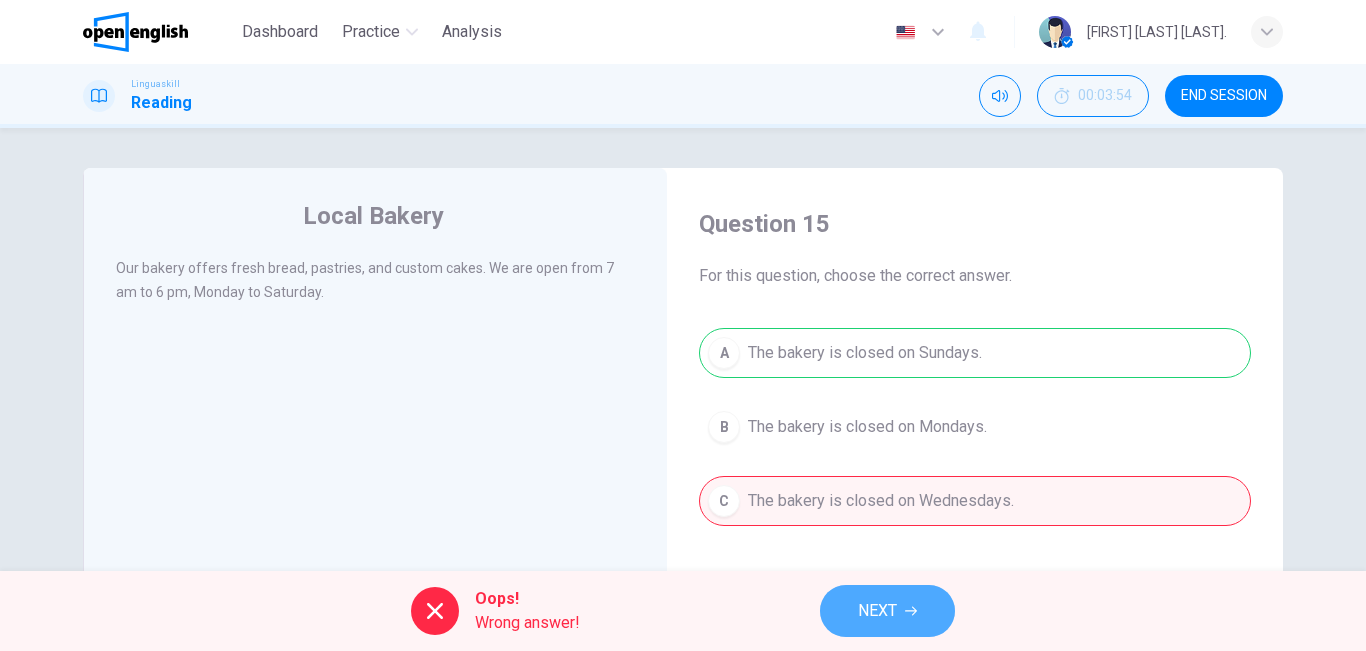 click on "NEXT" at bounding box center [887, 611] 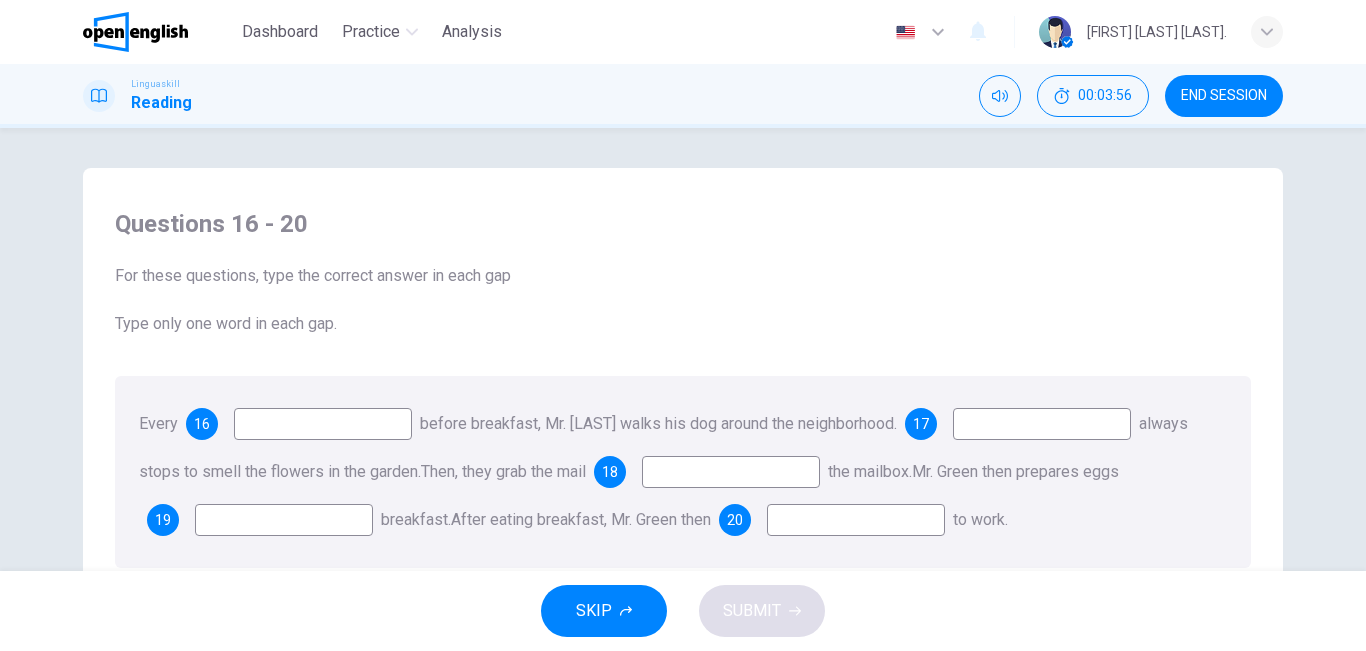 click at bounding box center [323, 424] 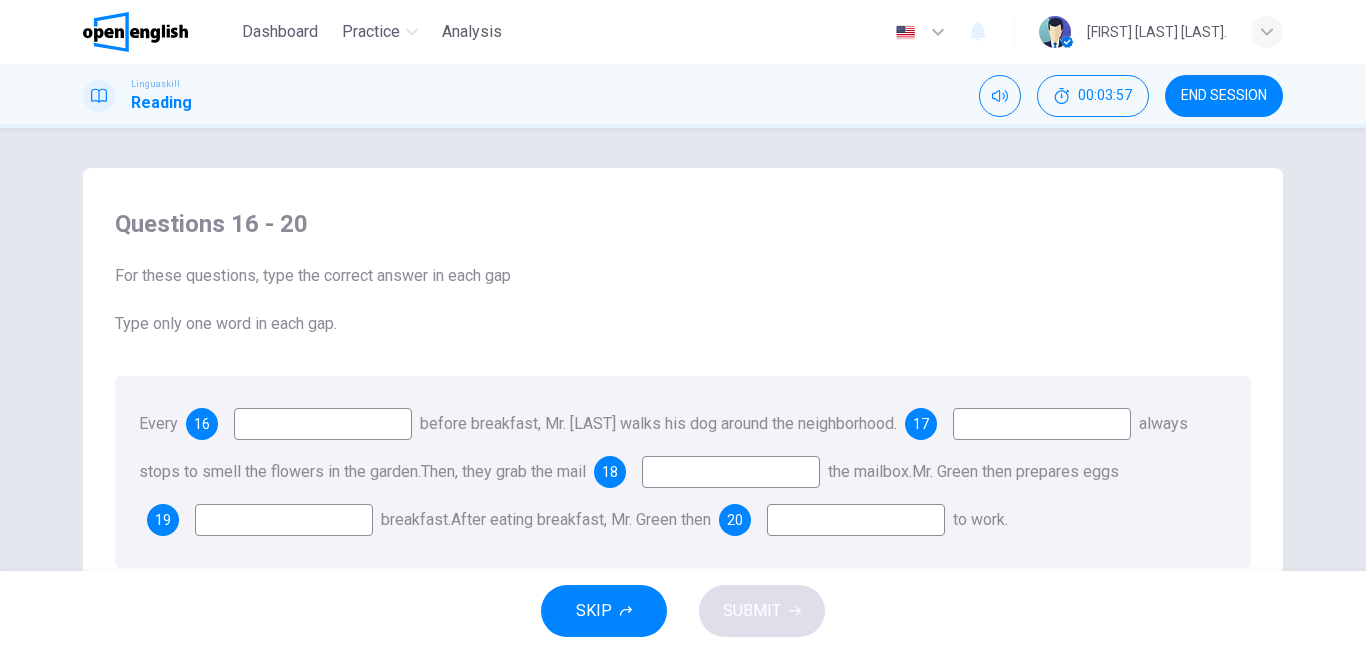 click at bounding box center [323, 424] 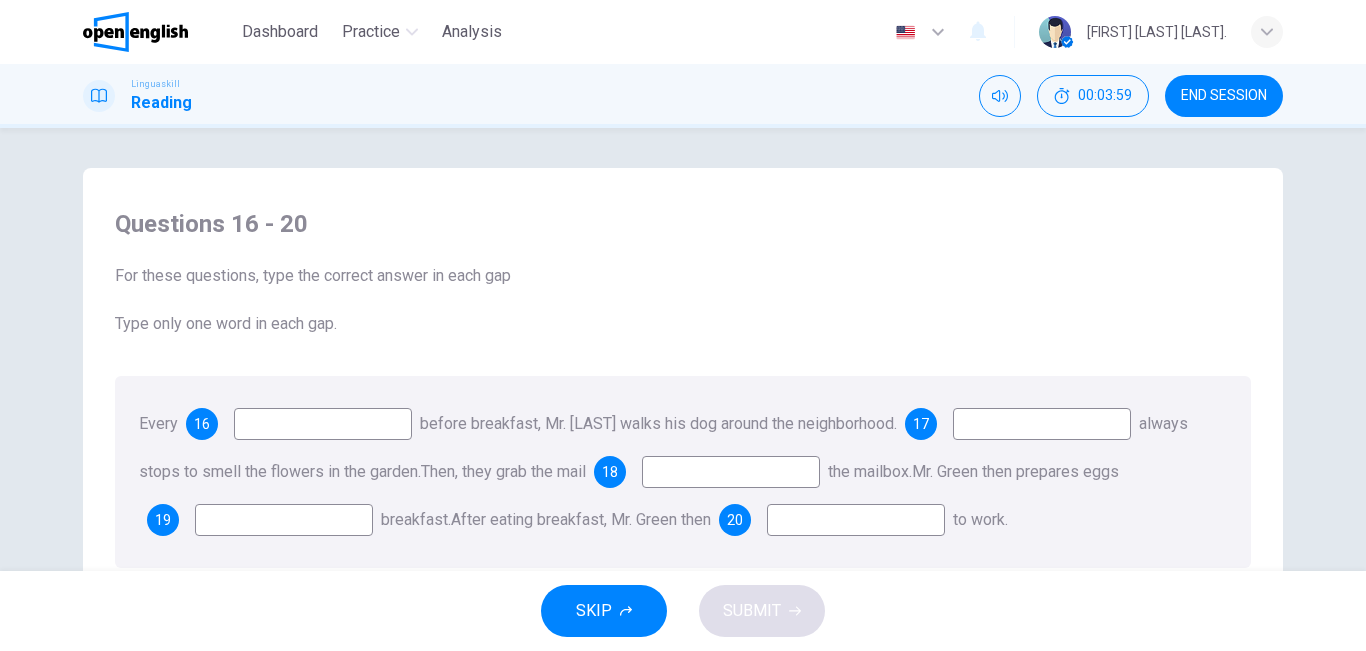 click at bounding box center (323, 424) 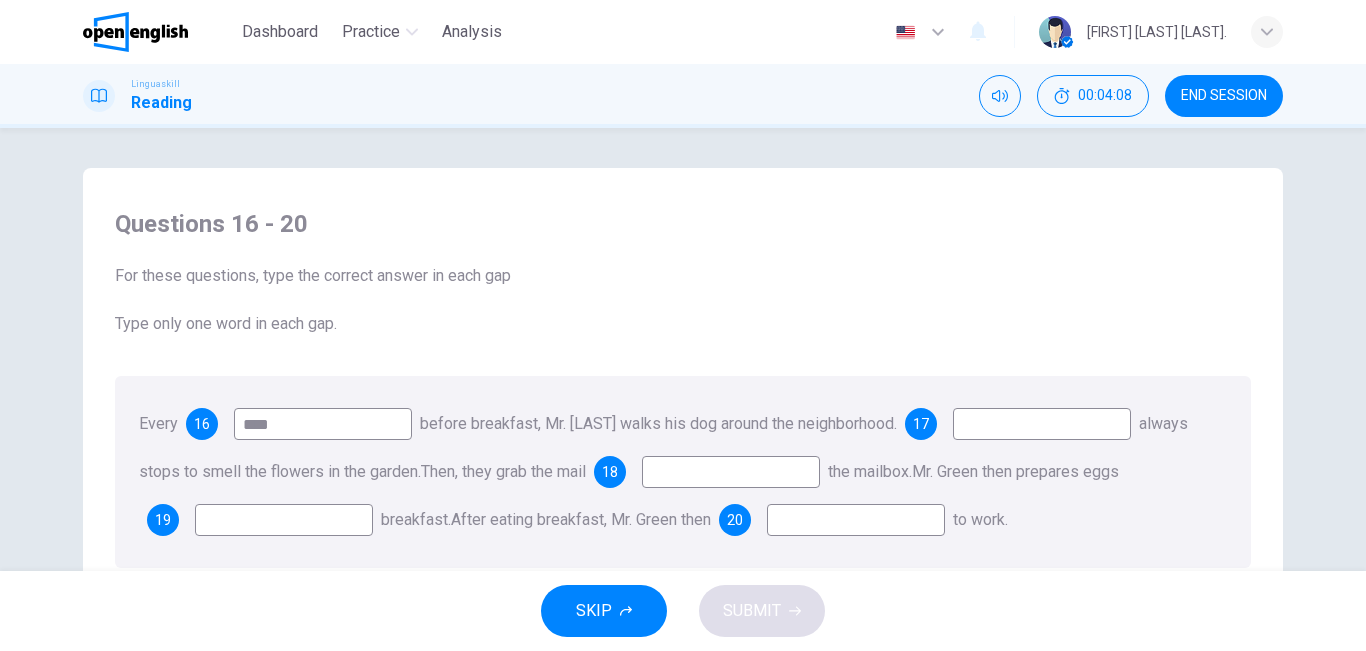 type on "****" 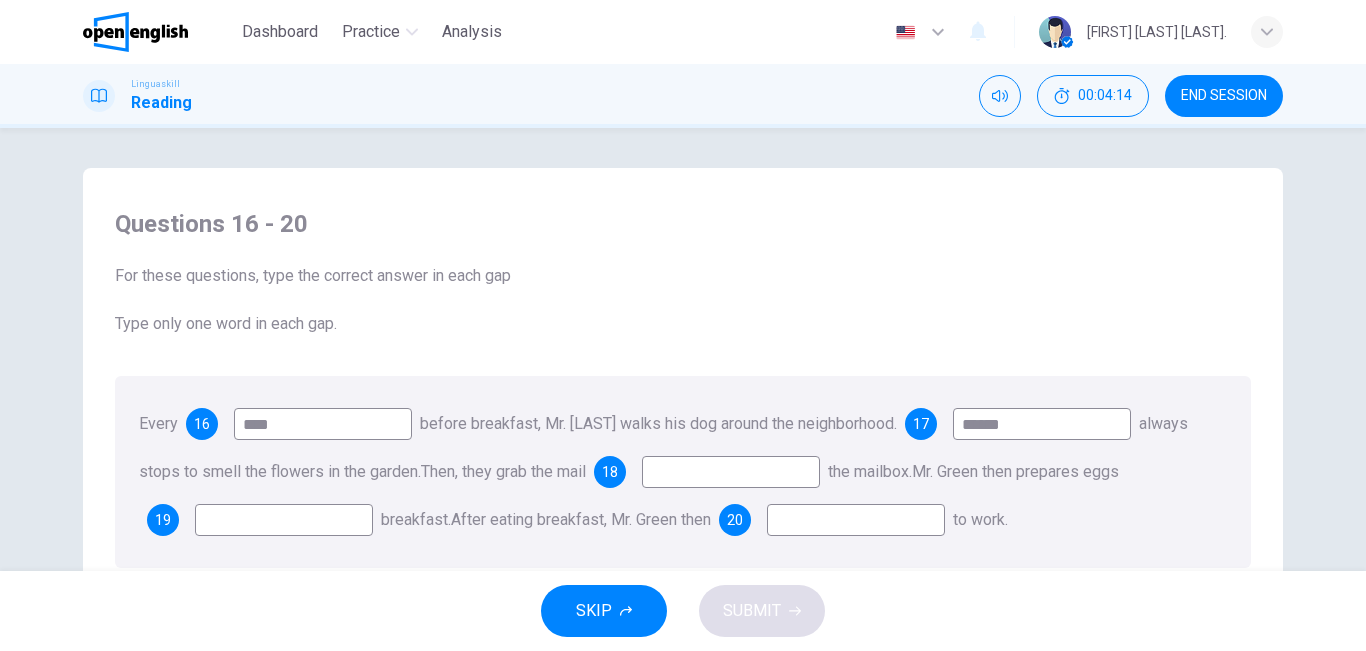 type on "******" 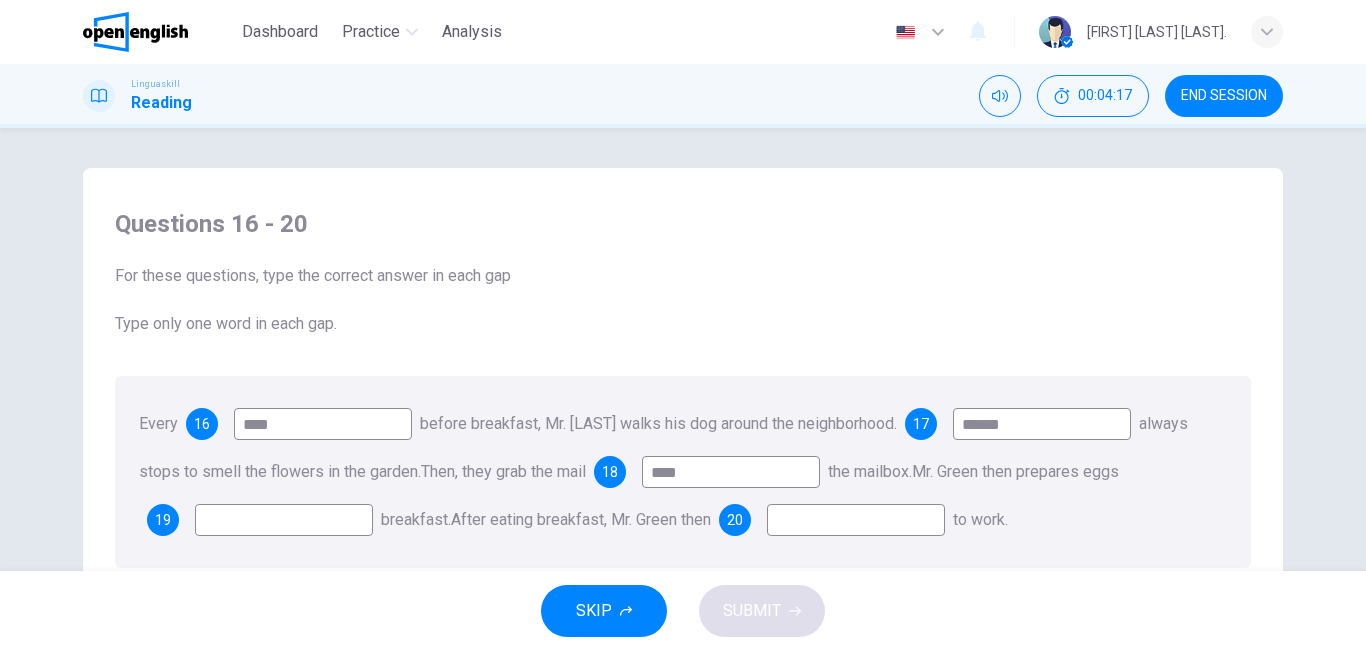 type on "****" 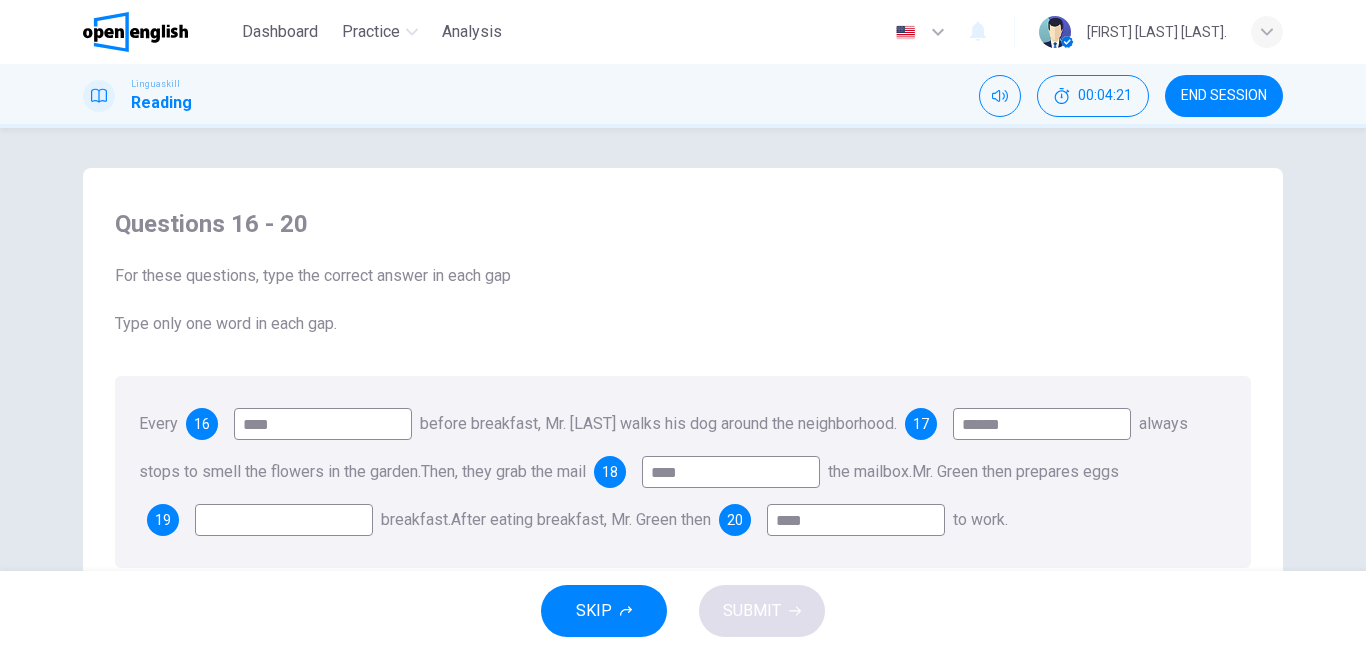type on "****" 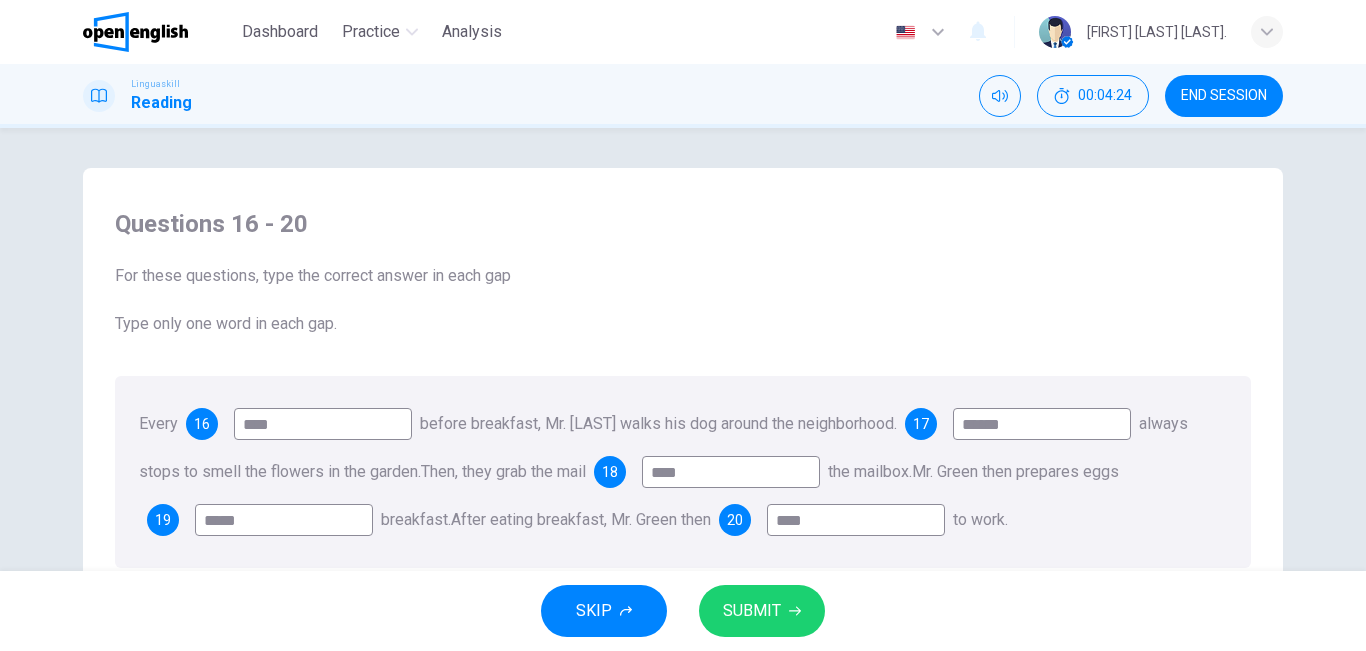 type on "*****" 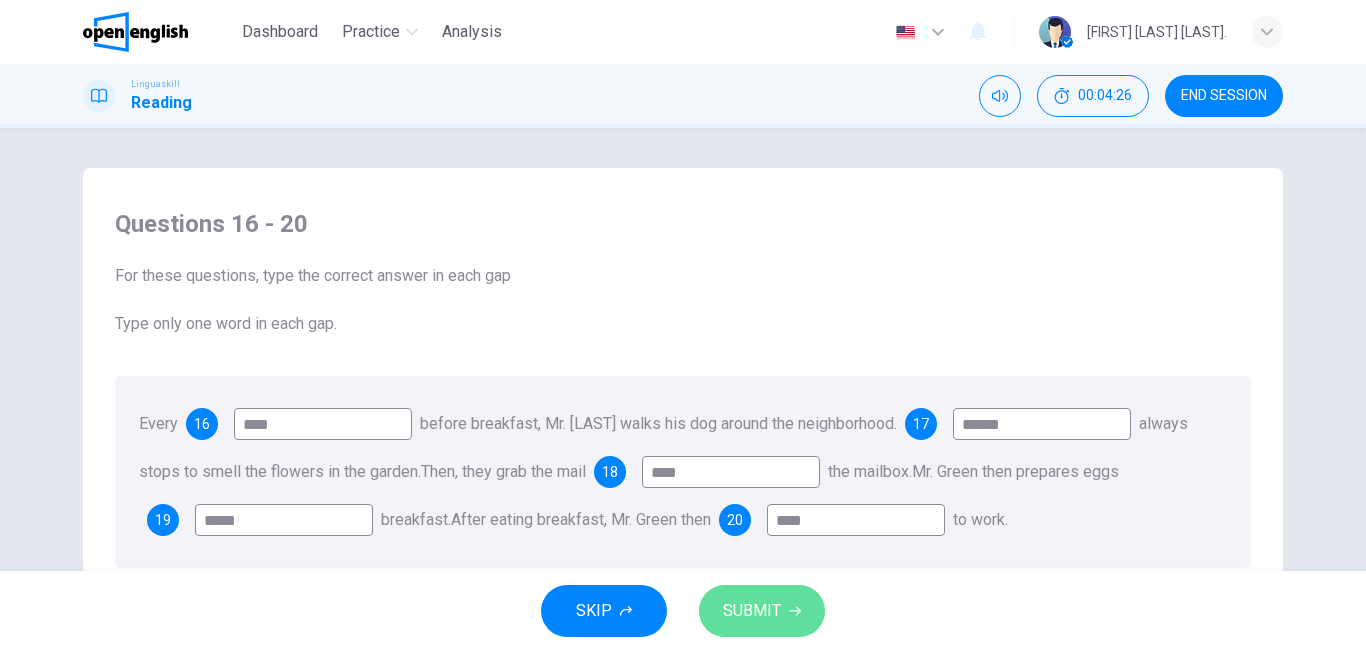 click on "SUBMIT" at bounding box center [752, 611] 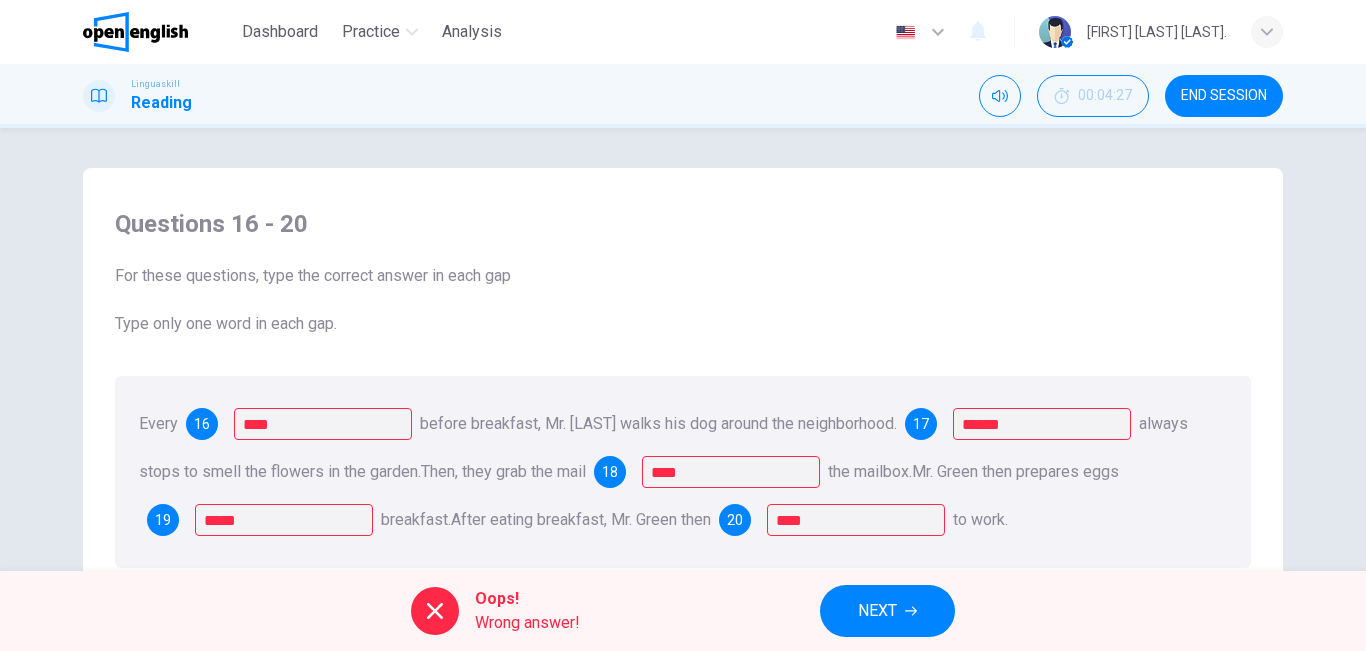 click on "NEXT" at bounding box center (877, 611) 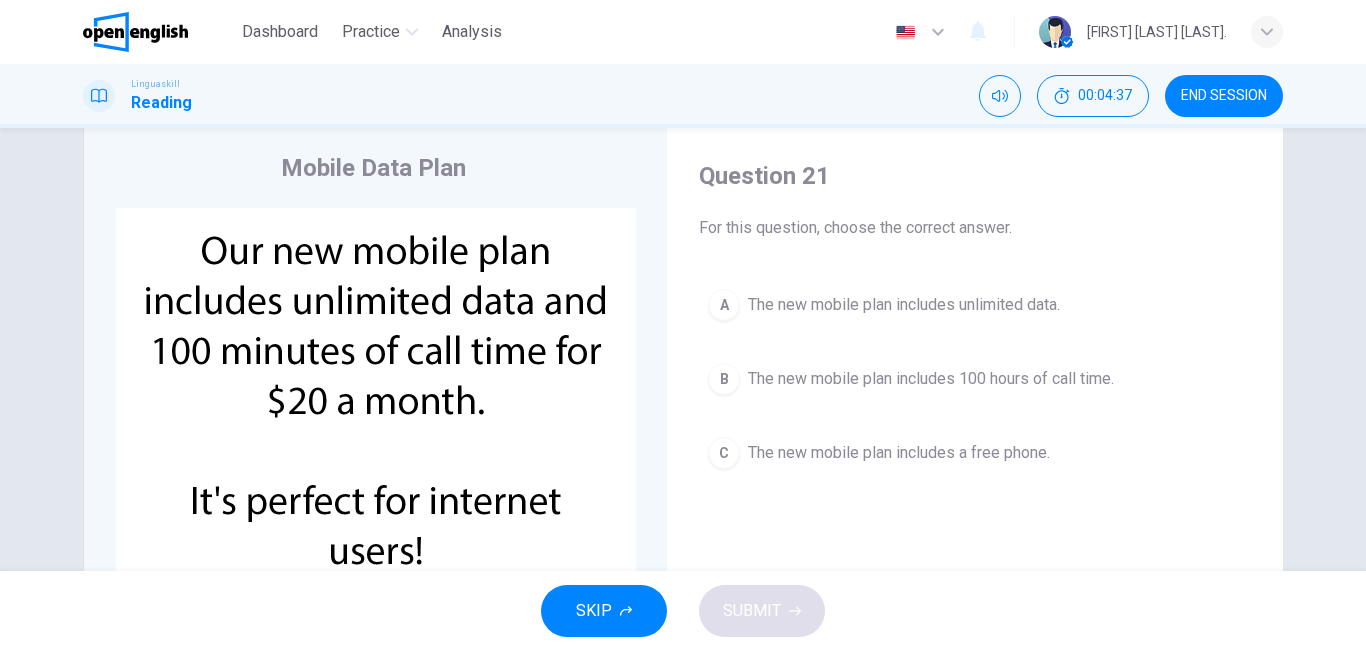scroll, scrollTop: 57, scrollLeft: 0, axis: vertical 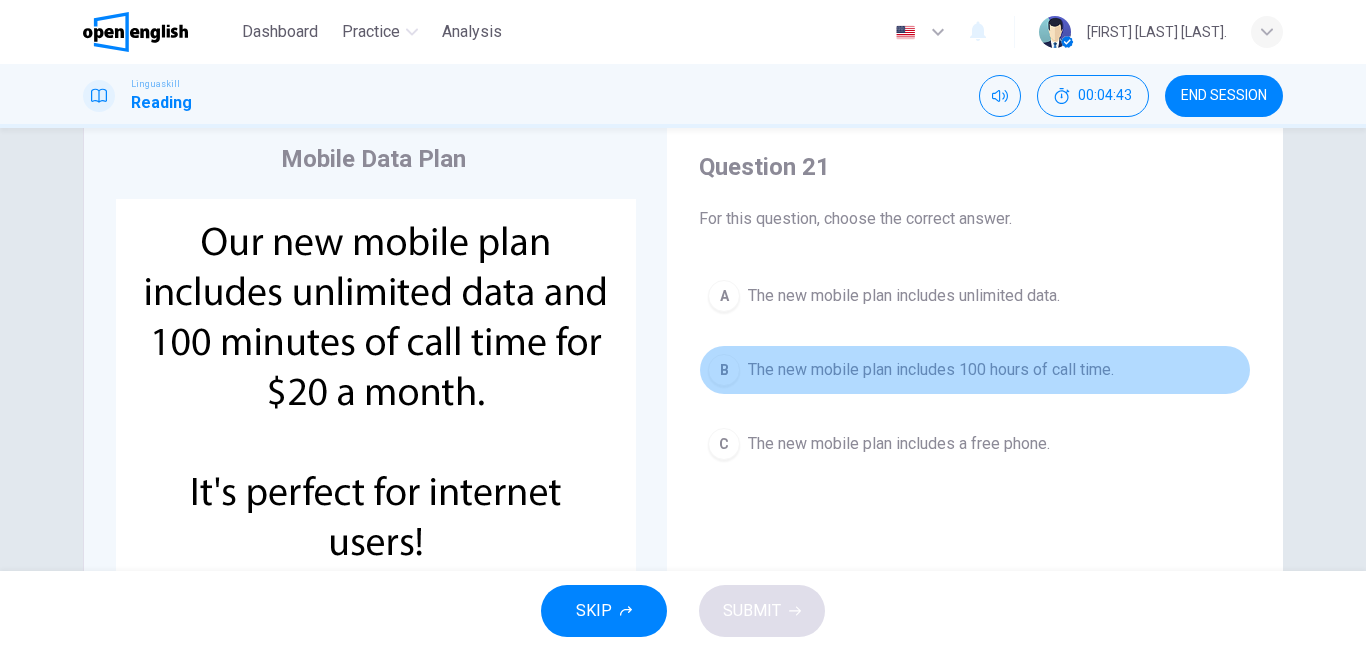 click on "The new mobile plan includes 100 hours of call time." at bounding box center [931, 370] 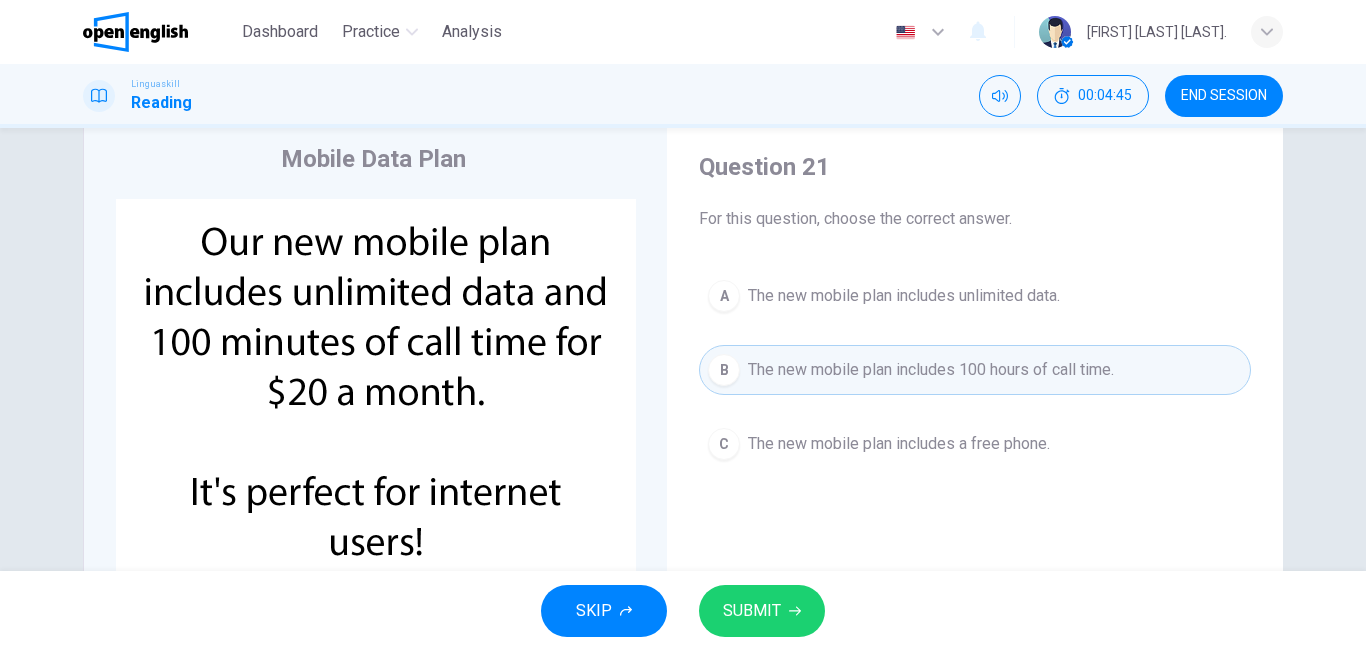 click on "SUBMIT" at bounding box center (762, 611) 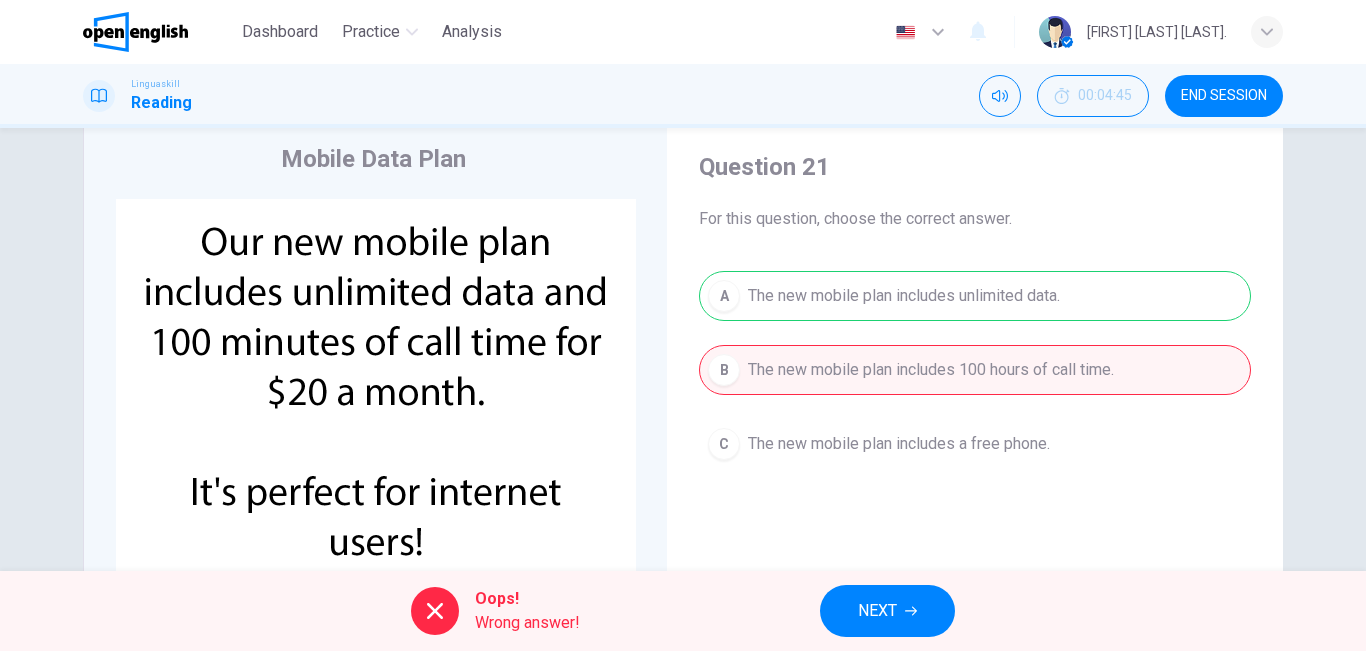 click on "NEXT" at bounding box center (877, 611) 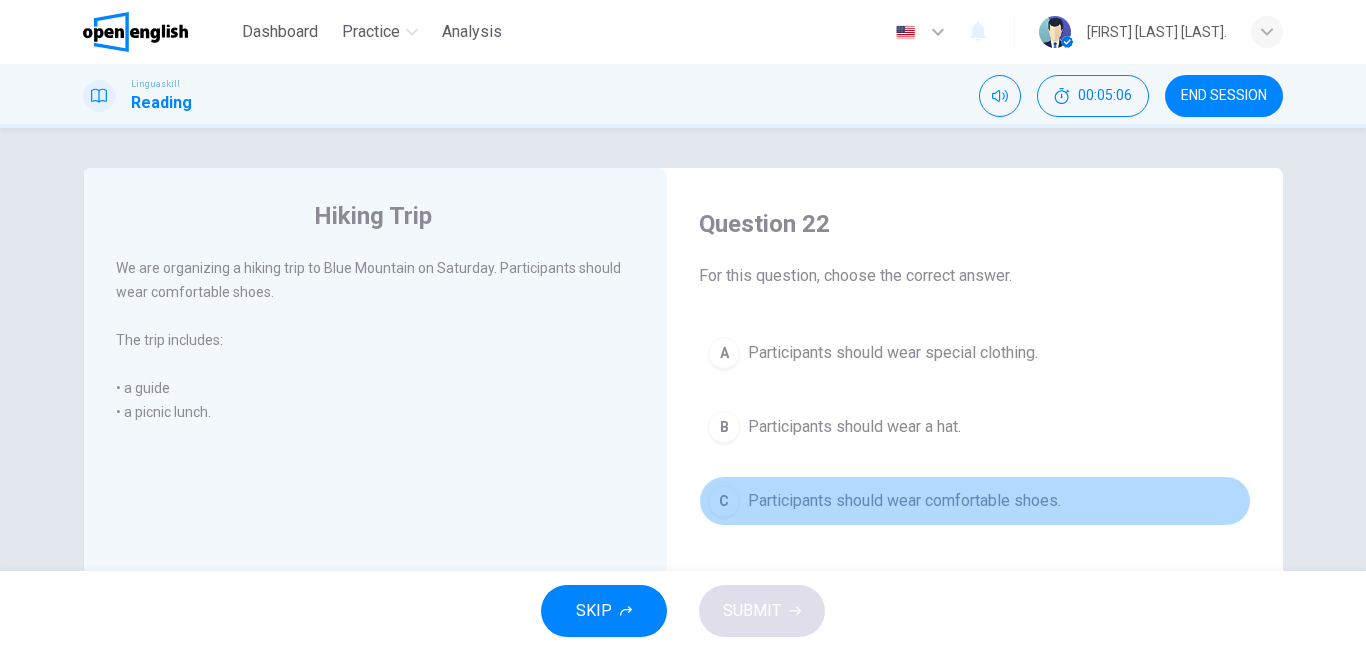 click on "Participants should wear comfortable shoes." at bounding box center [904, 501] 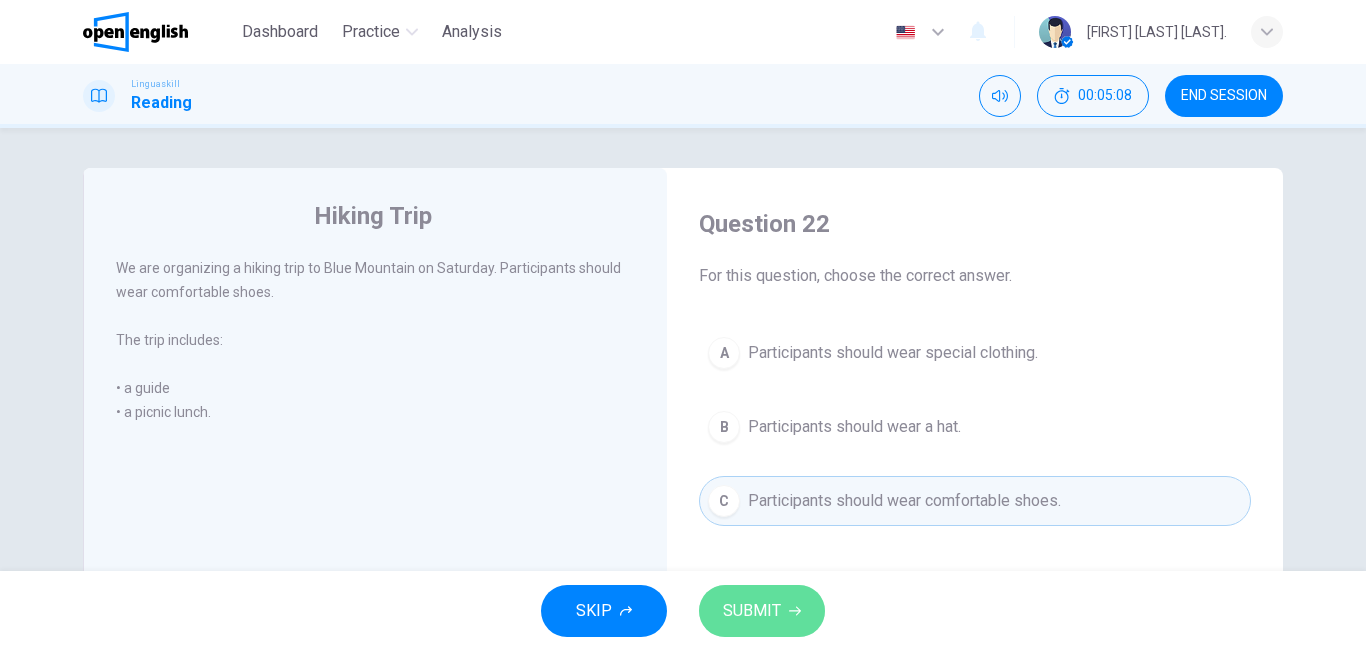 click on "SUBMIT" at bounding box center [752, 611] 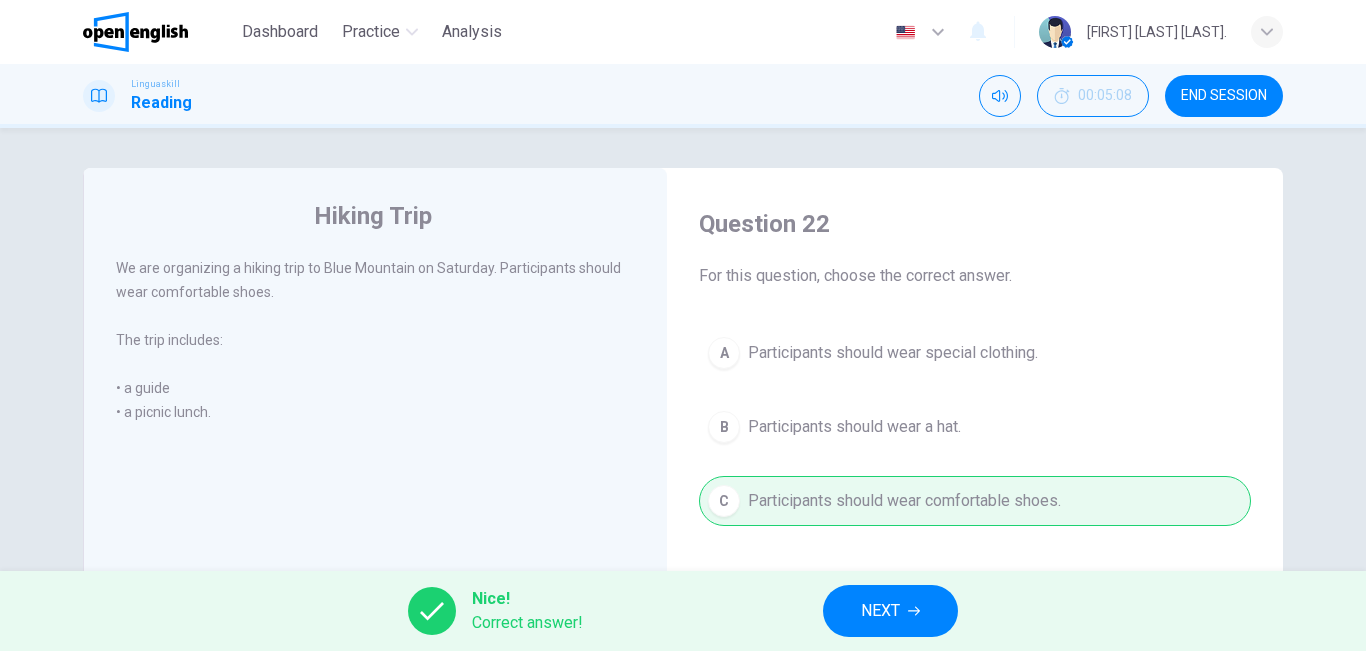 click on "NEXT" at bounding box center (880, 611) 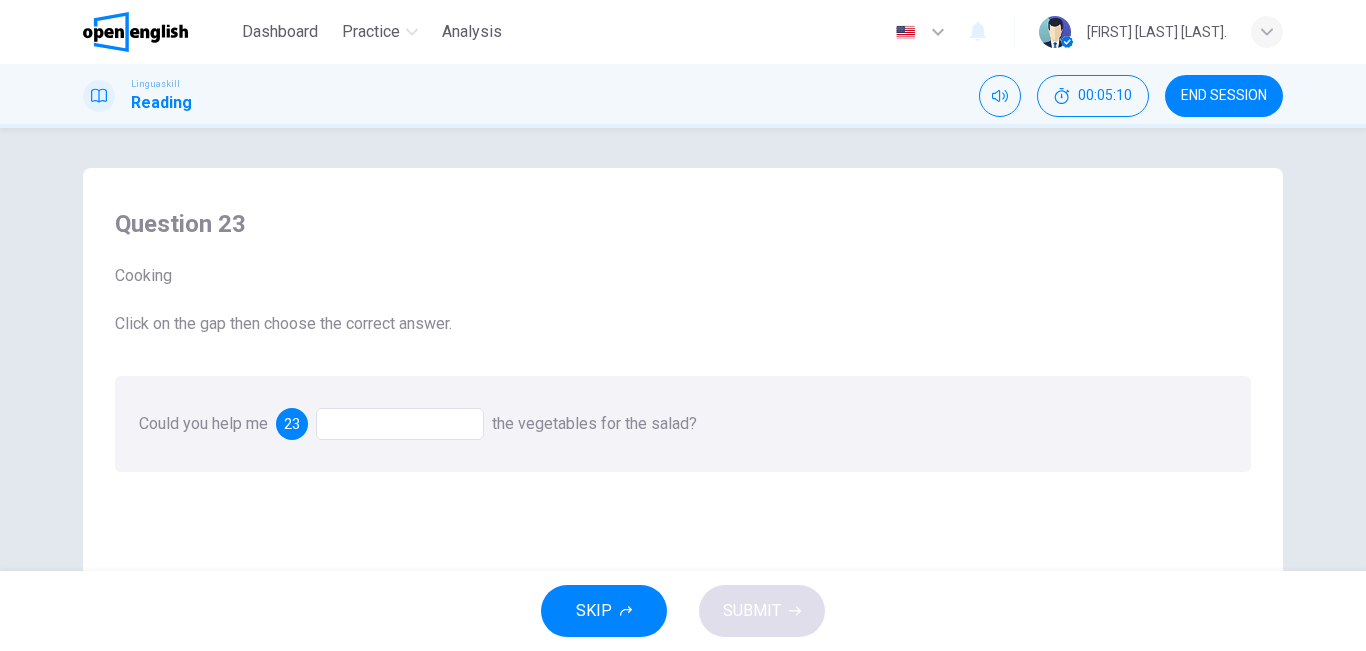 click at bounding box center (400, 424) 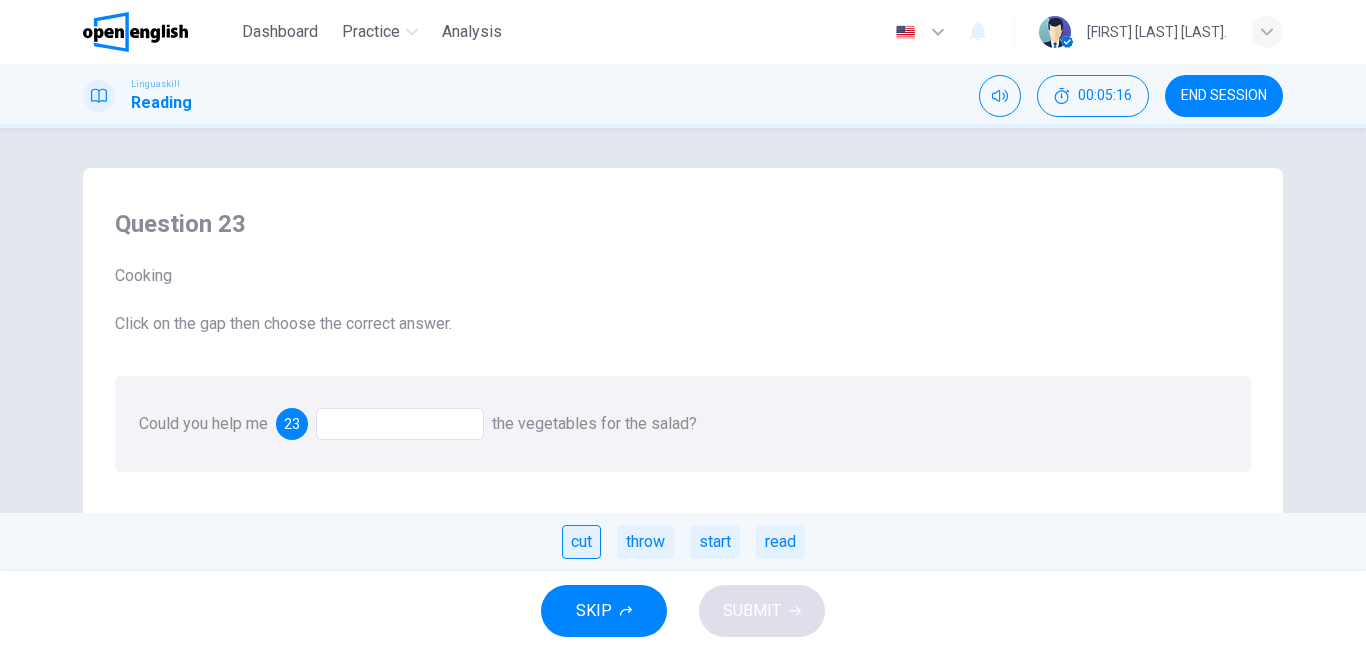 click on "cut" at bounding box center [581, 542] 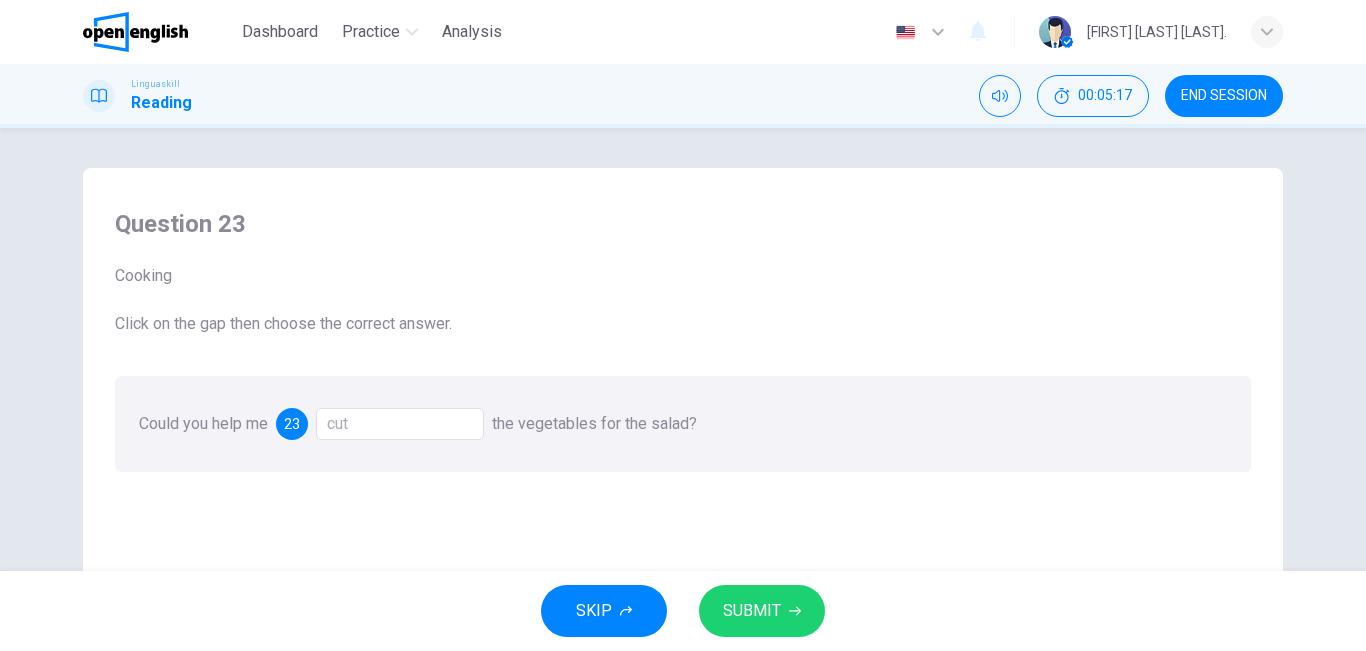 click on "SUBMIT" at bounding box center [752, 611] 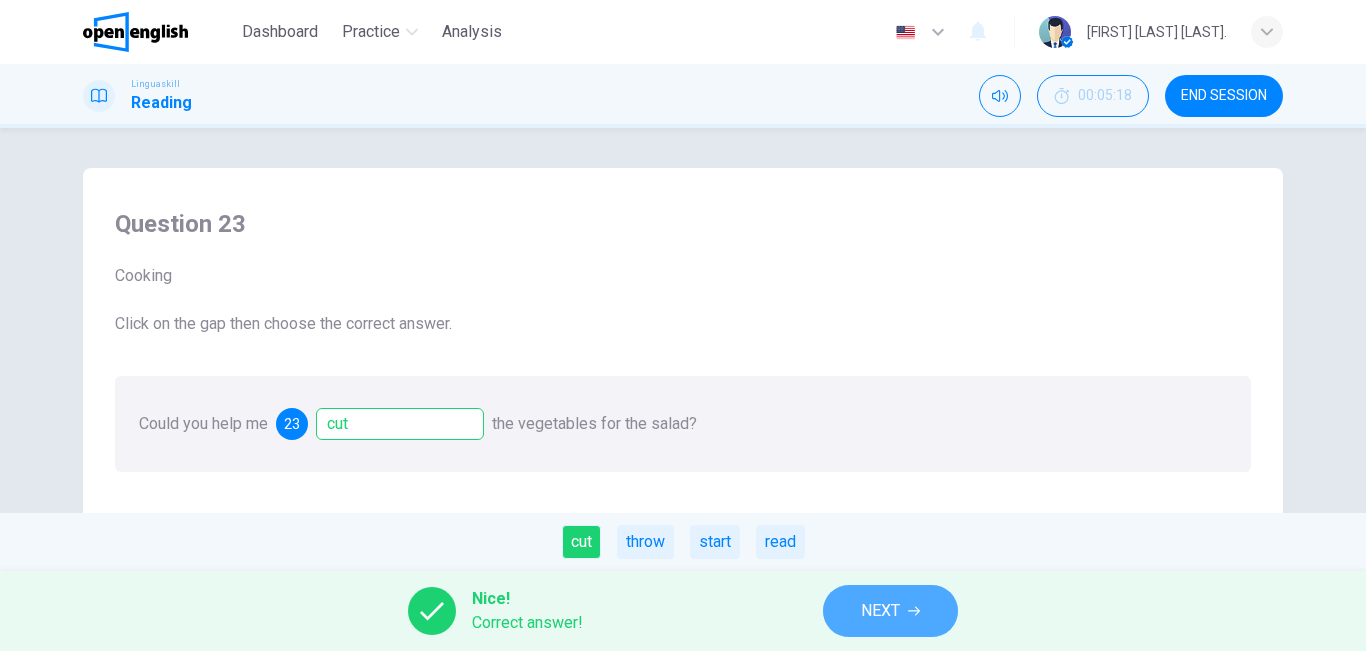 click on "NEXT" at bounding box center [880, 611] 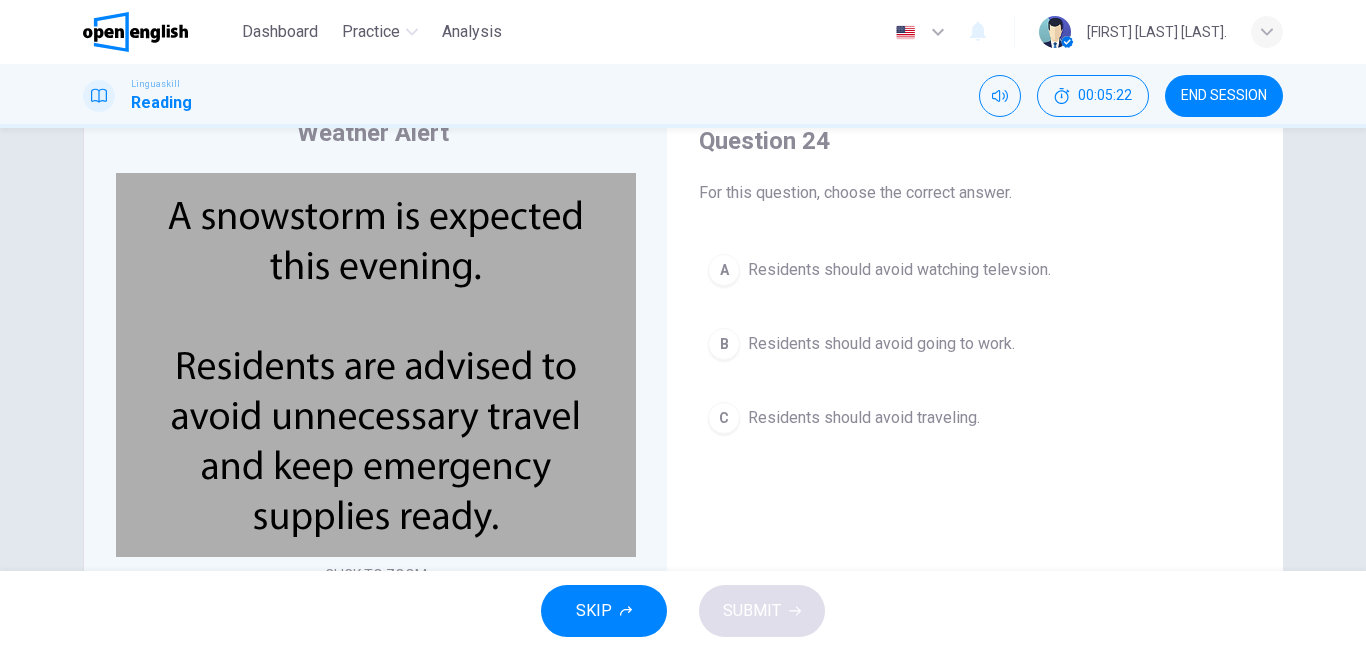 scroll, scrollTop: 82, scrollLeft: 0, axis: vertical 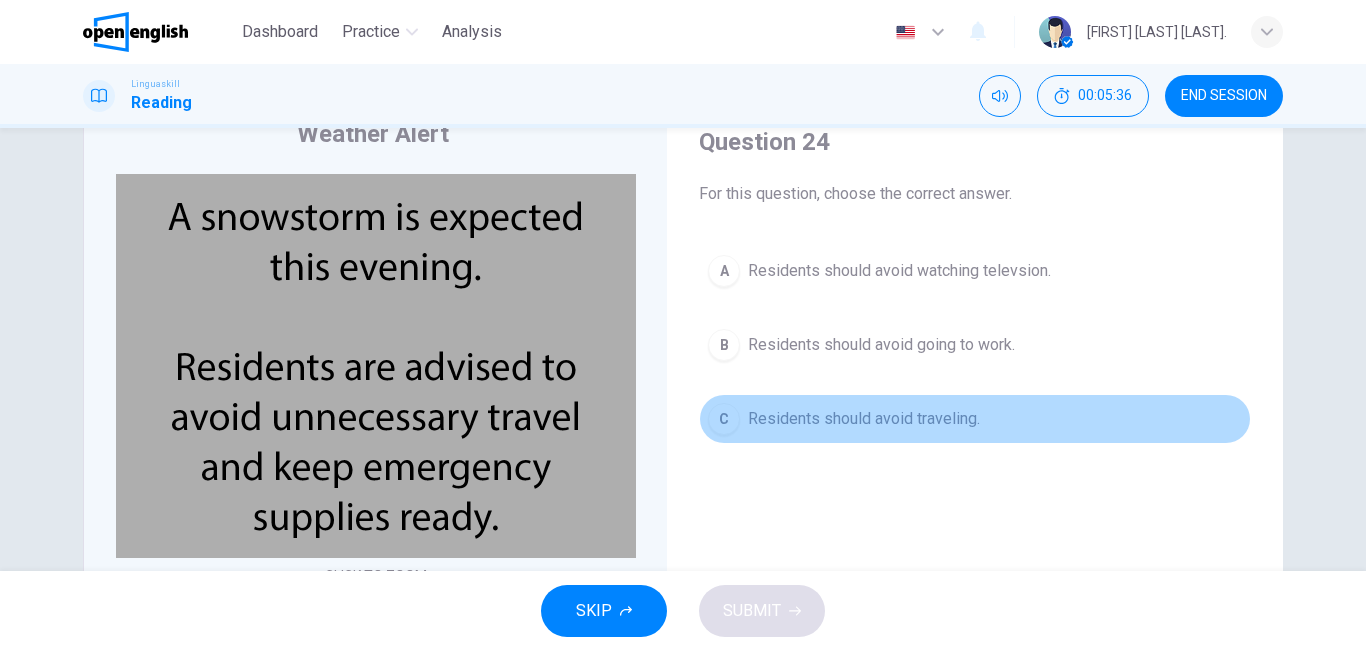 click on "Residents should avoid traveling." at bounding box center [864, 419] 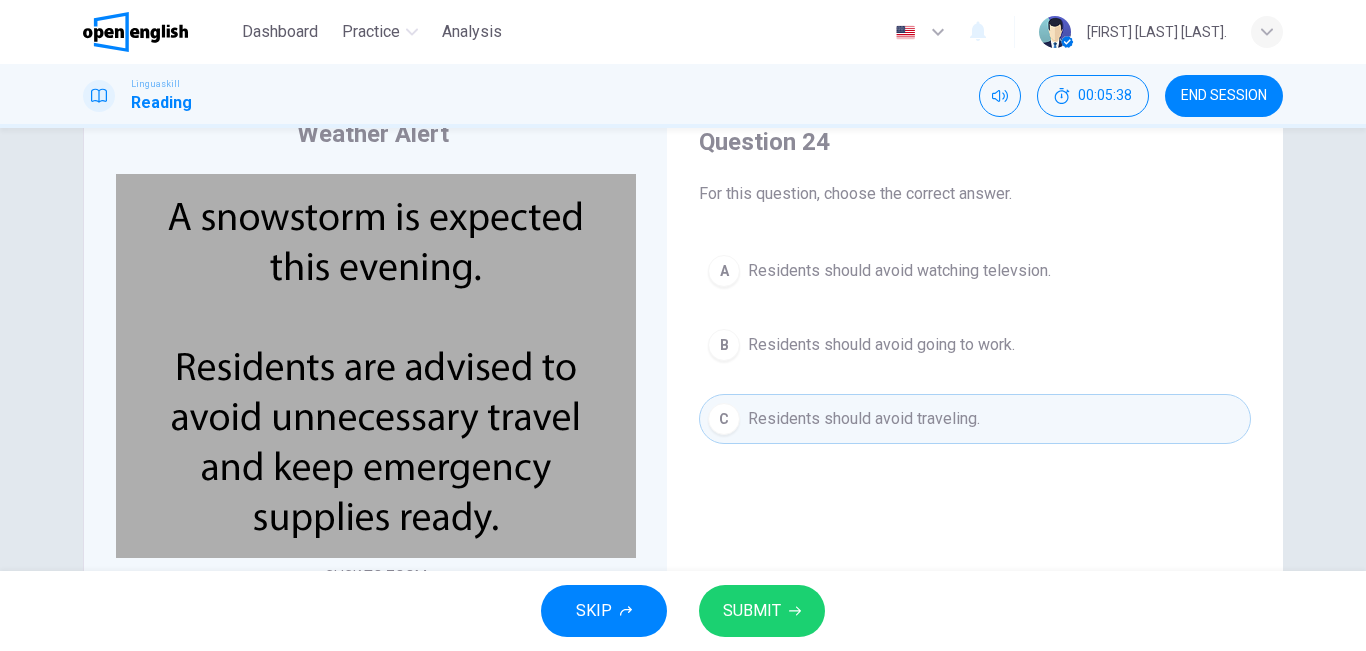 click on "SUBMIT" at bounding box center (752, 611) 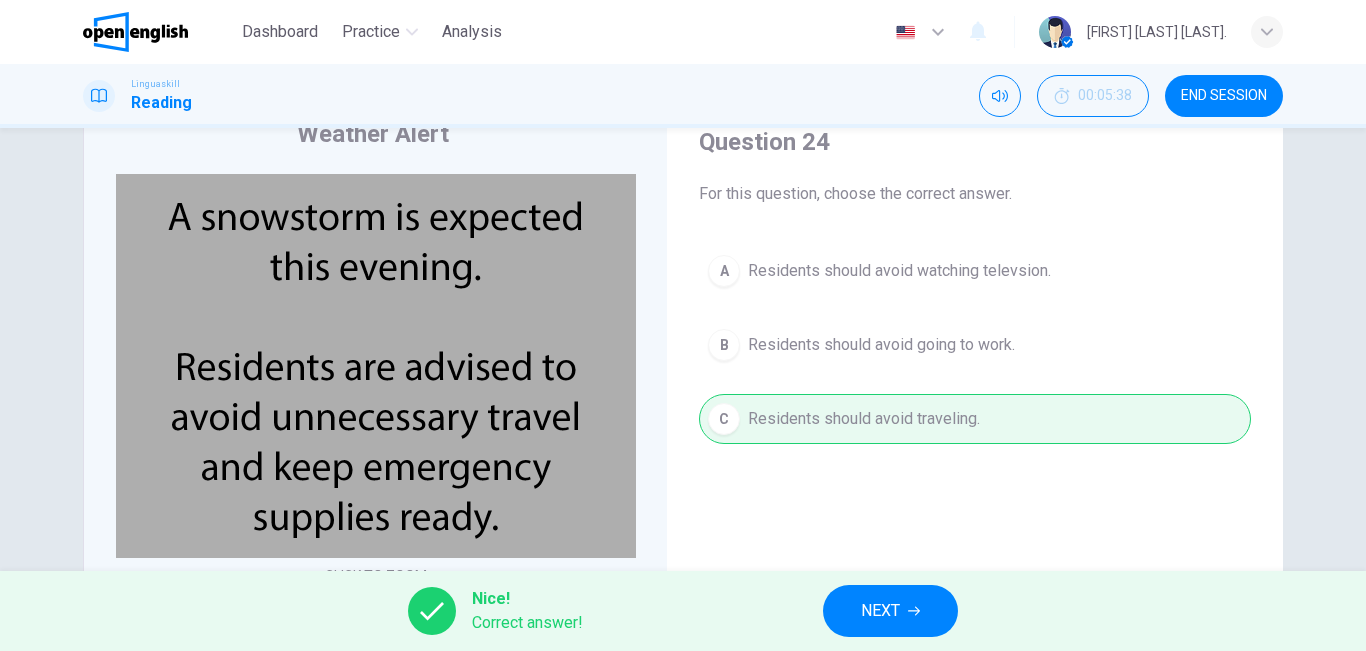 click on "NEXT" at bounding box center [880, 611] 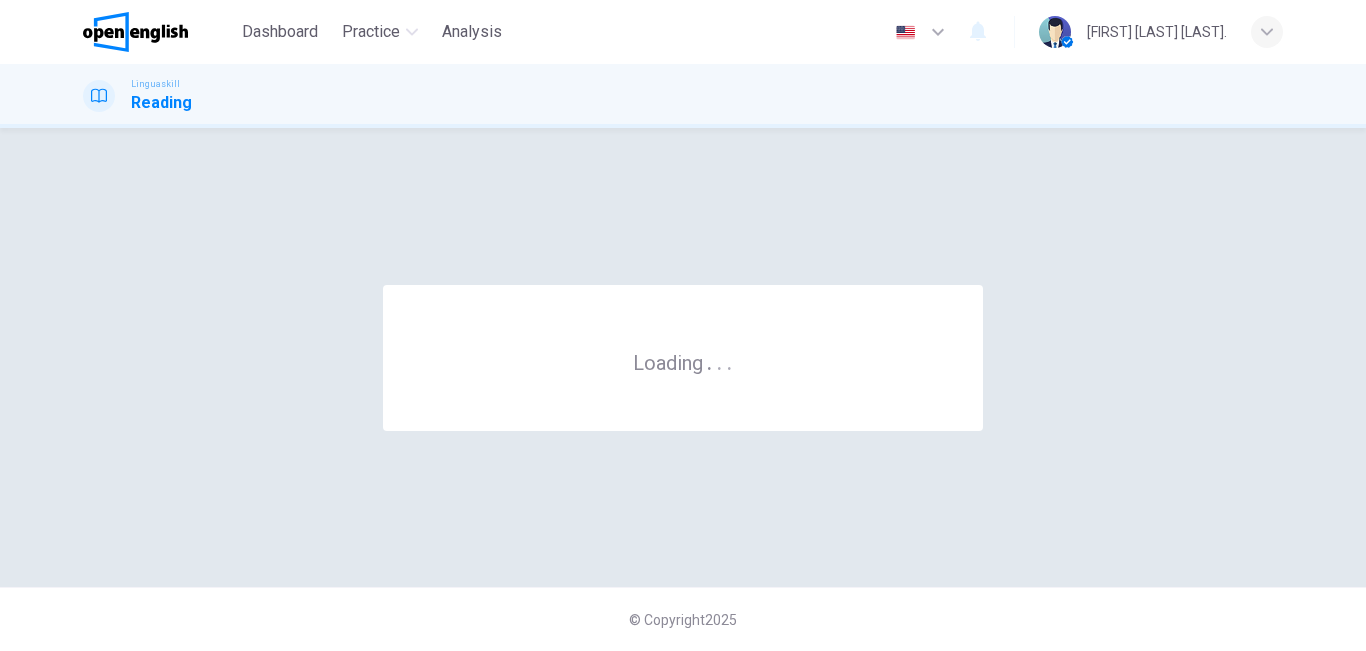 scroll, scrollTop: 0, scrollLeft: 0, axis: both 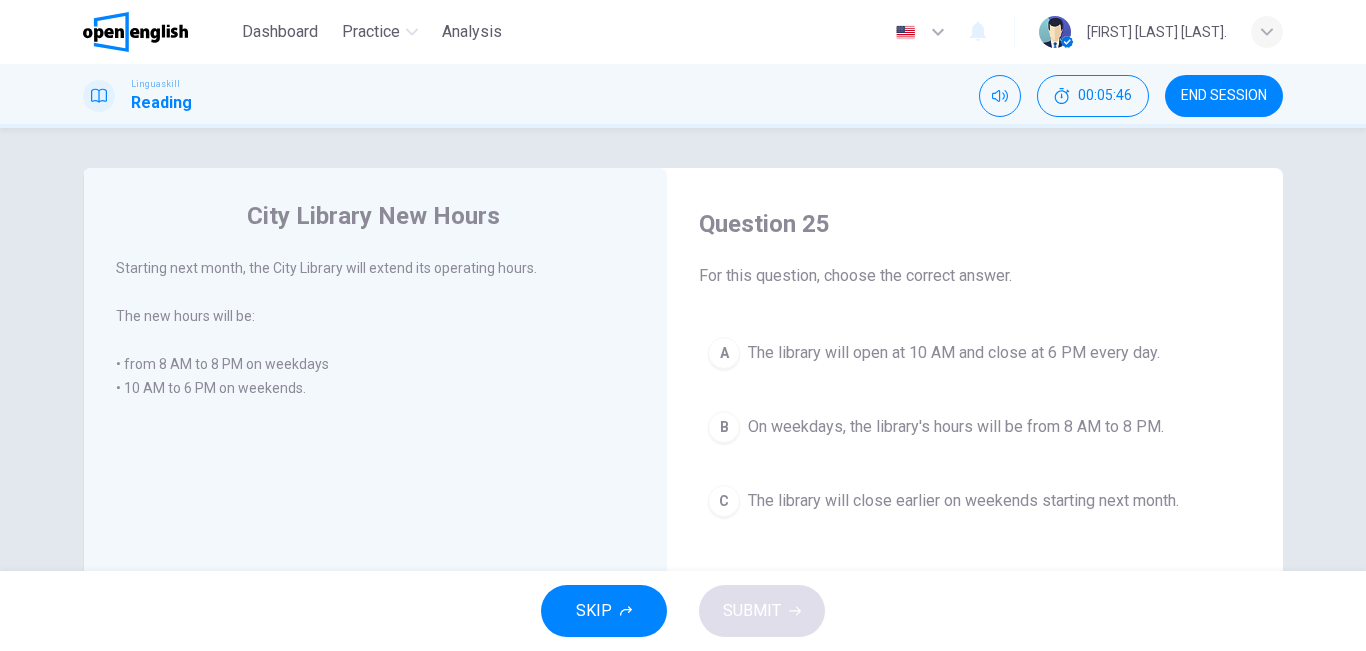 click on "A The library will open at 10 AM and close at 6 PM every day." at bounding box center (975, 353) 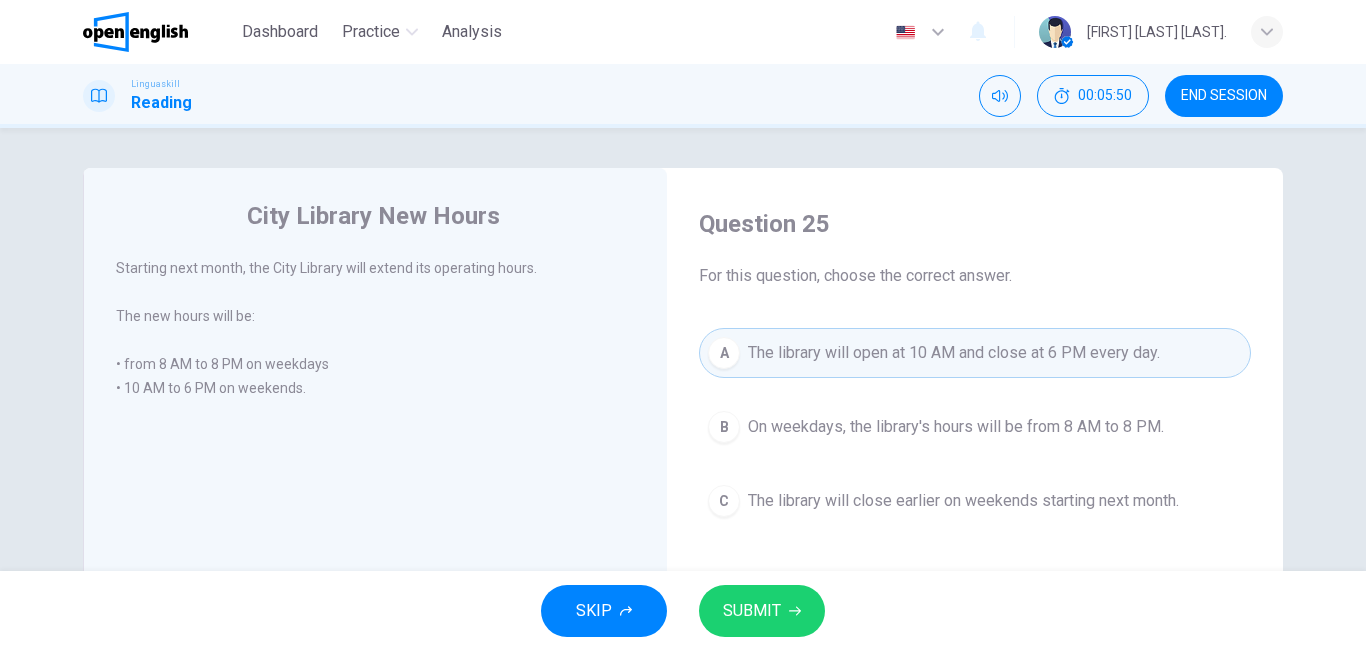 click on "SUBMIT" at bounding box center [752, 611] 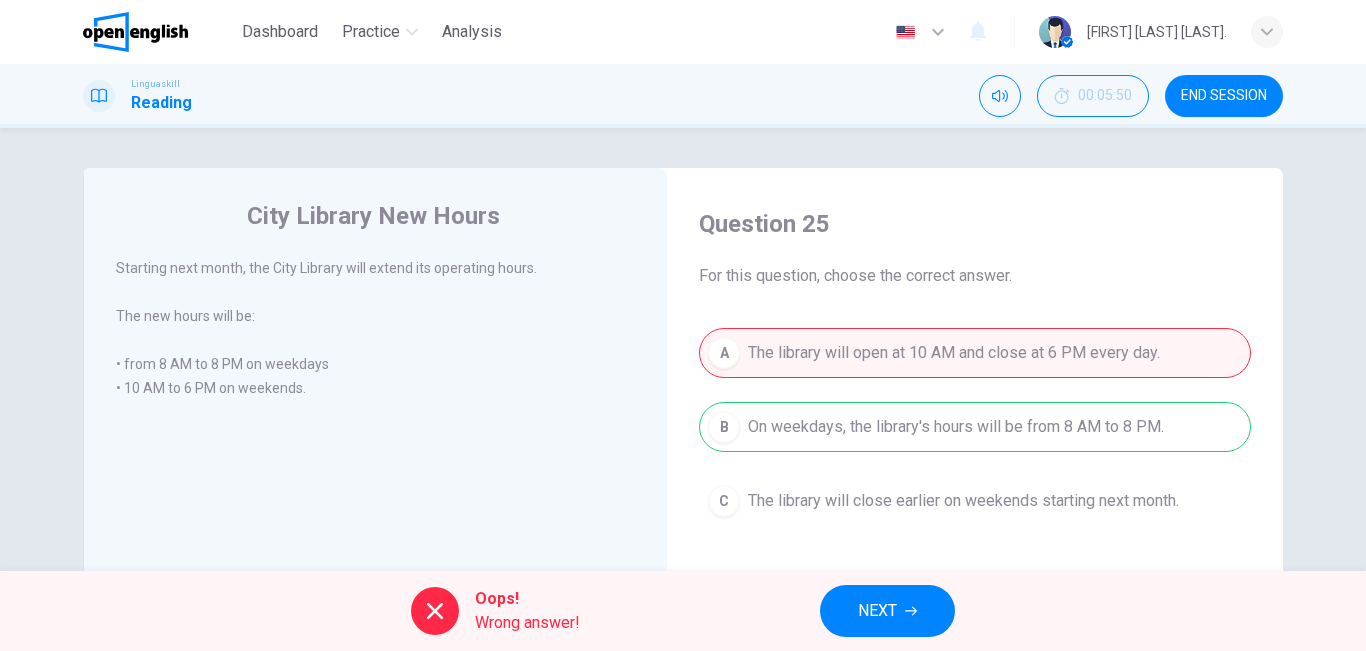 click on "NEXT" at bounding box center [877, 611] 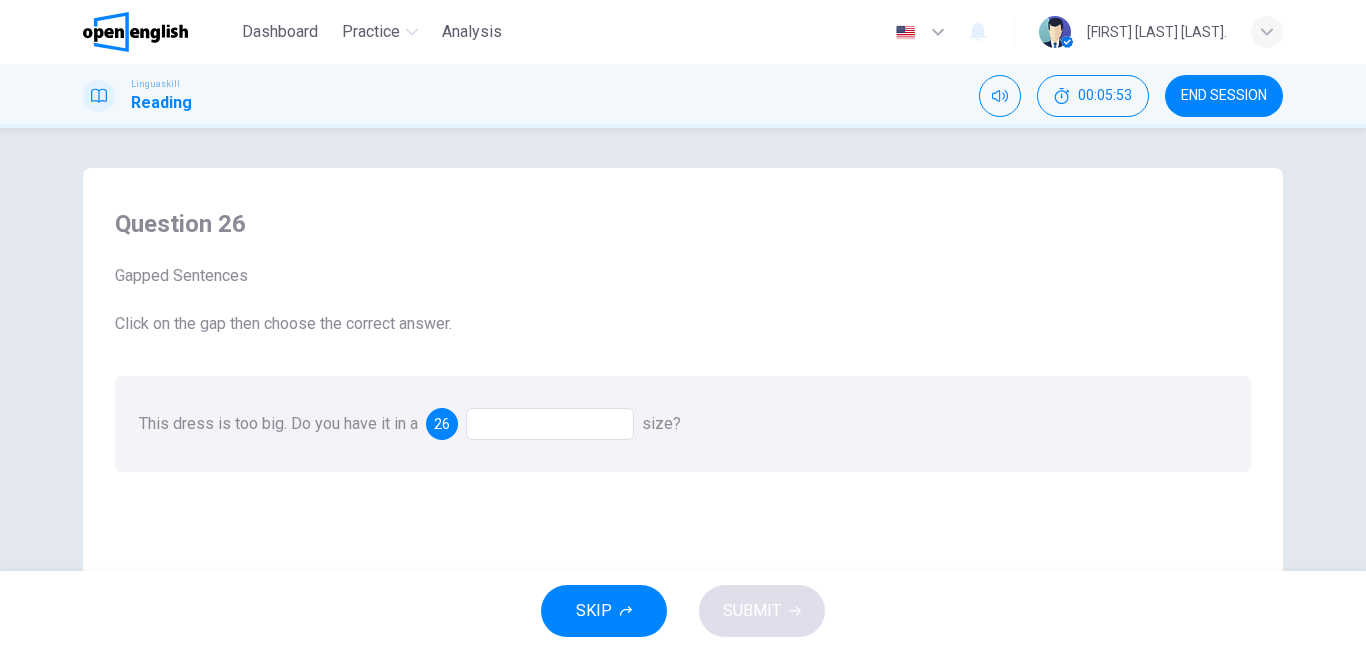 click at bounding box center (550, 424) 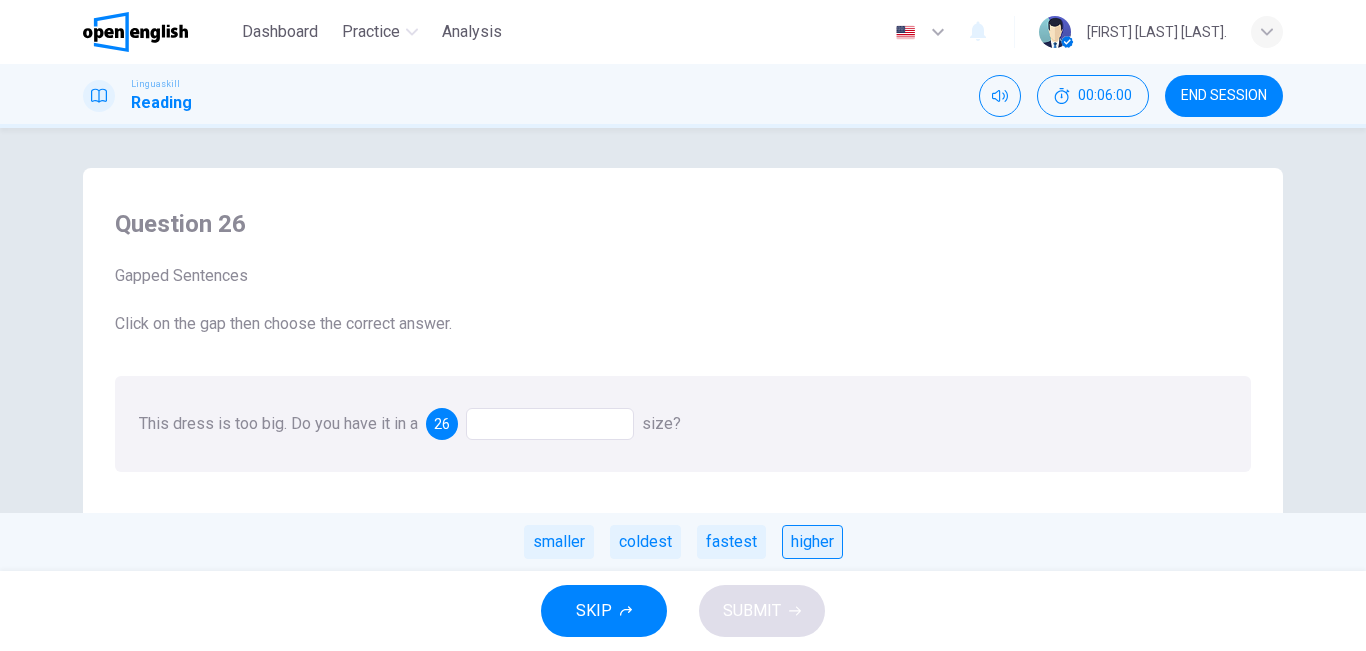 click on "higher" at bounding box center [812, 542] 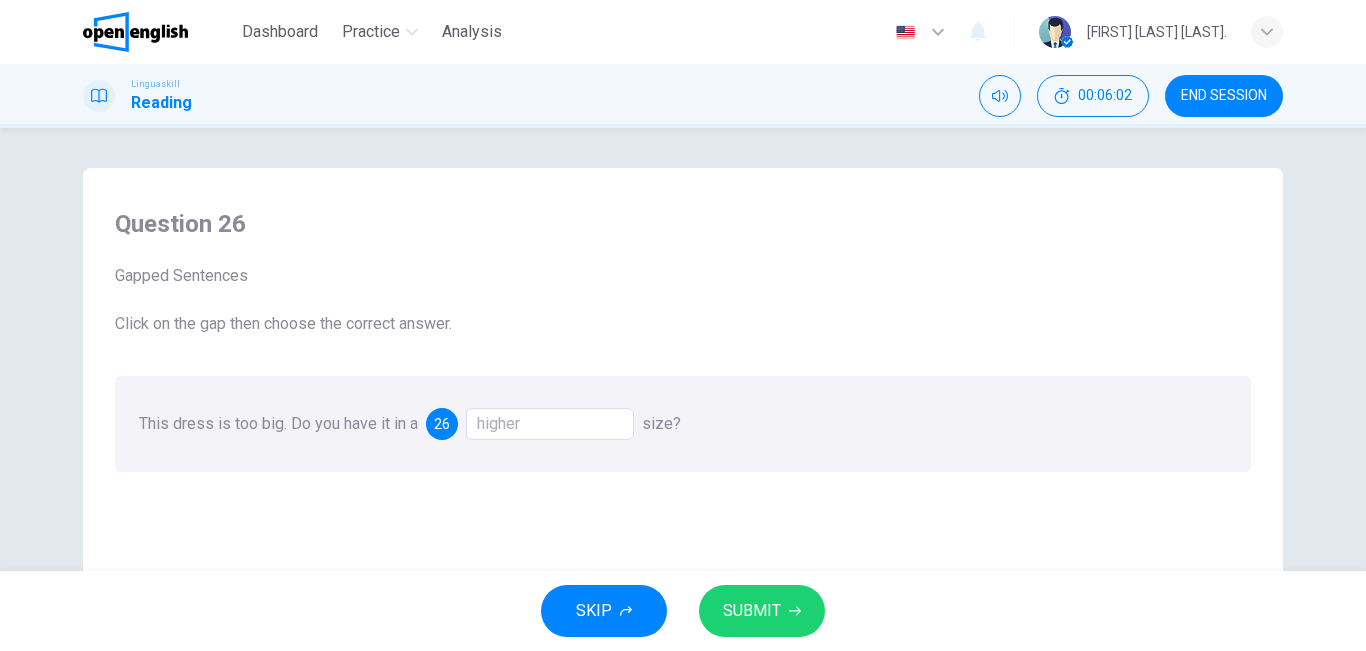 click on "SUBMIT" at bounding box center [752, 611] 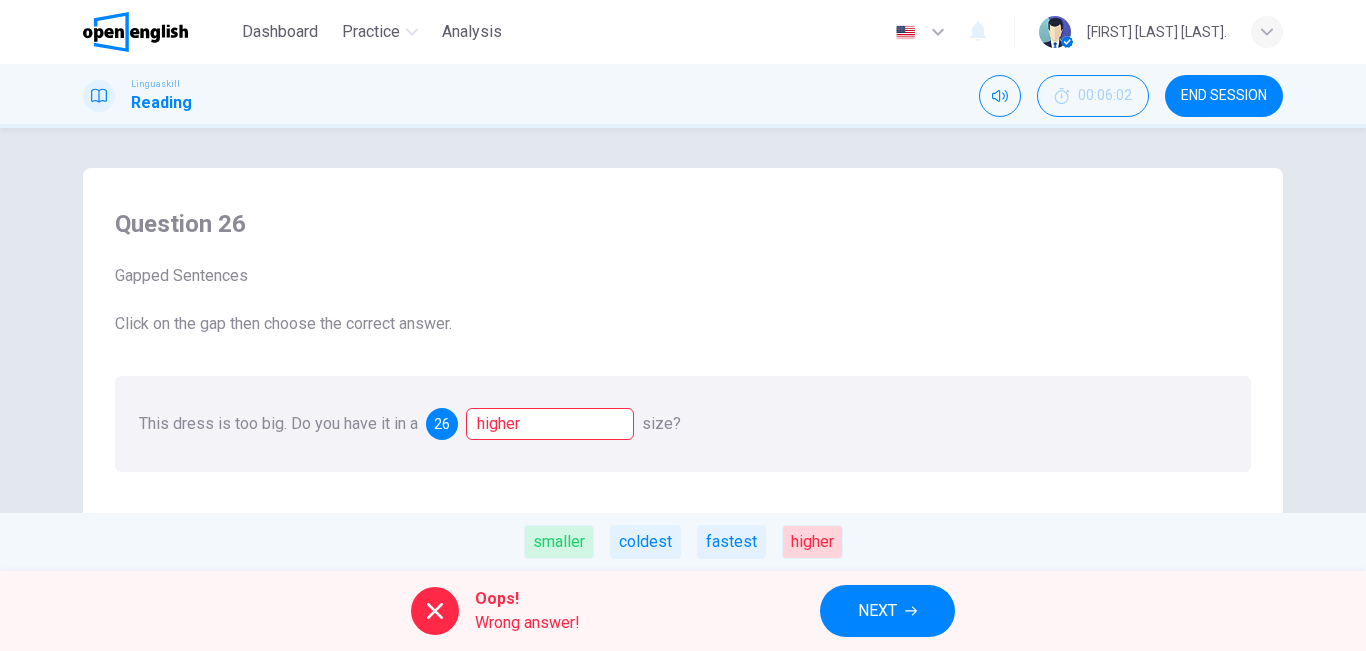 click on "NEXT" at bounding box center [877, 611] 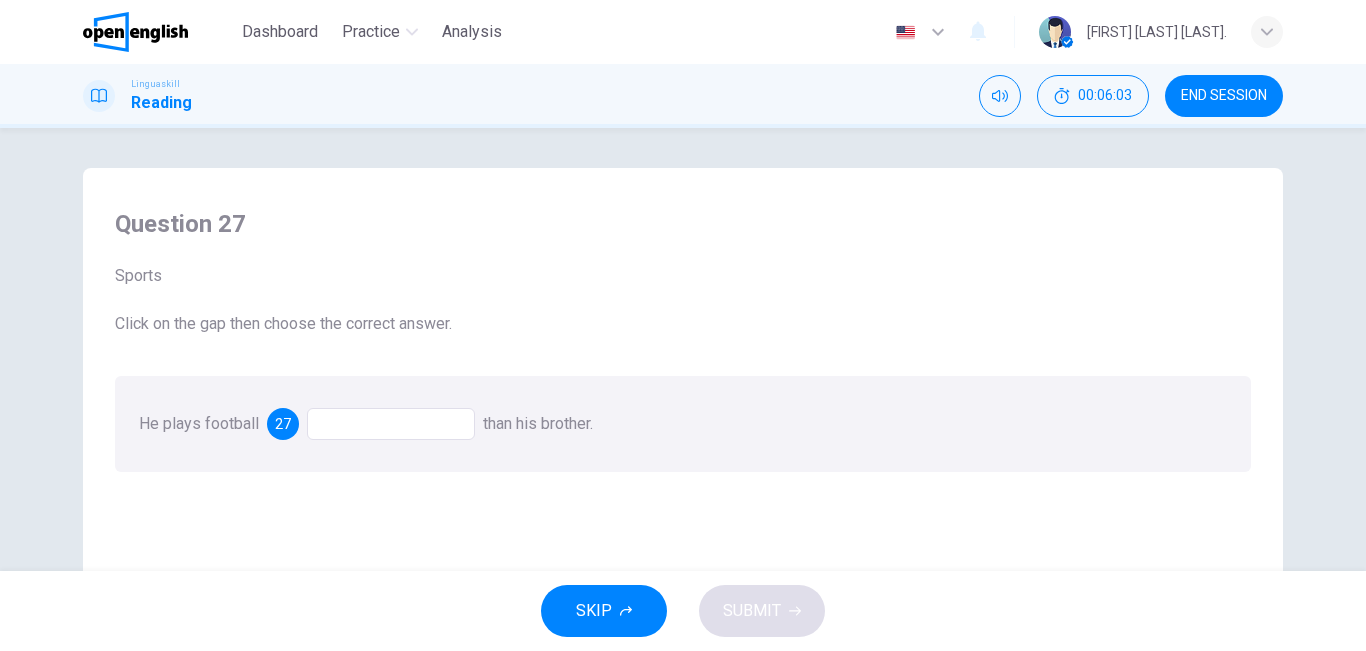 click at bounding box center [391, 424] 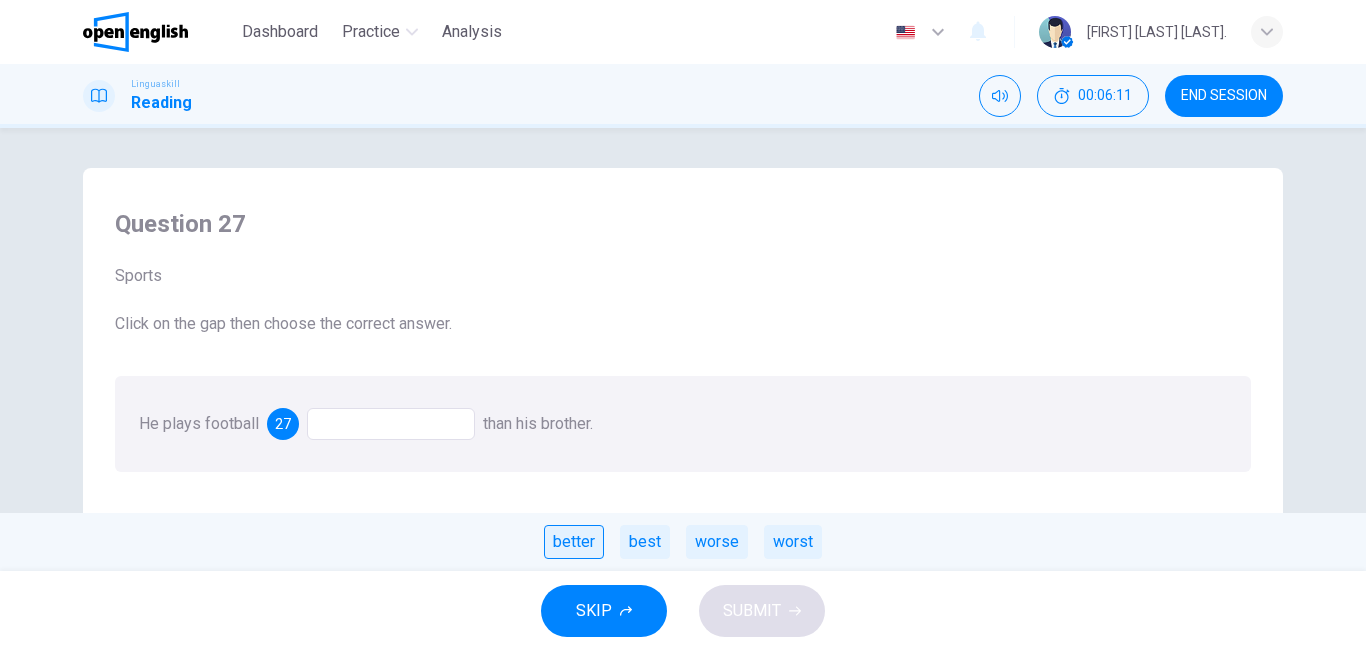 click on "better" at bounding box center [574, 542] 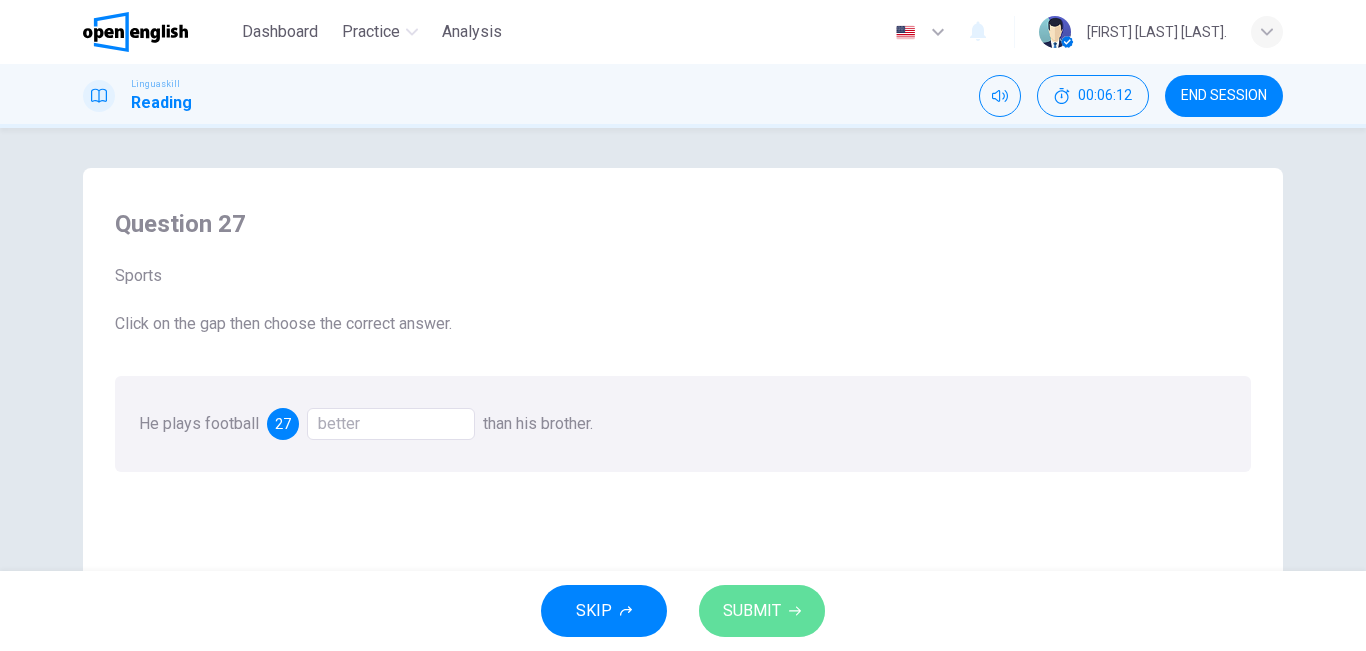 click on "SUBMIT" at bounding box center (762, 611) 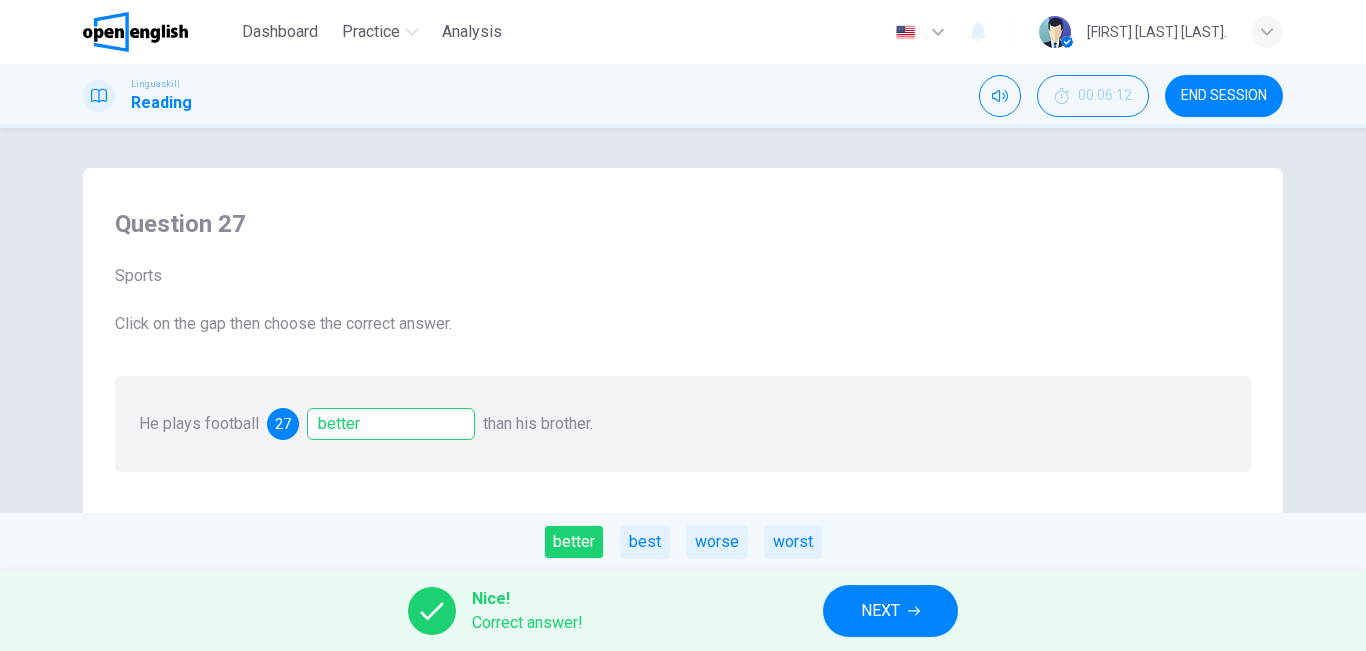 click on "NEXT" at bounding box center [880, 611] 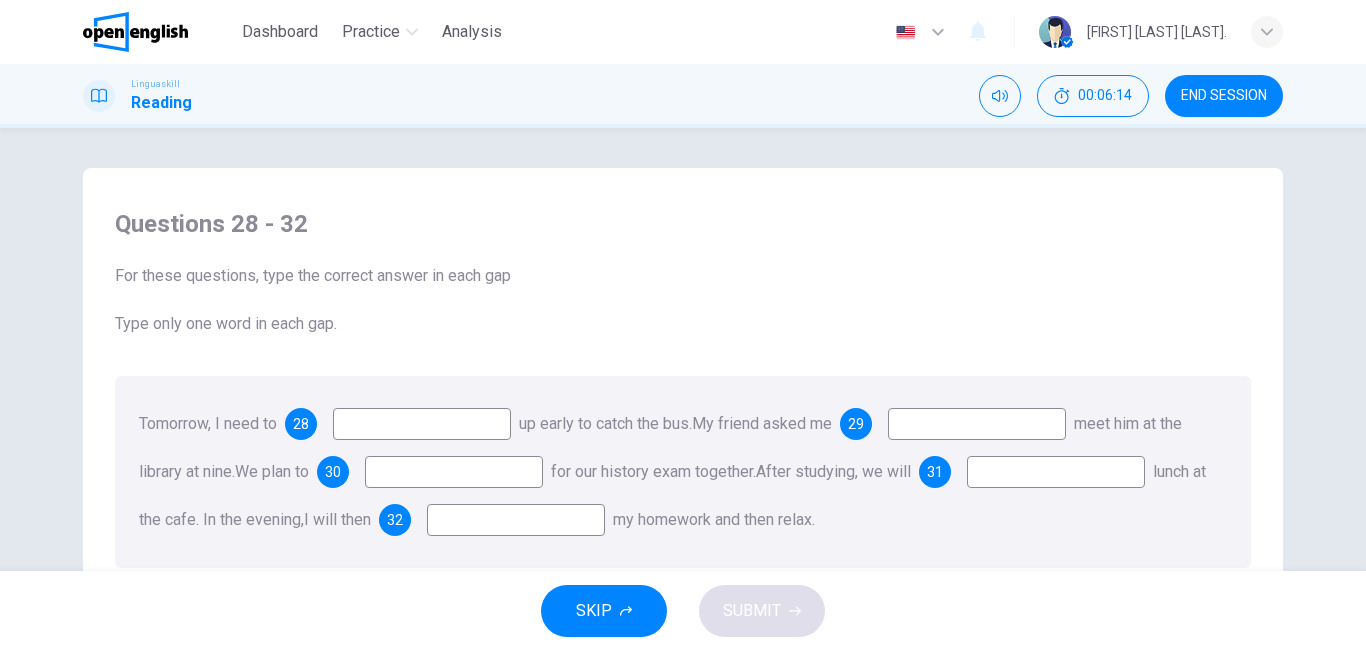 click at bounding box center (422, 424) 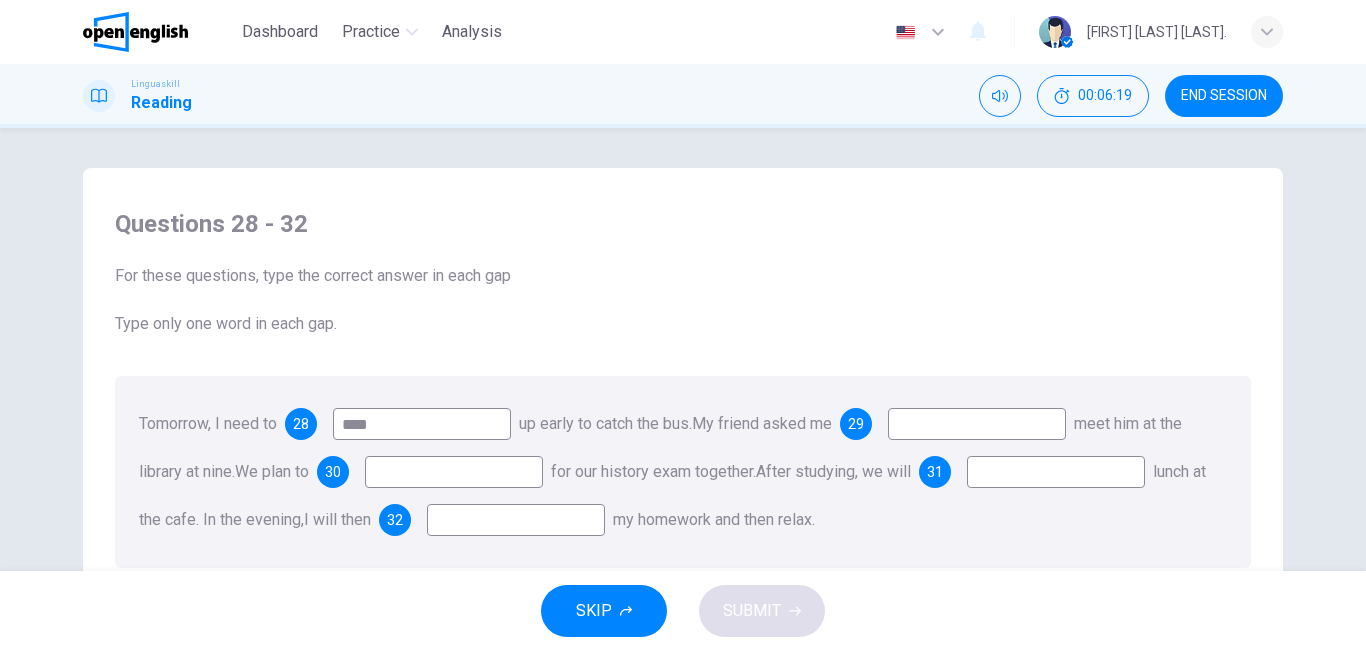 type on "****" 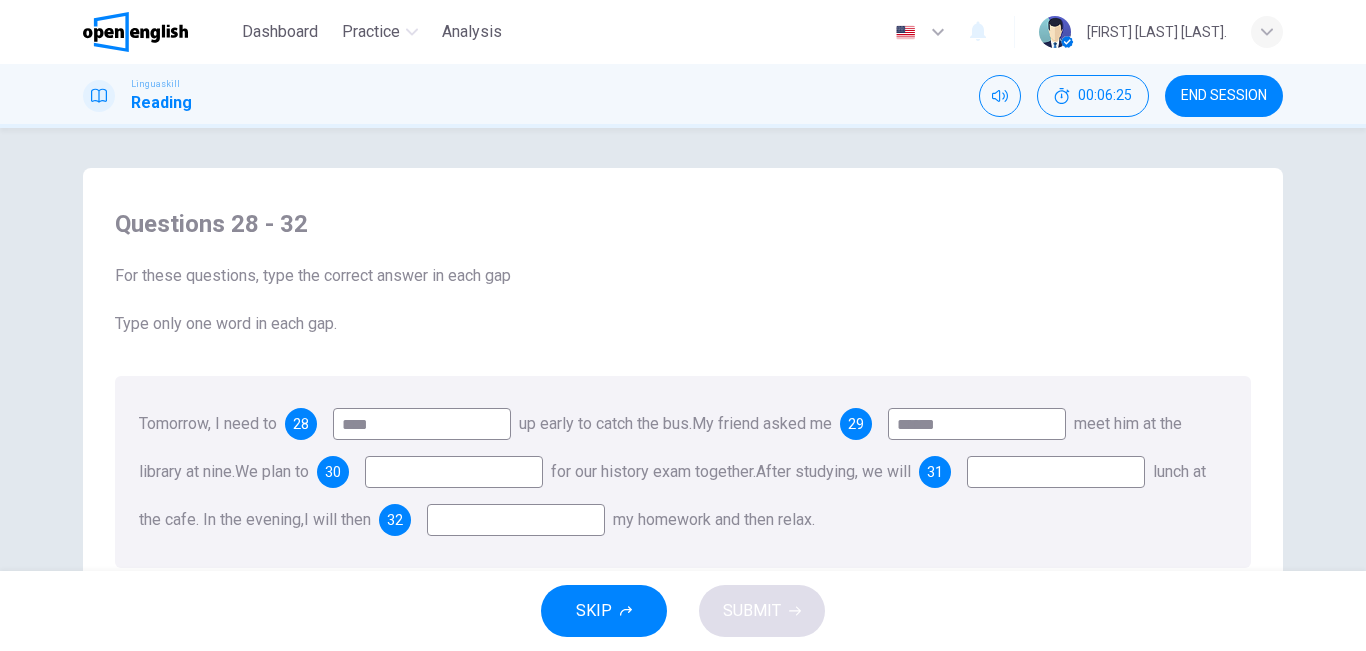 type on "******" 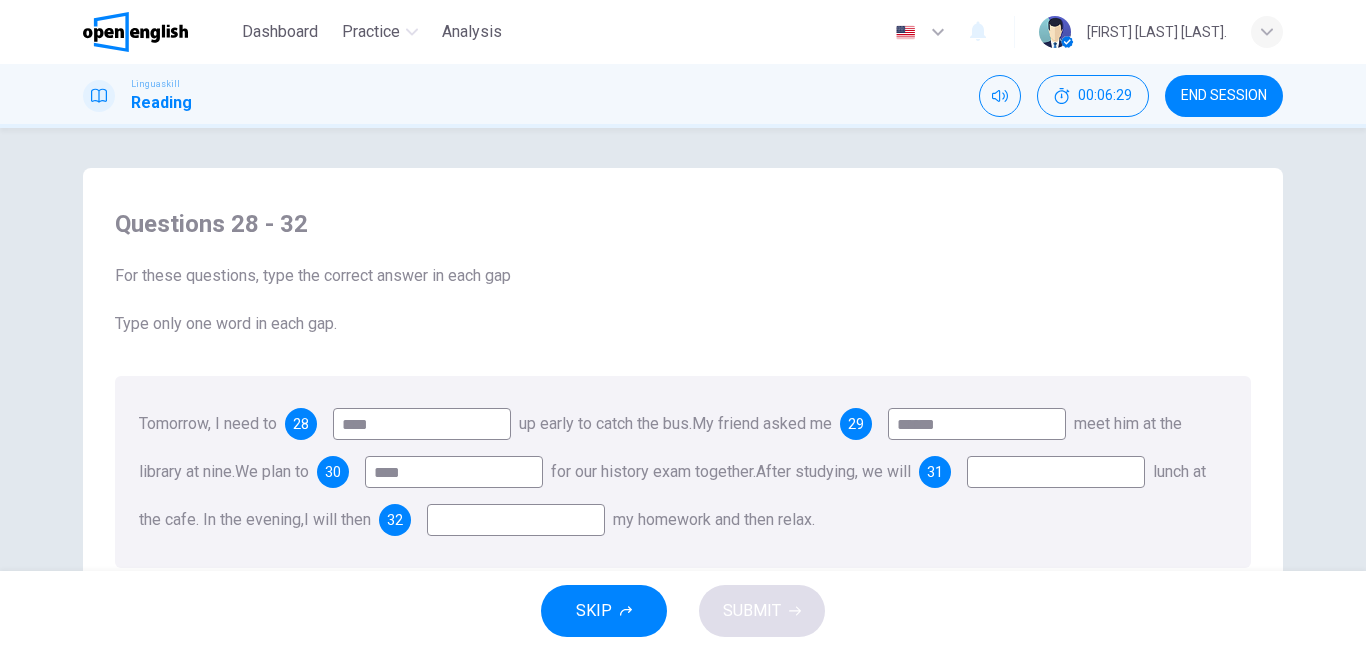 type on "****" 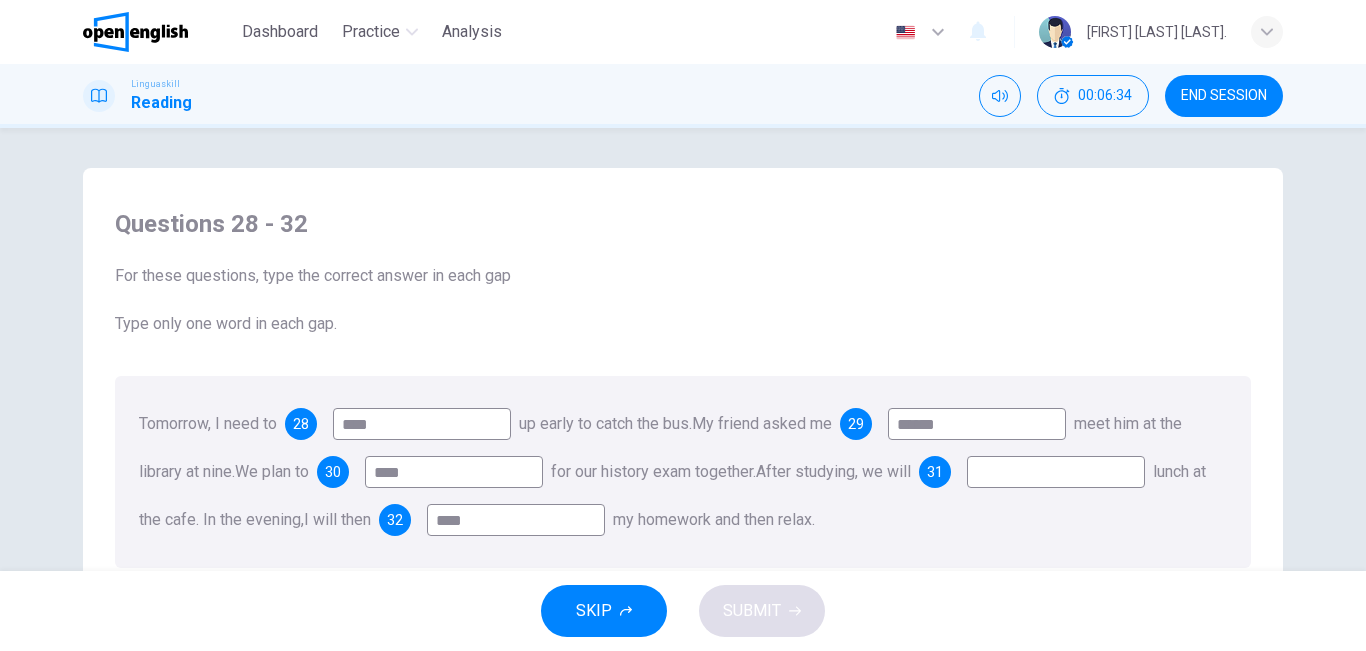 type on "****" 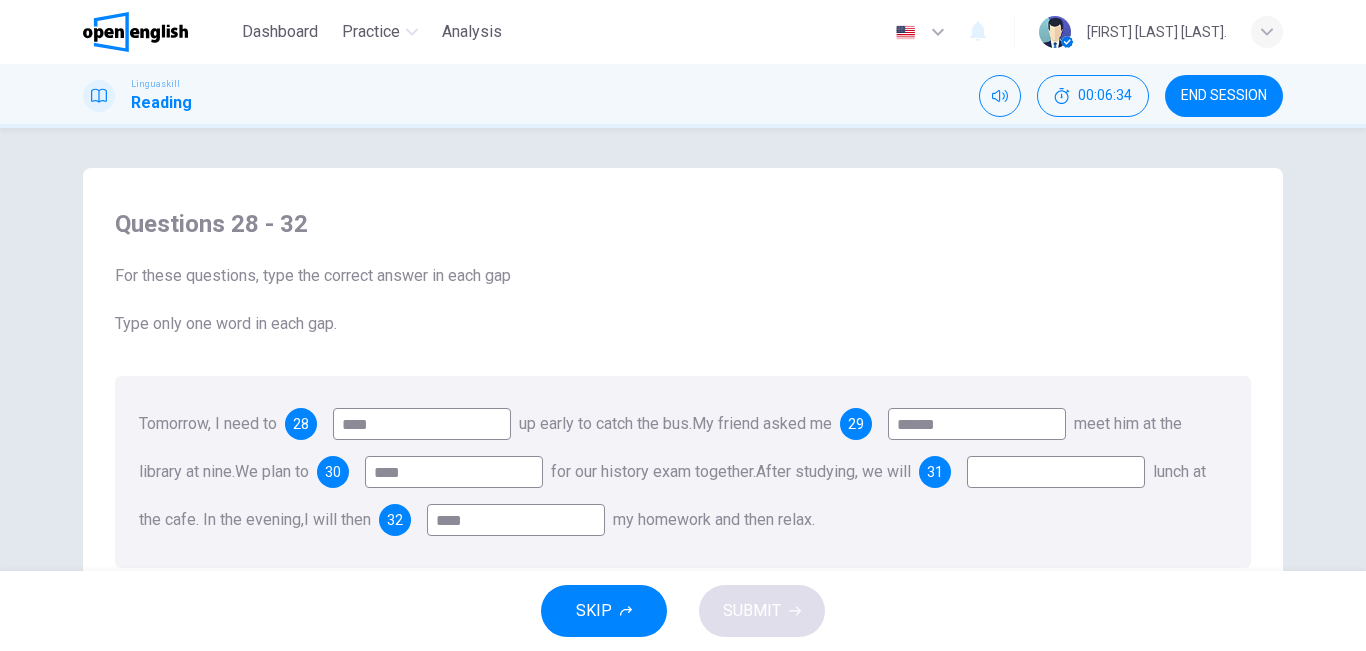 click at bounding box center (1056, 472) 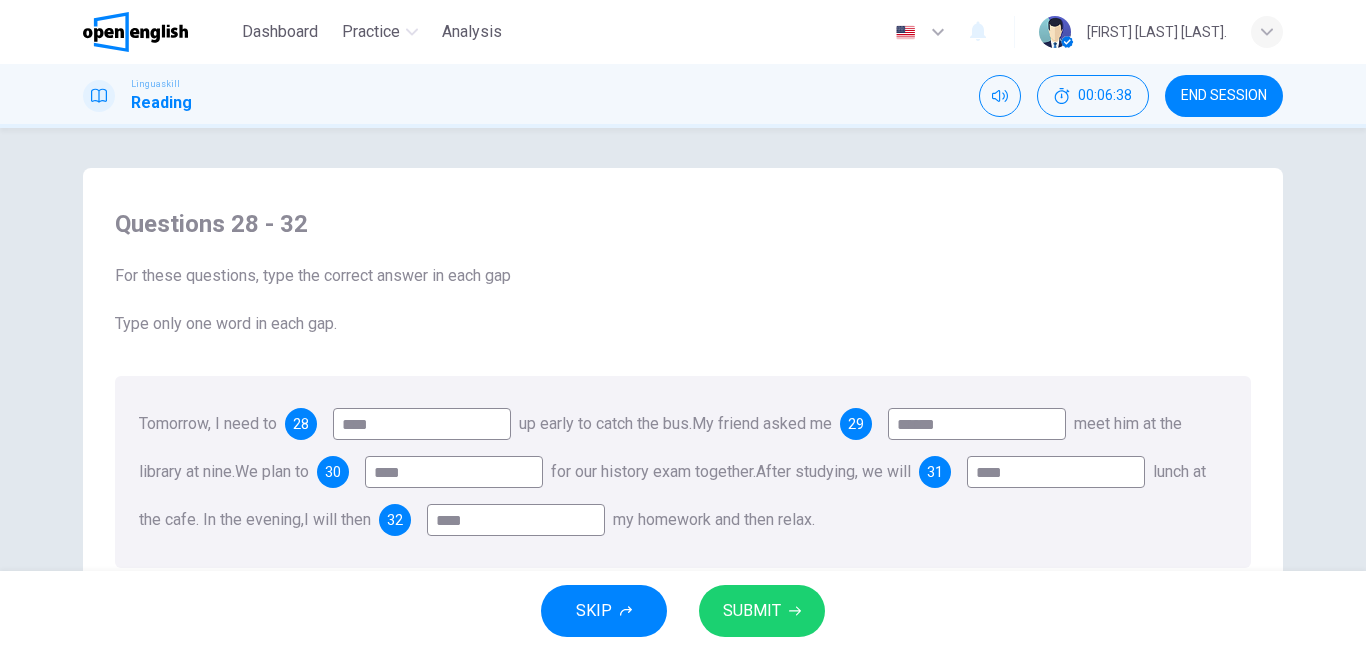 type on "****" 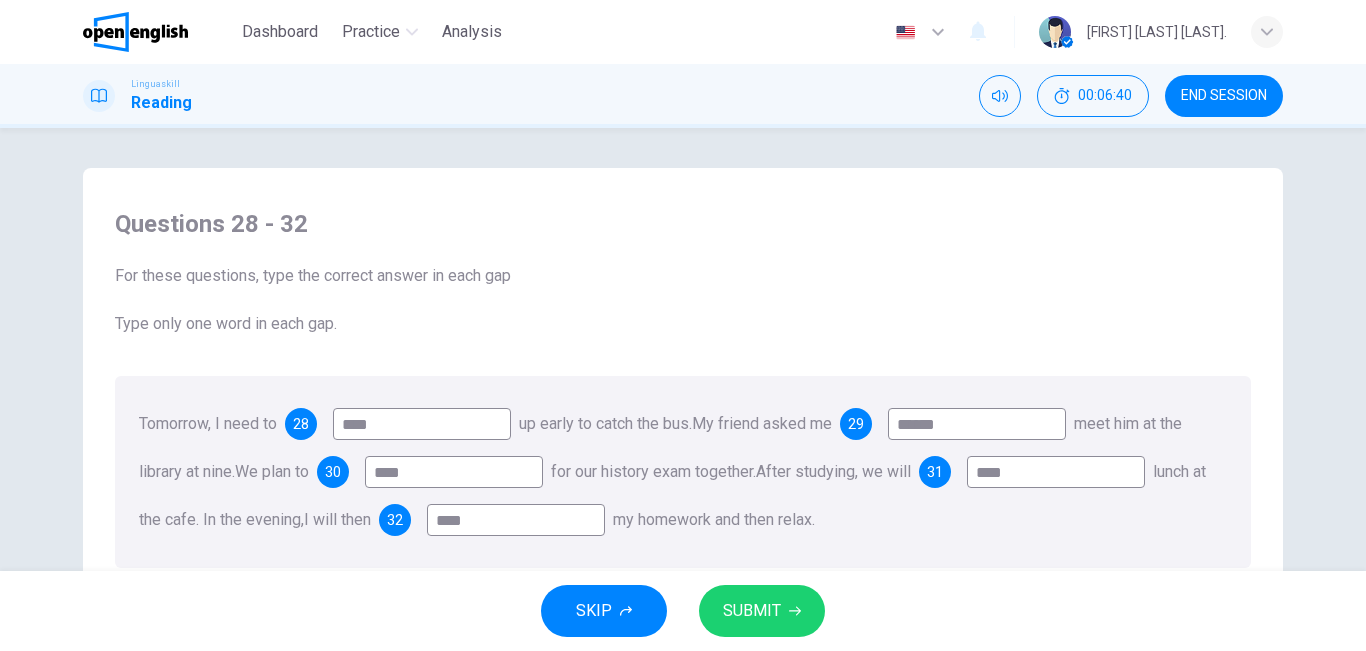 click on "SUBMIT" at bounding box center [752, 611] 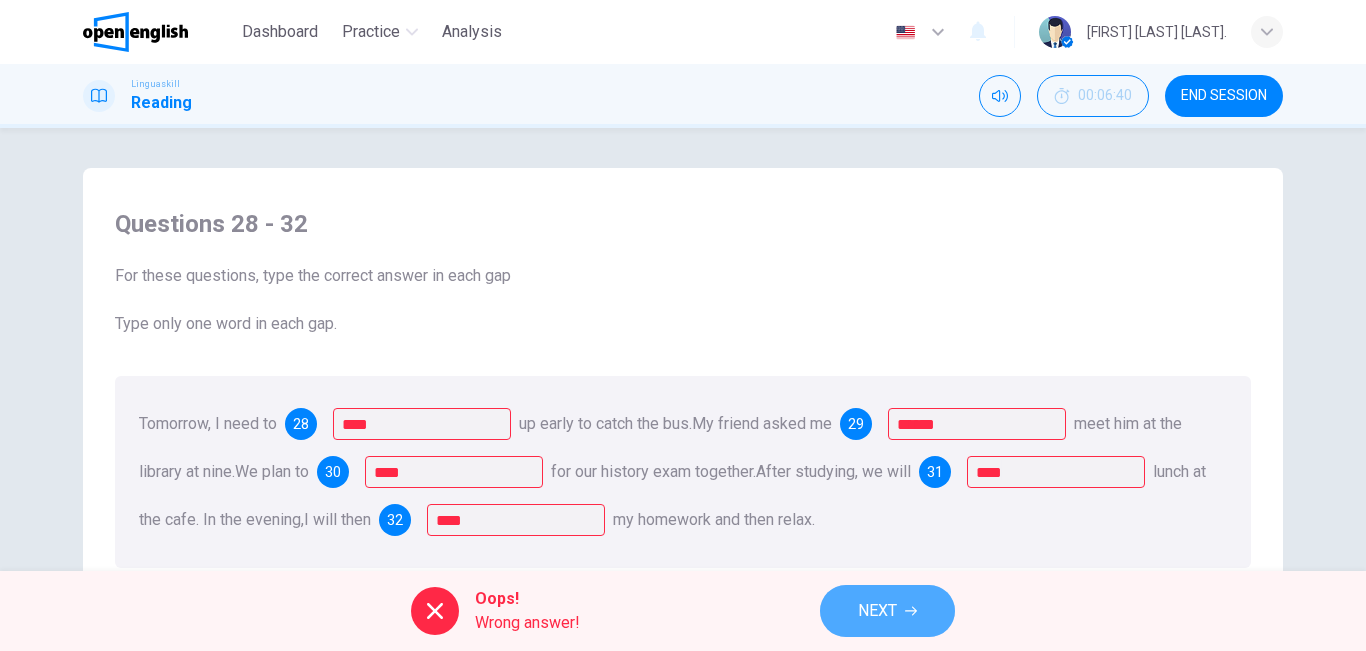 click on "NEXT" at bounding box center [877, 611] 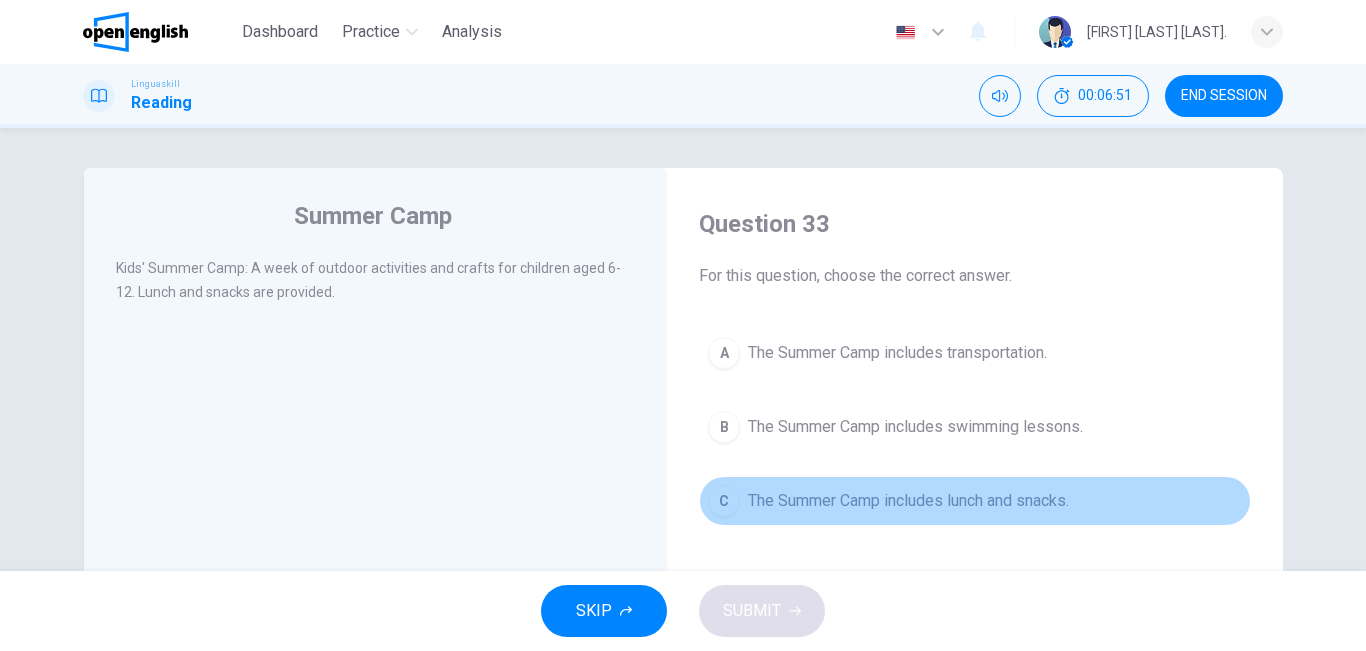 click on "The Summer Camp includes lunch and snacks." at bounding box center (908, 501) 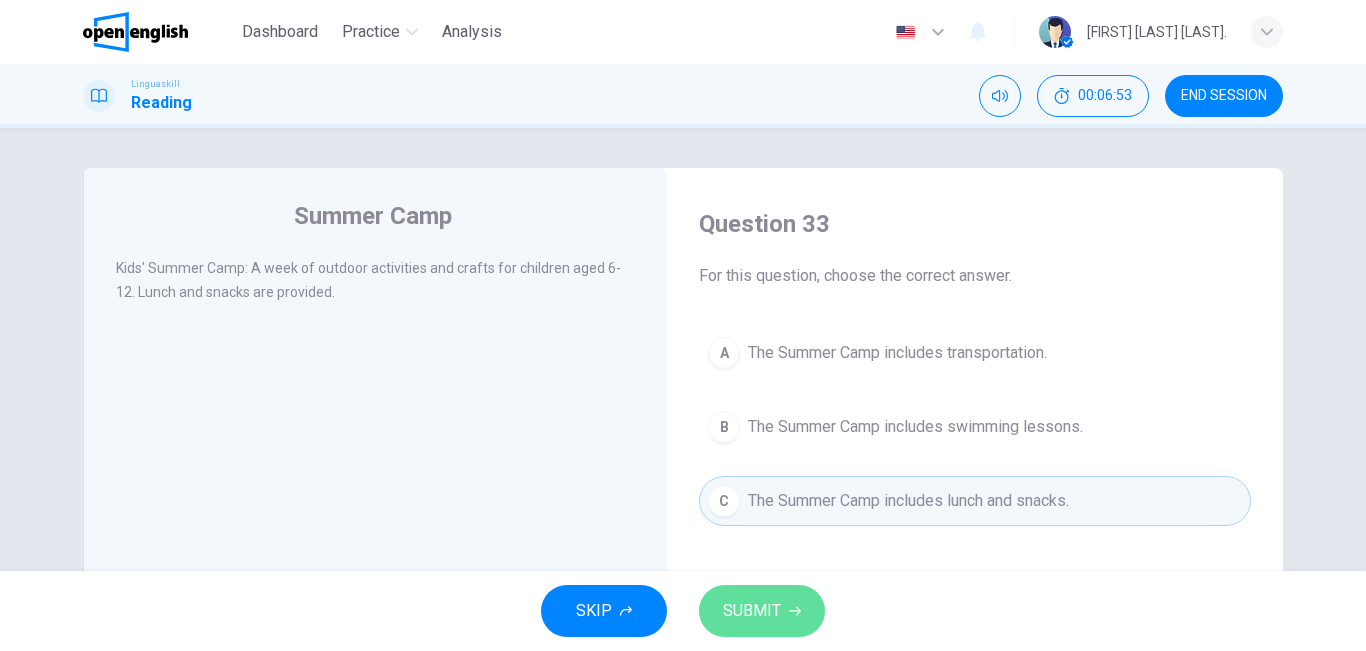 click on "SUBMIT" at bounding box center [752, 611] 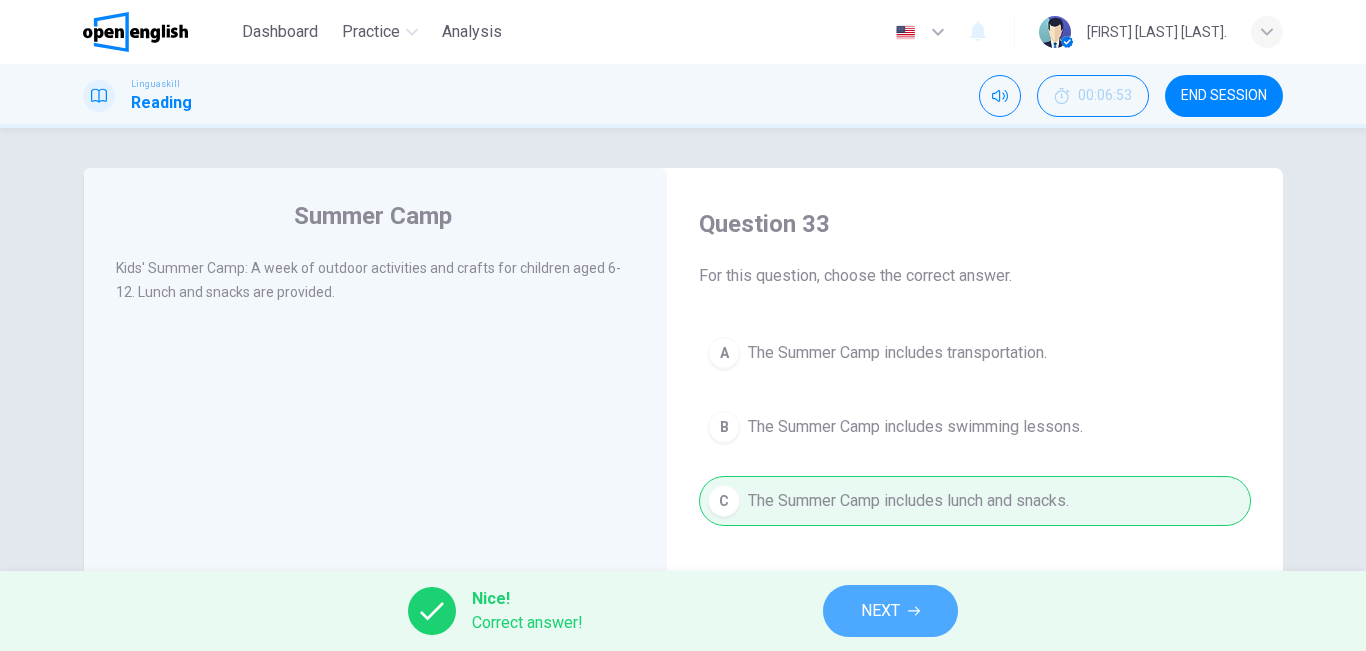 click on "NEXT" at bounding box center [880, 611] 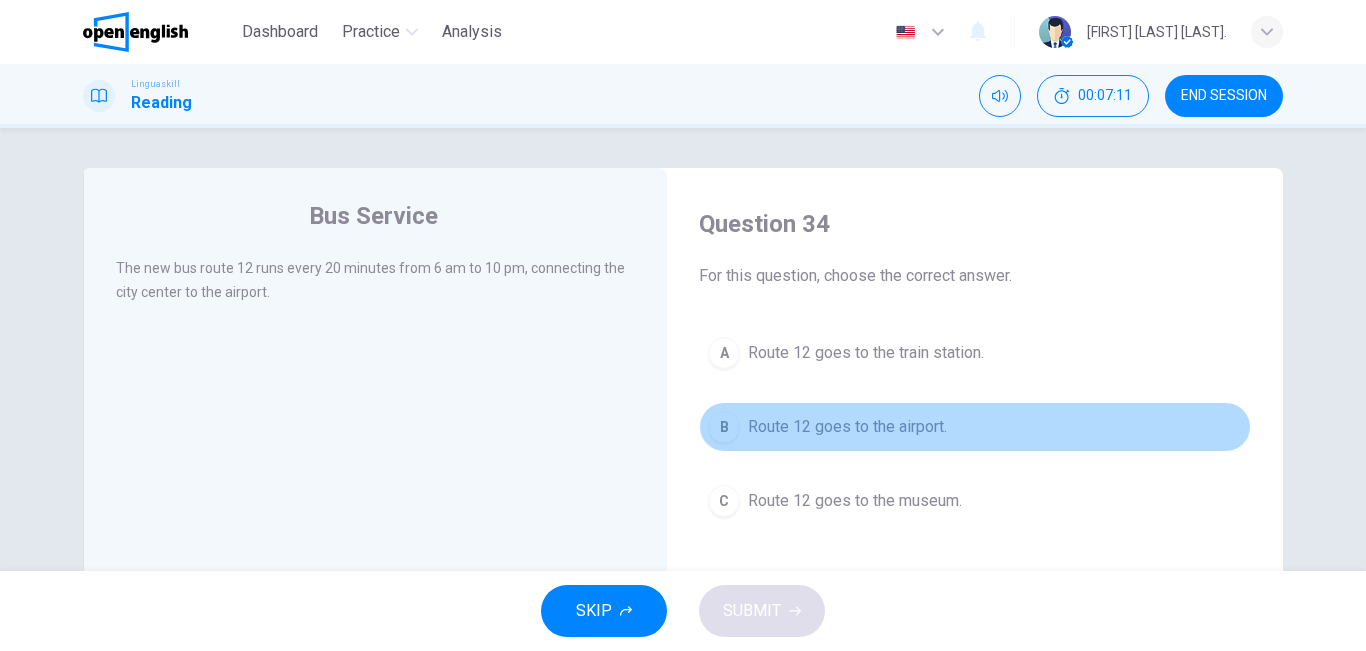 click on "Route 12 goes to the airport." at bounding box center (847, 427) 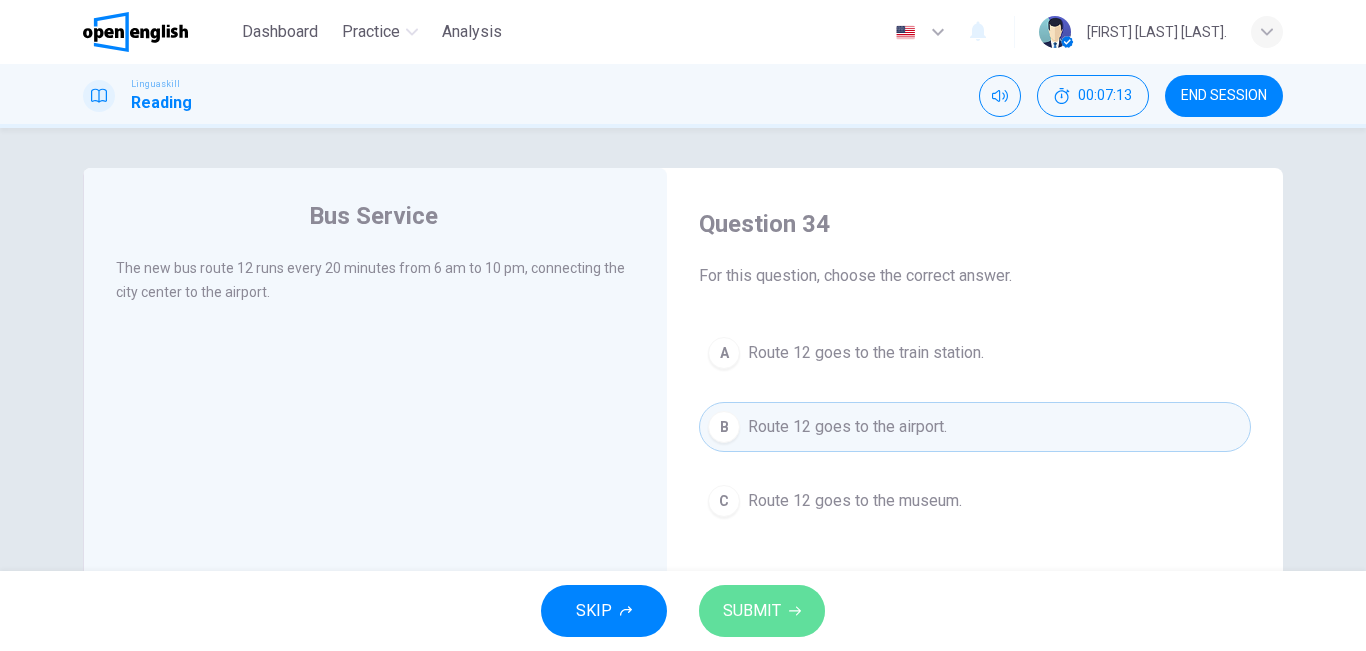 click on "SUBMIT" at bounding box center (752, 611) 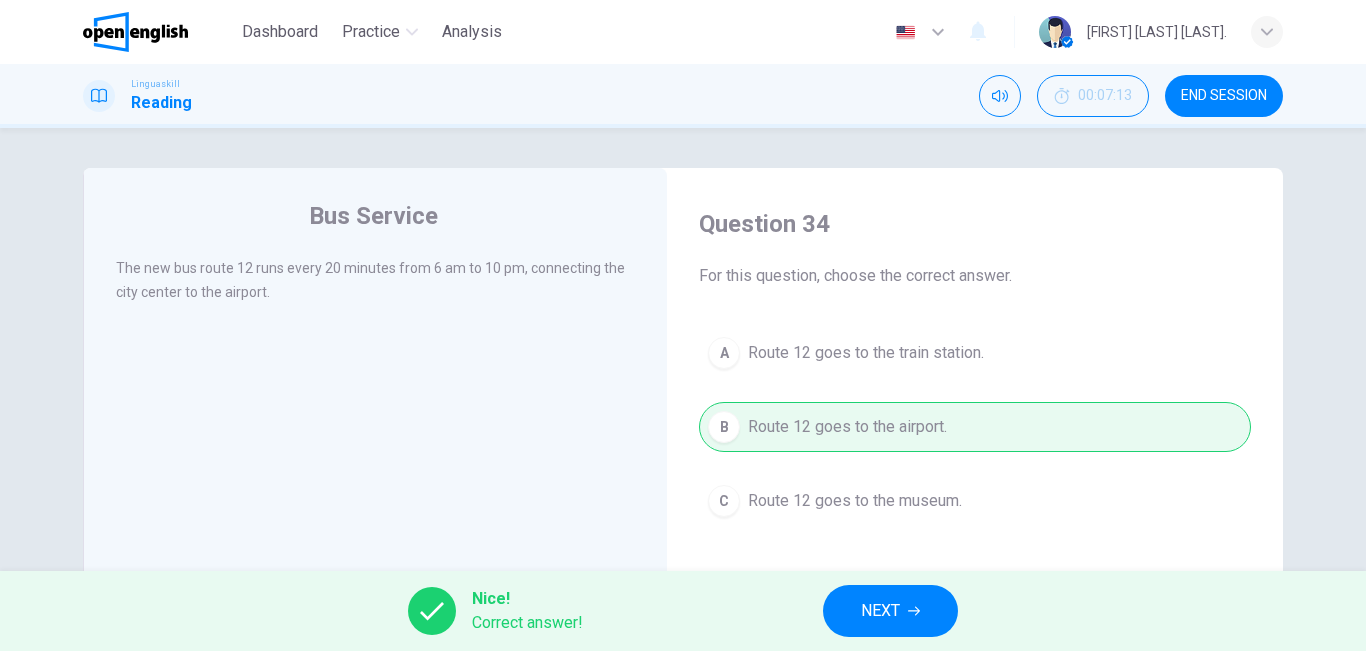 click on "NEXT" at bounding box center [880, 611] 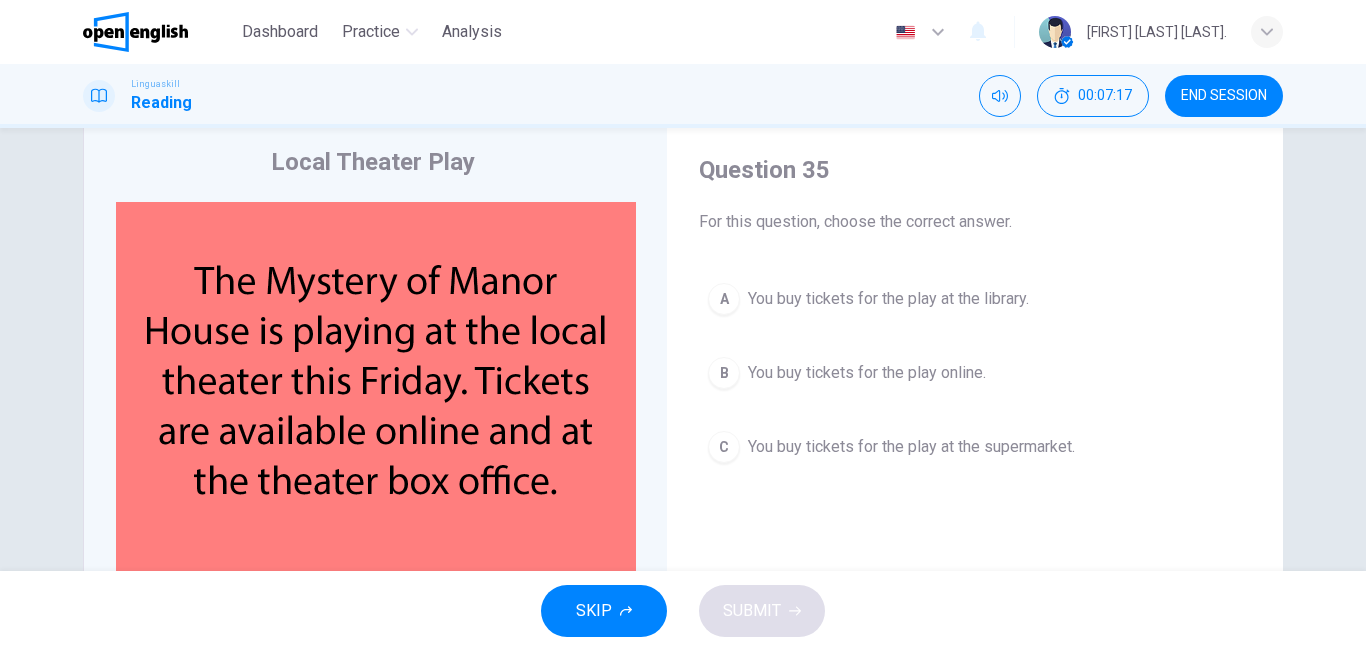 scroll, scrollTop: 56, scrollLeft: 0, axis: vertical 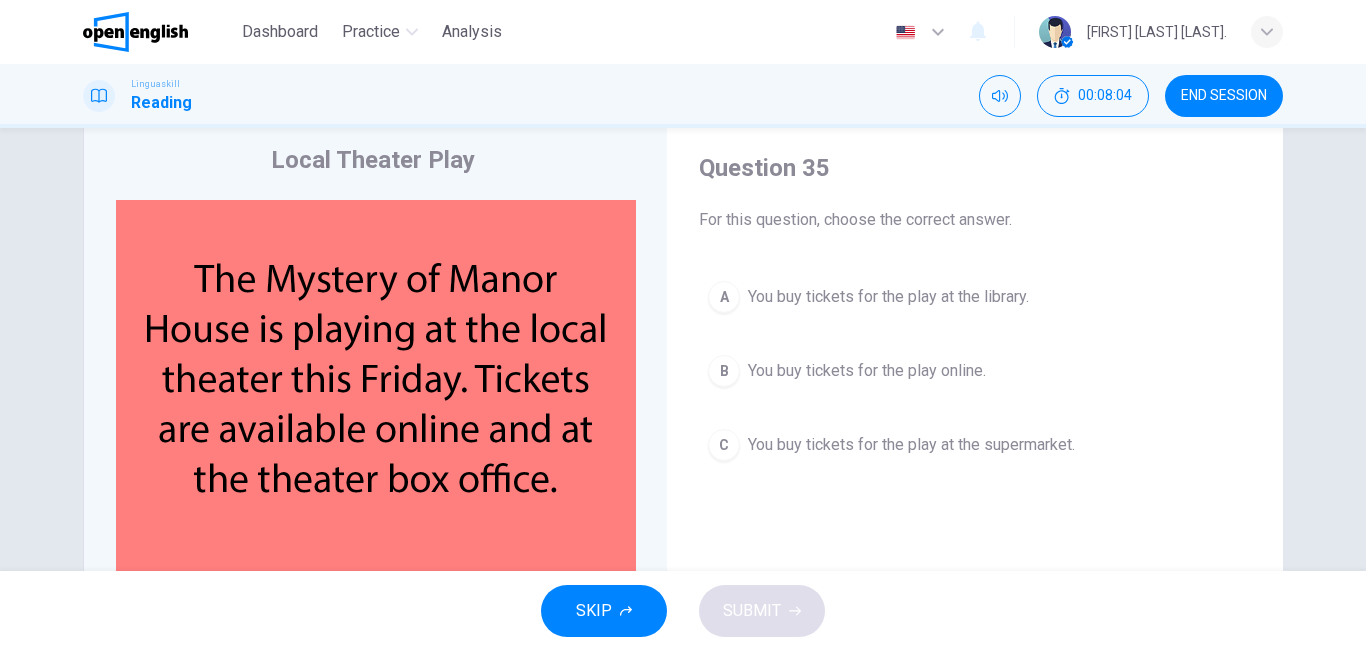 click on "You buy tickets for the play at the library." at bounding box center (888, 297) 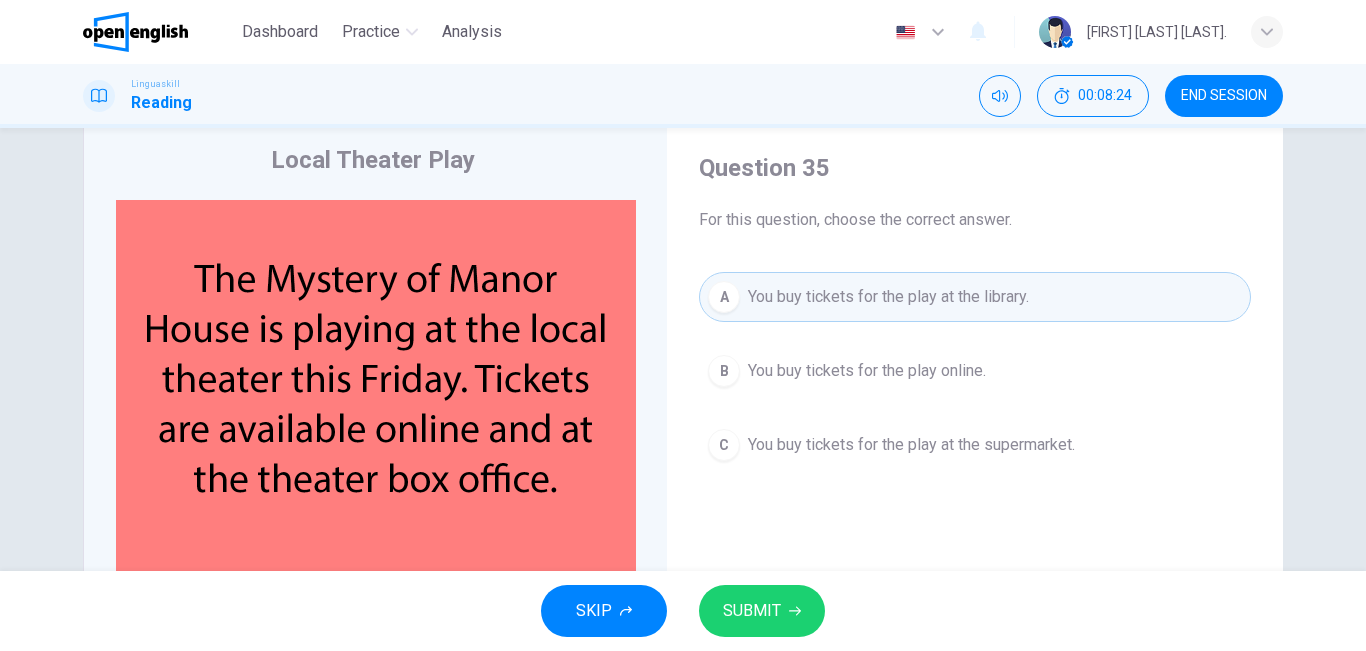 click on "B You buy tickets for the play online." at bounding box center [975, 371] 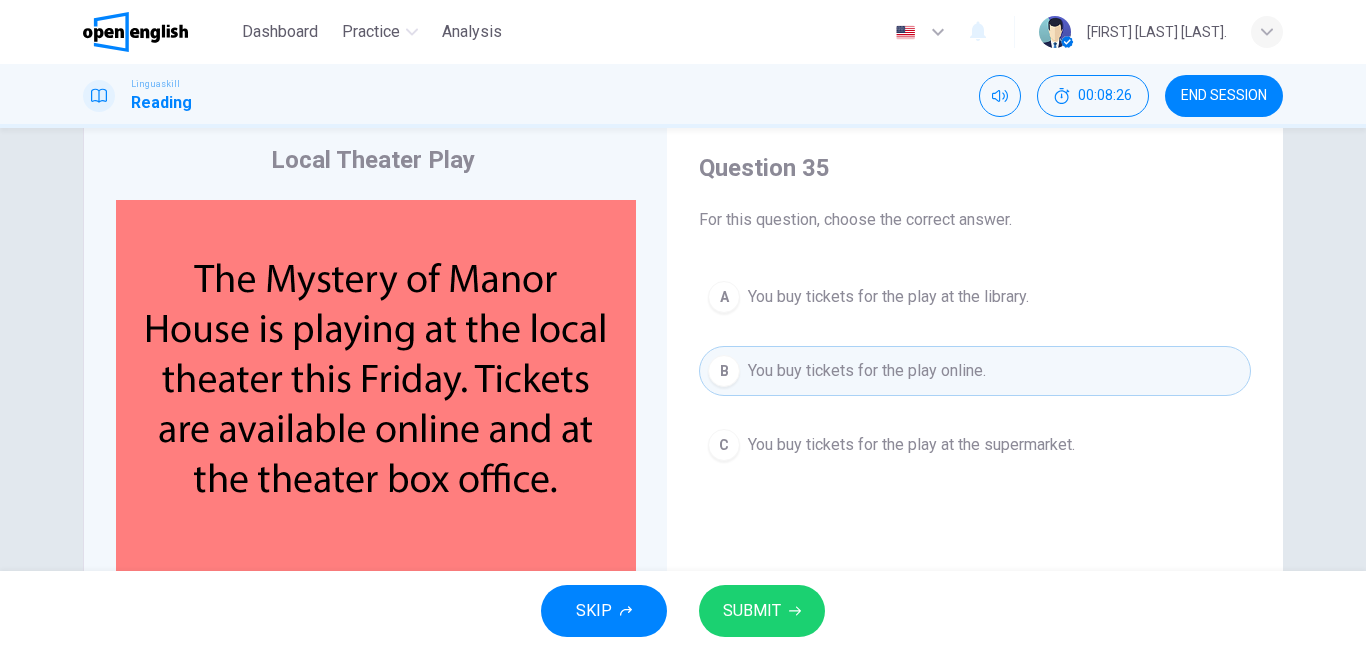 click on "SUBMIT" at bounding box center [762, 611] 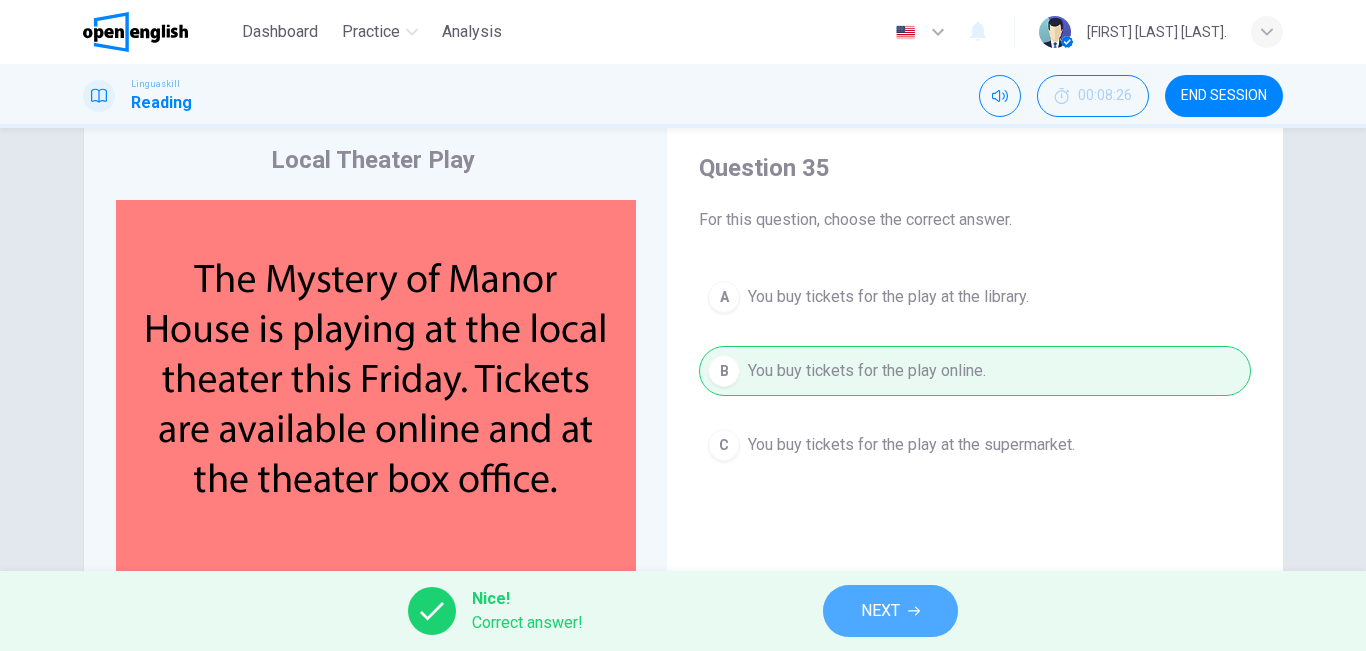 click on "NEXT" at bounding box center [890, 611] 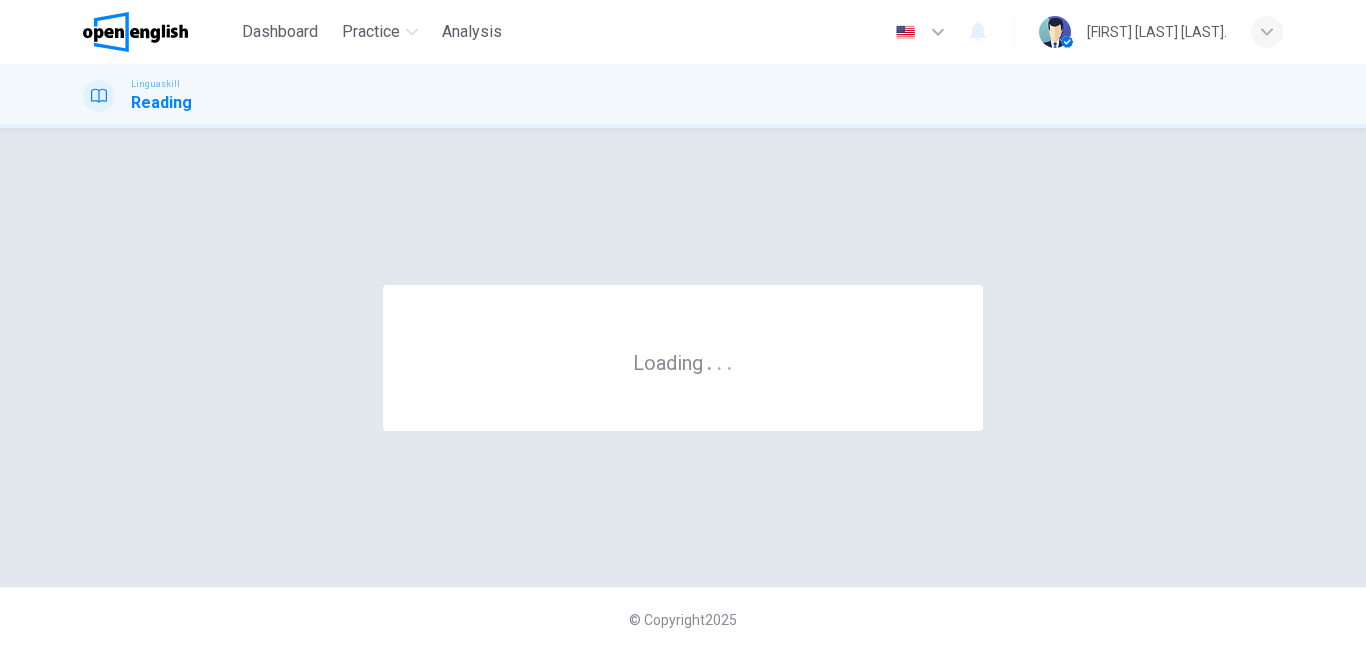 scroll, scrollTop: 0, scrollLeft: 0, axis: both 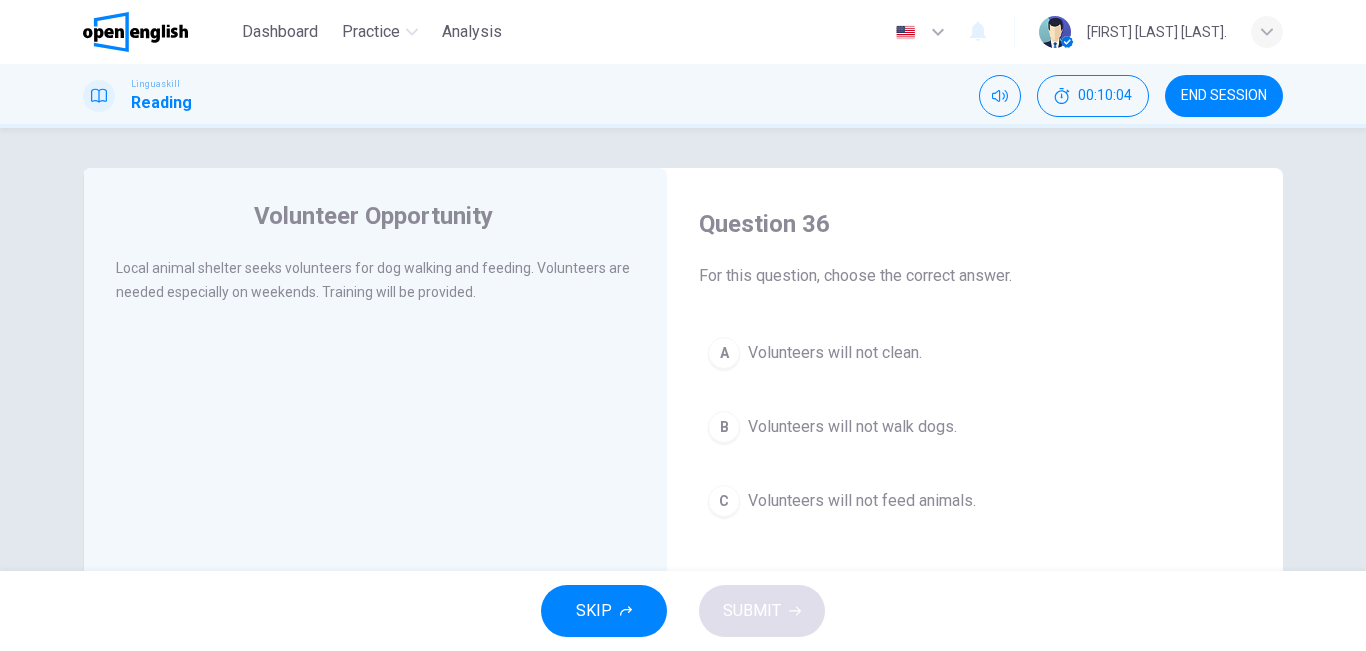 click on "Volunteers will not feed animals." at bounding box center [862, 501] 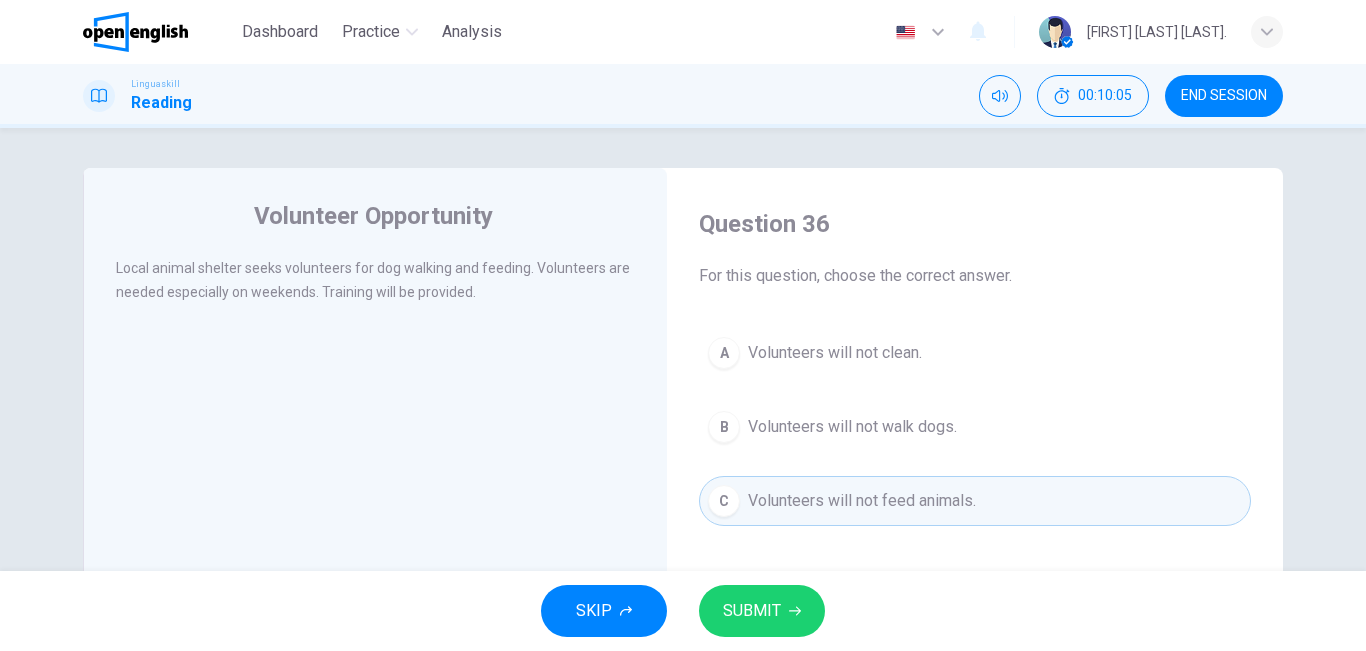 click on "SUBMIT" at bounding box center [752, 611] 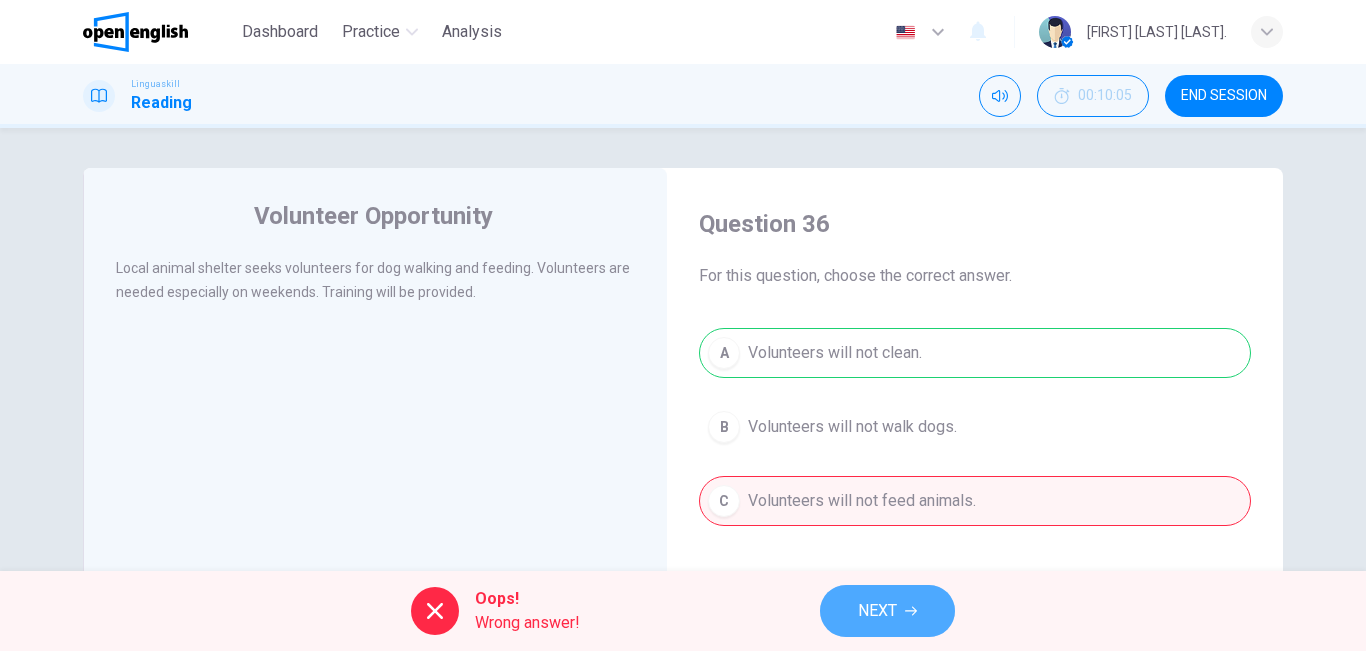 click on "NEXT" at bounding box center [877, 611] 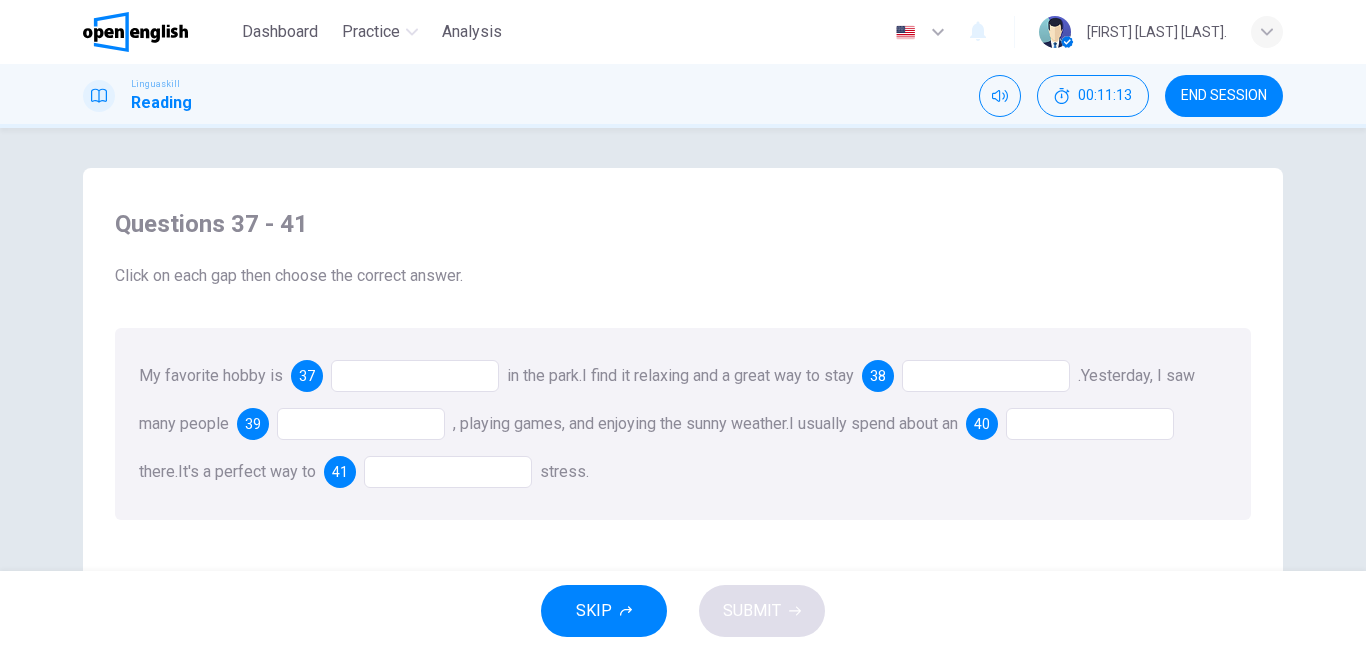 click at bounding box center (415, 376) 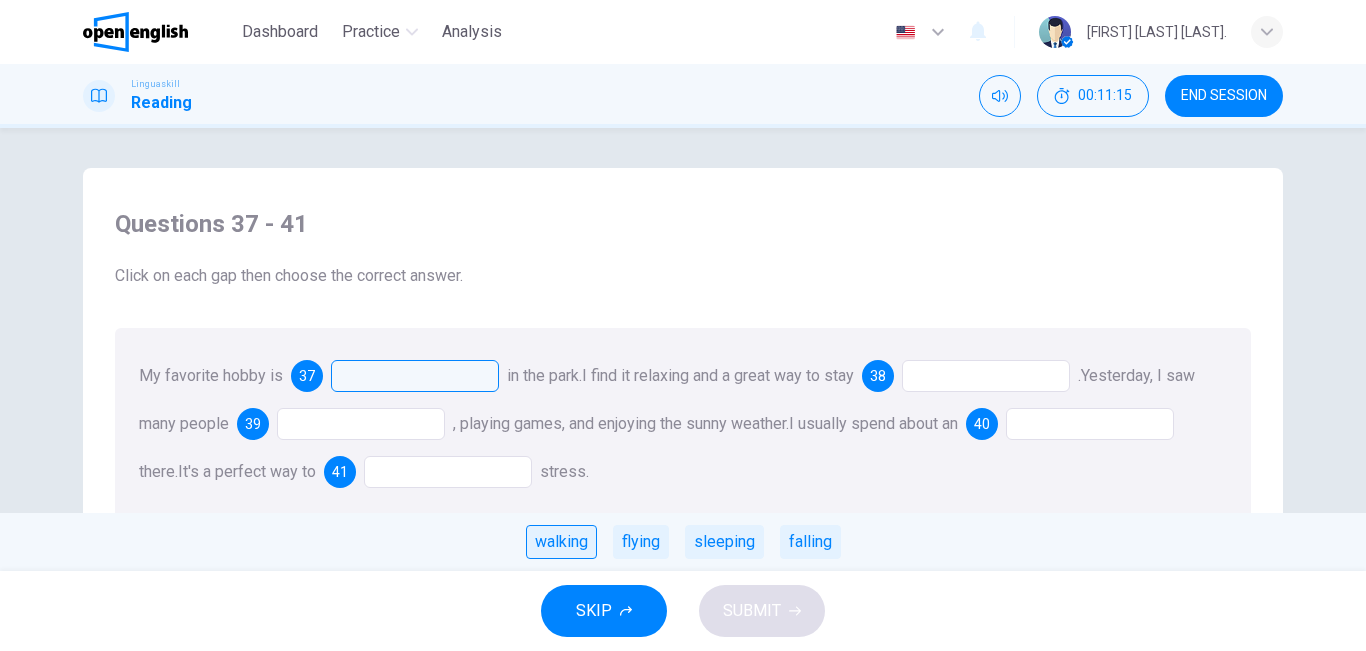 click on "walking" at bounding box center (561, 542) 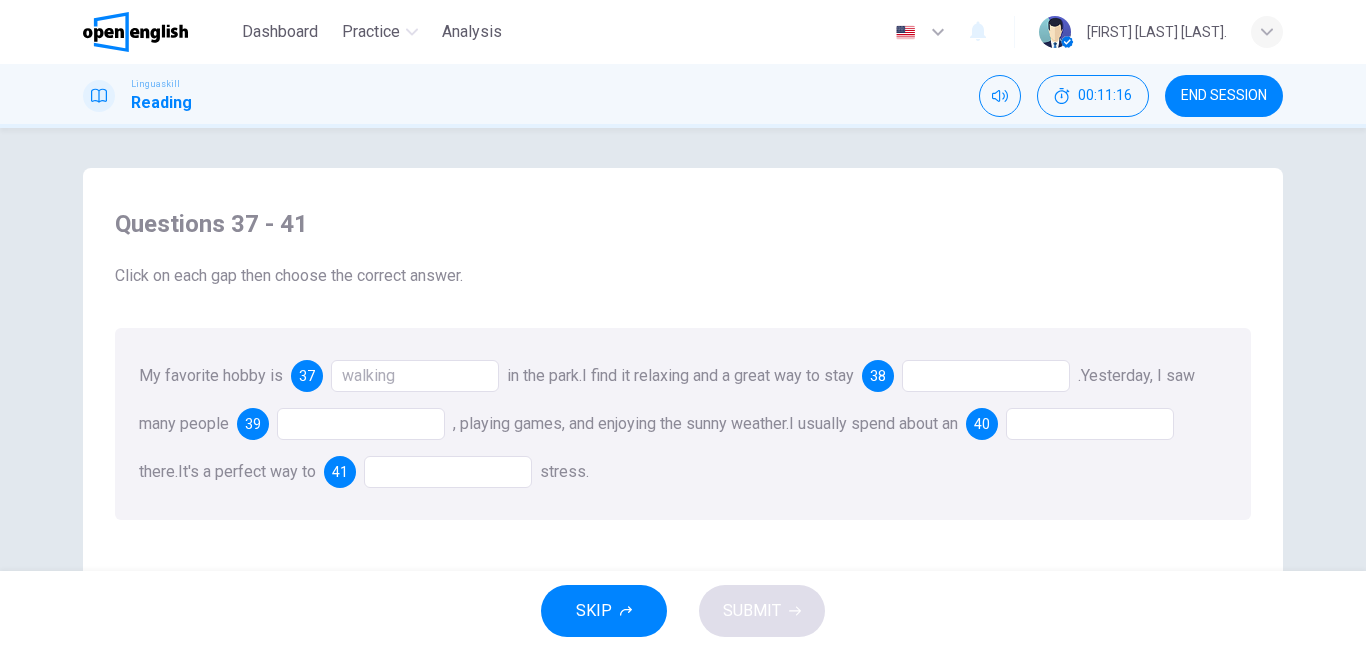 click at bounding box center (986, 376) 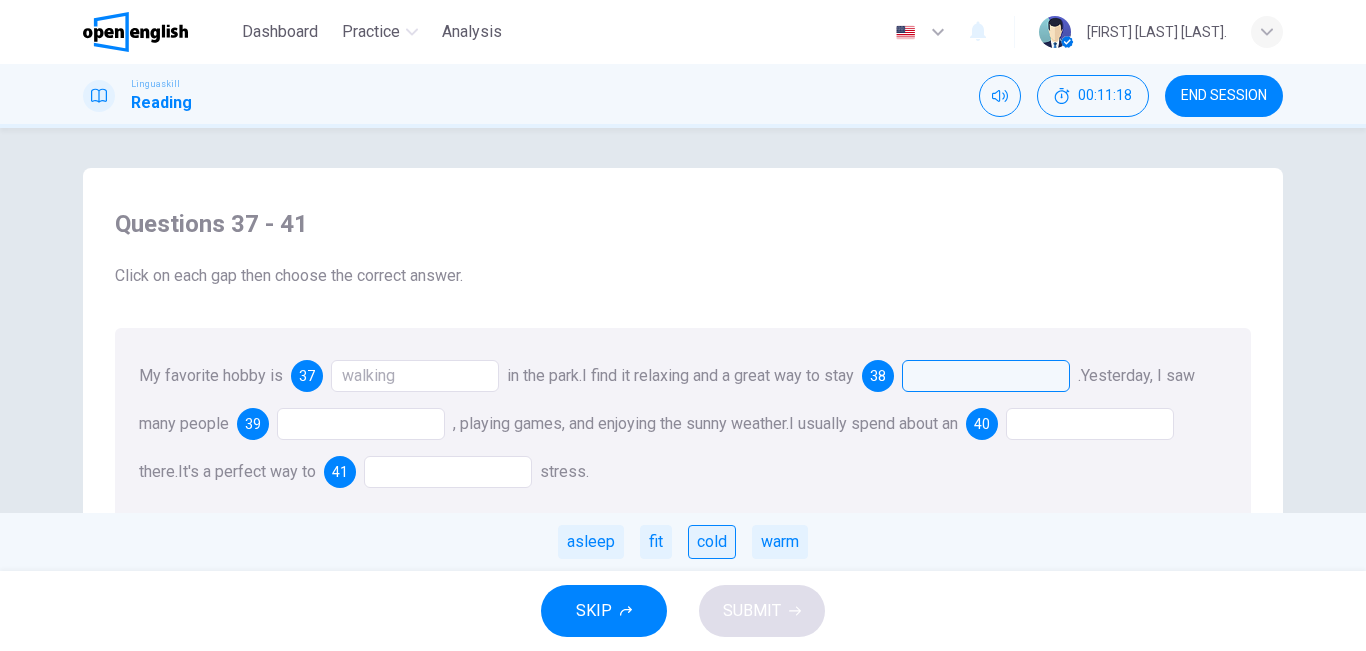 click on "cold" at bounding box center [712, 542] 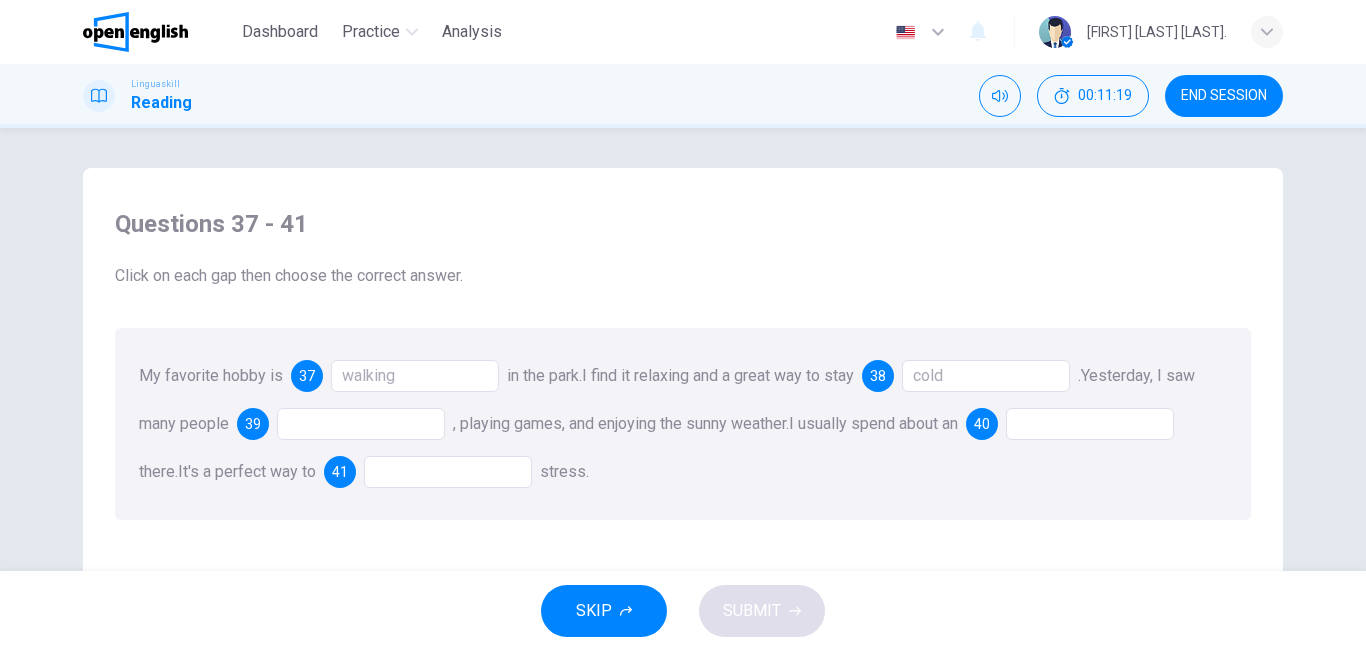 click at bounding box center (361, 424) 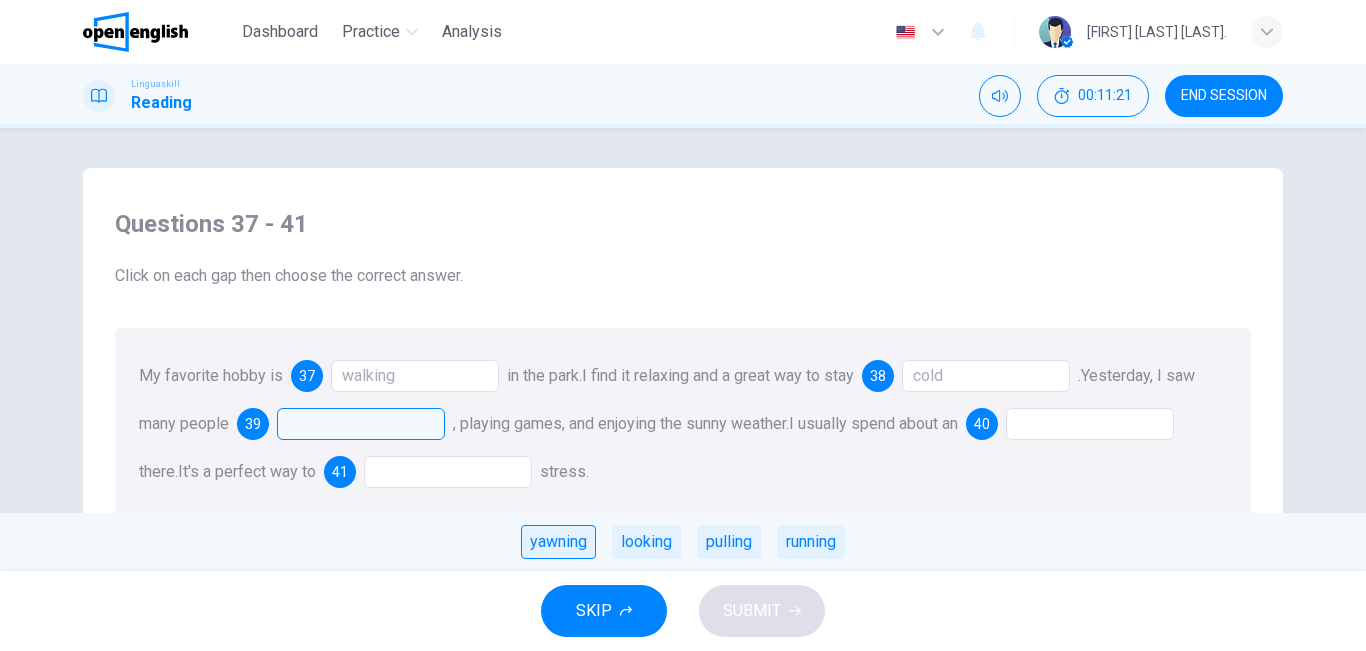 click on "yawning" at bounding box center (558, 542) 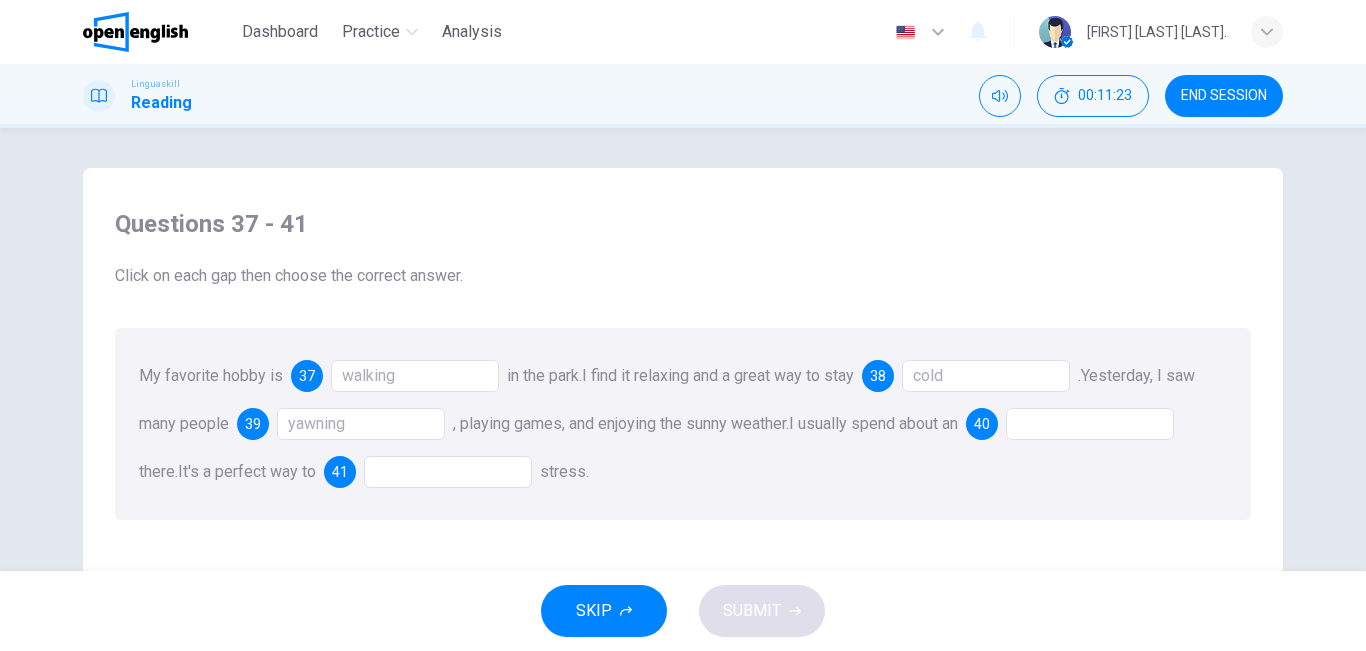 click at bounding box center (1090, 424) 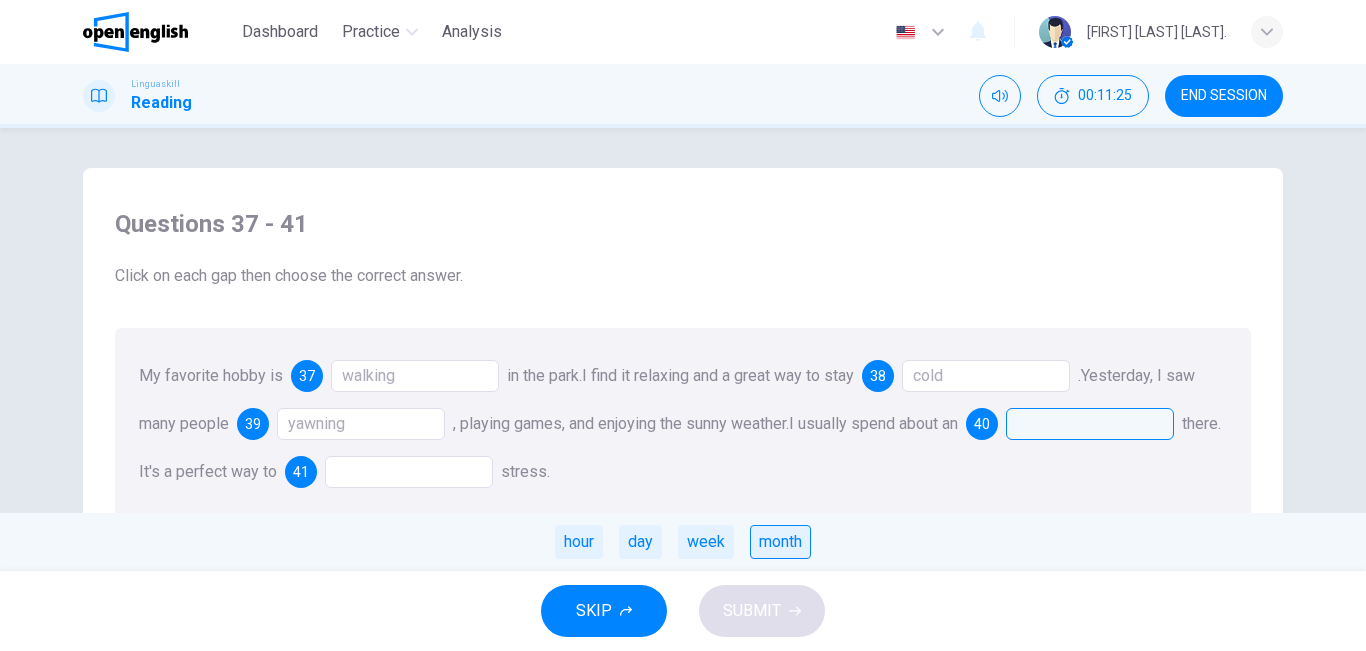 click on "month" at bounding box center (780, 542) 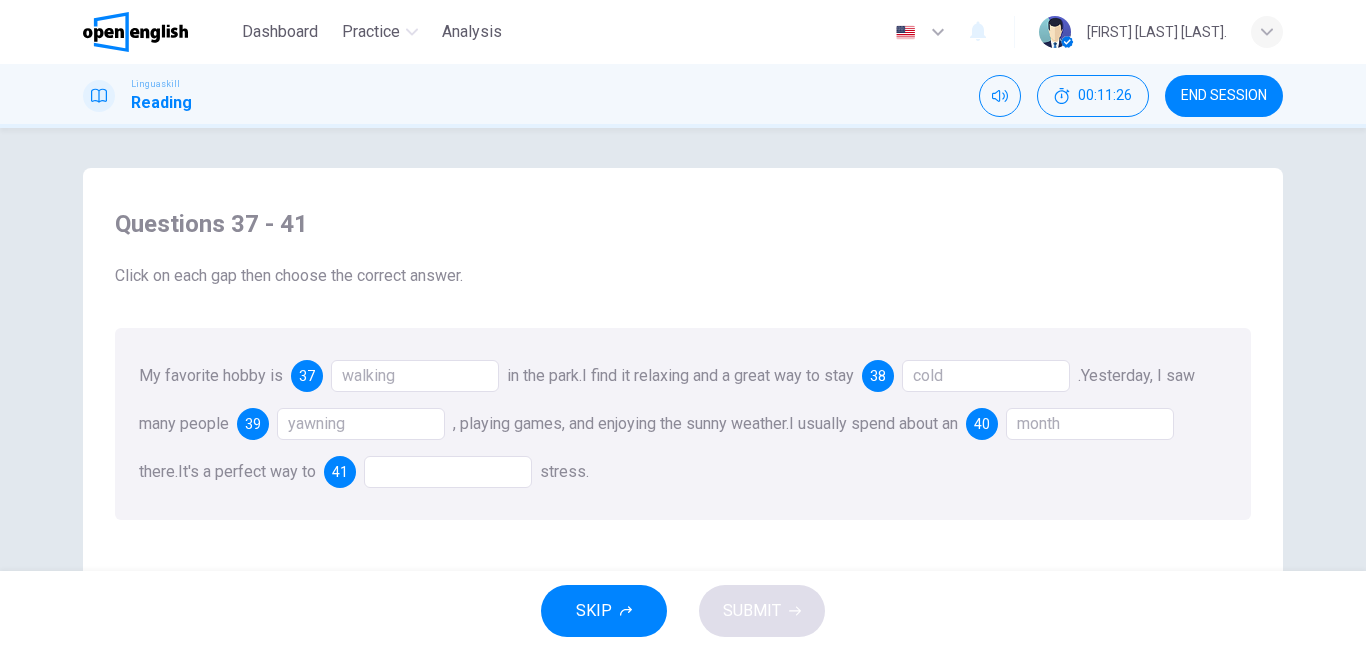 click at bounding box center [448, 472] 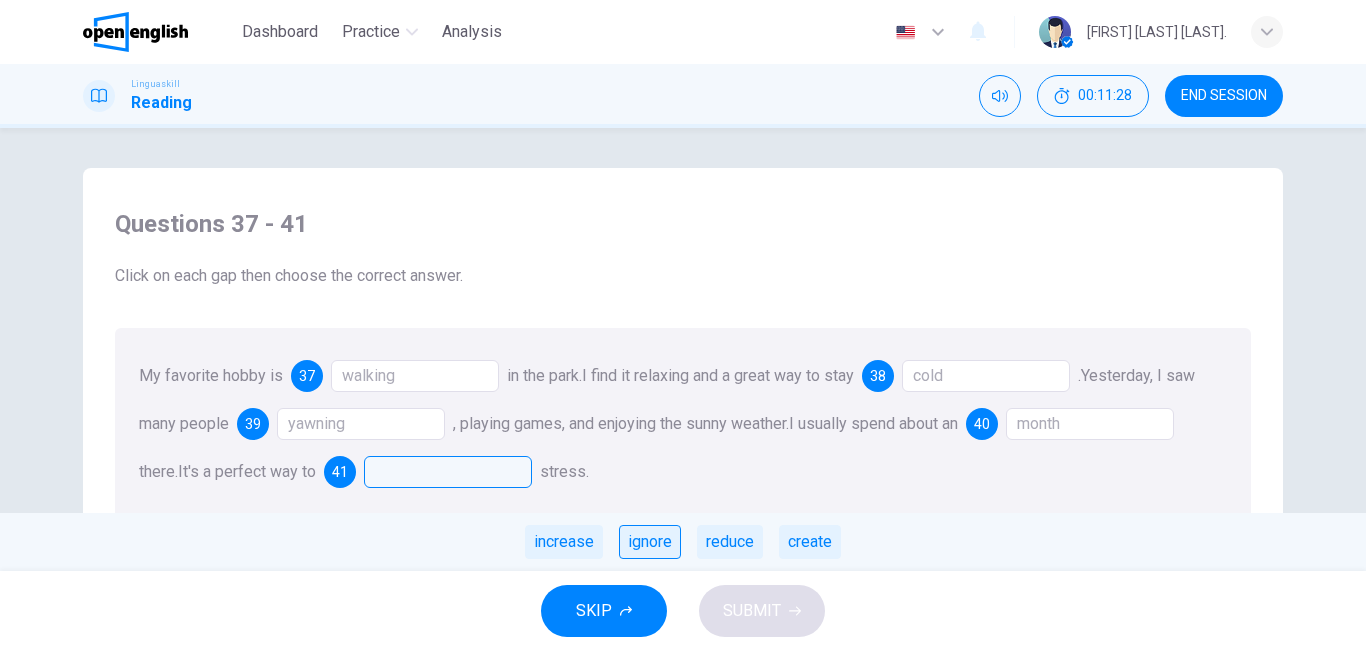 click on "ignore" at bounding box center (650, 542) 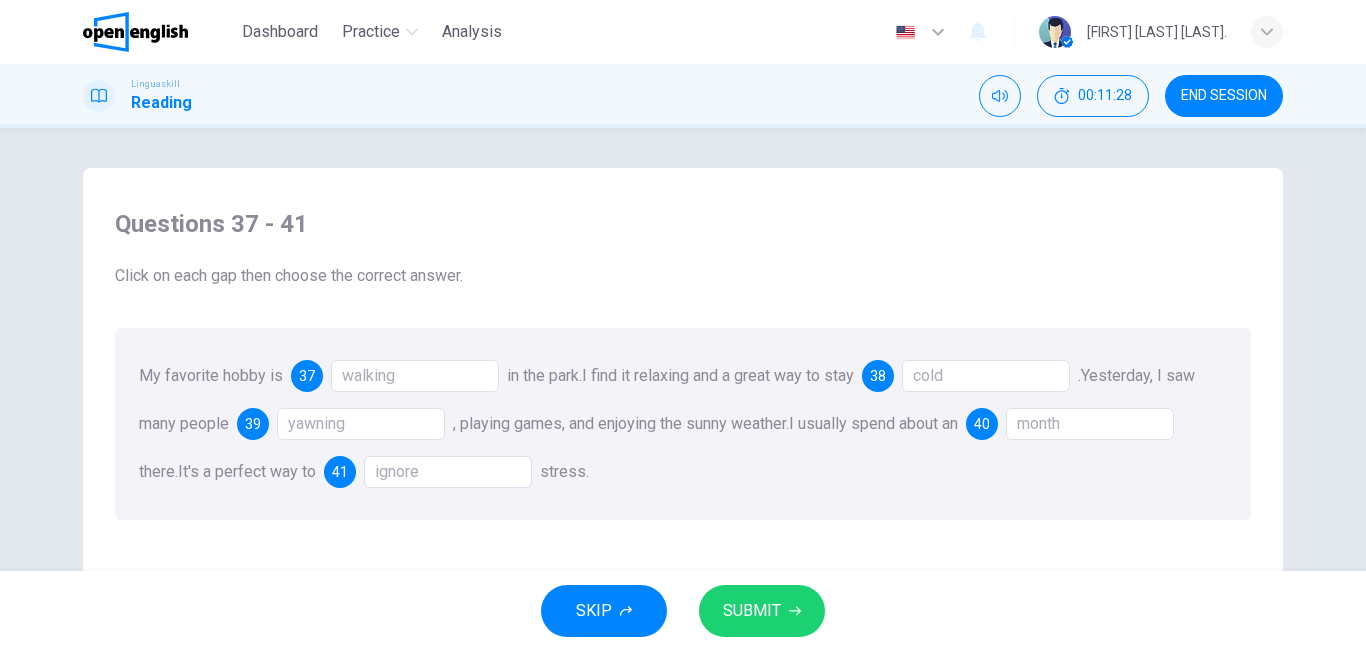click on "Questions 37 - 41 Click on each gap then choose the correct answer. My favorite hobby is  37 walking  in the park. I find it relaxing and a great way to stay  38 cold . Yesterday, I saw many people  39 yawning , playing games, and enjoying the sunny weather. I usually spend about an  40 month  there. It's a perfect way to  41 ignore  stress." at bounding box center [683, 364] 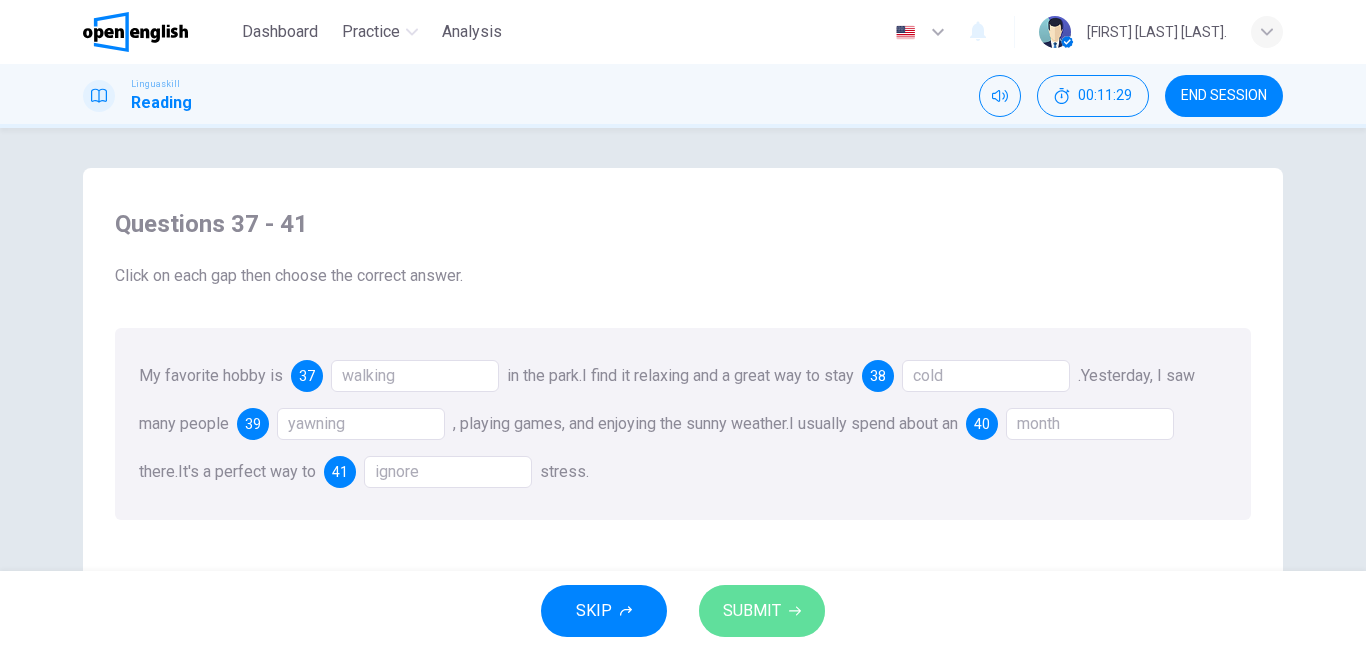 click on "SUBMIT" at bounding box center (752, 611) 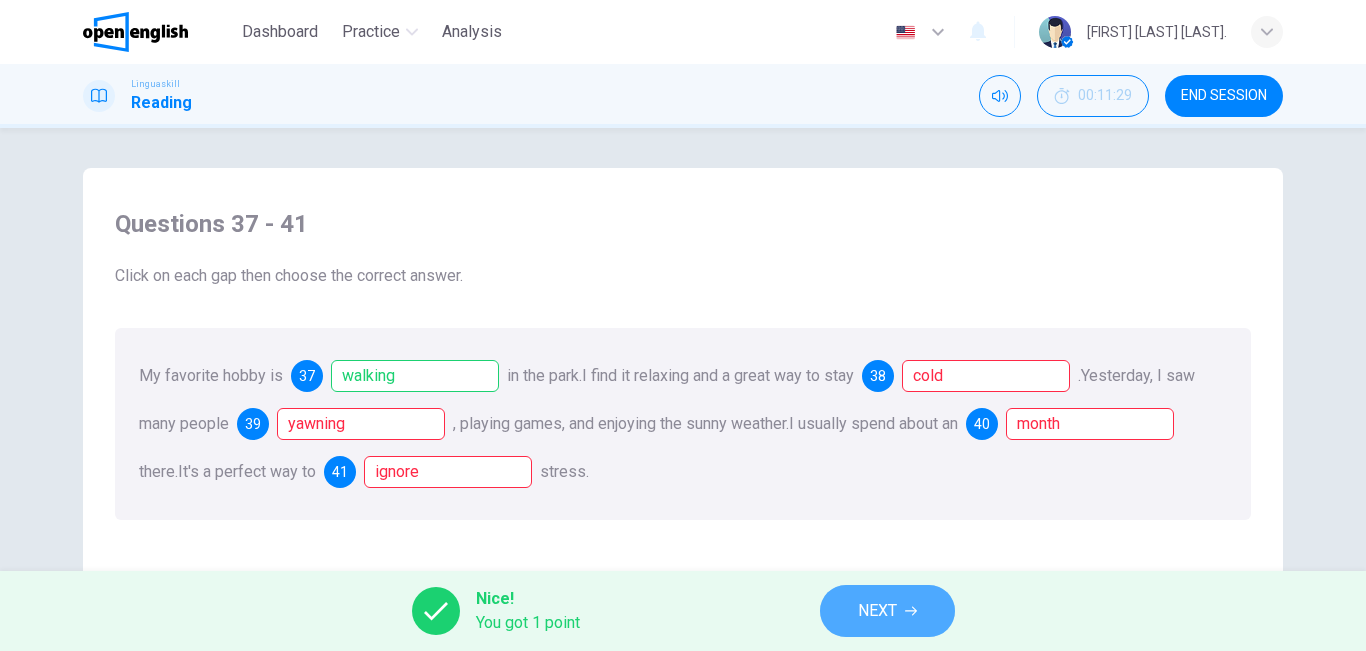 click on "NEXT" at bounding box center [877, 611] 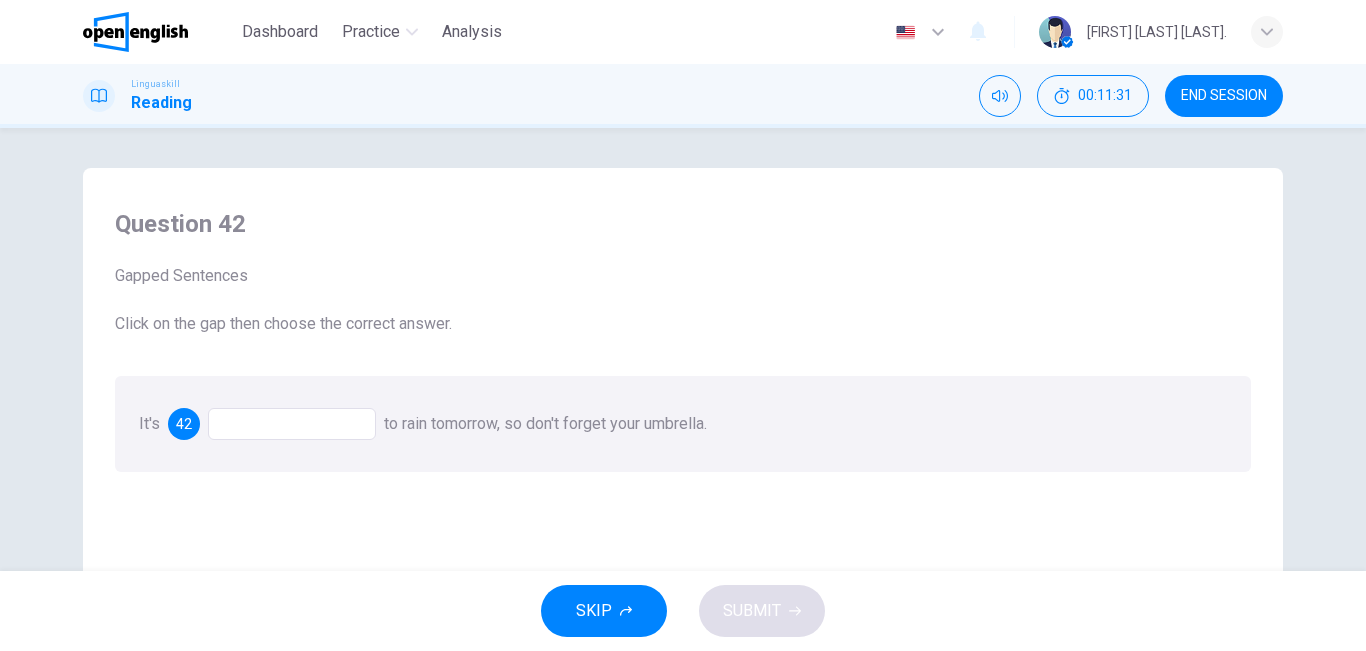 click at bounding box center (292, 424) 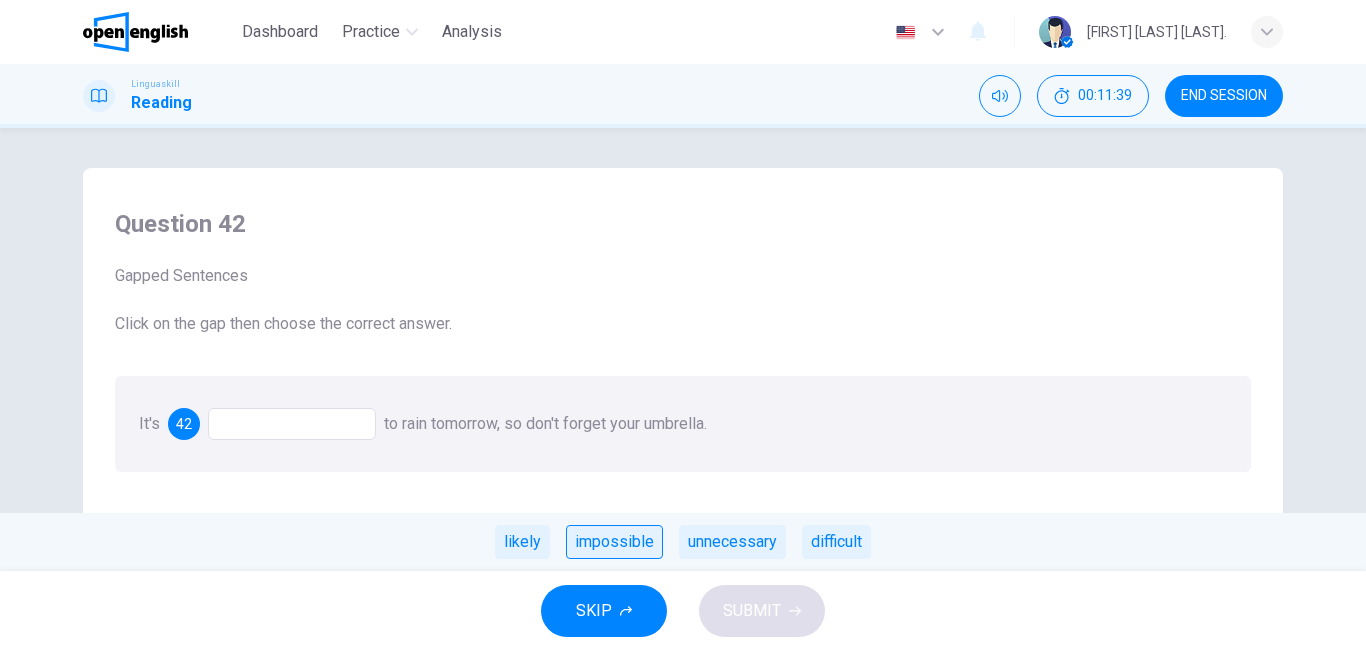 click on "impossible" at bounding box center (614, 542) 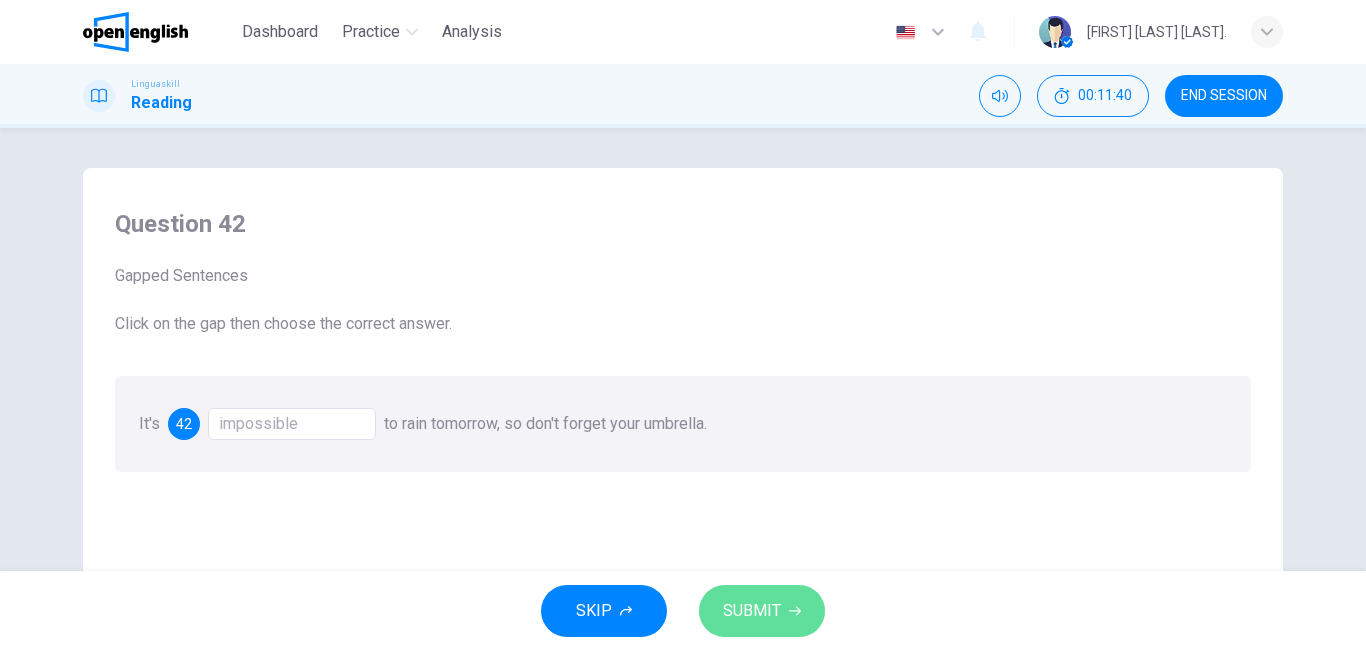 click on "SUBMIT" at bounding box center (752, 611) 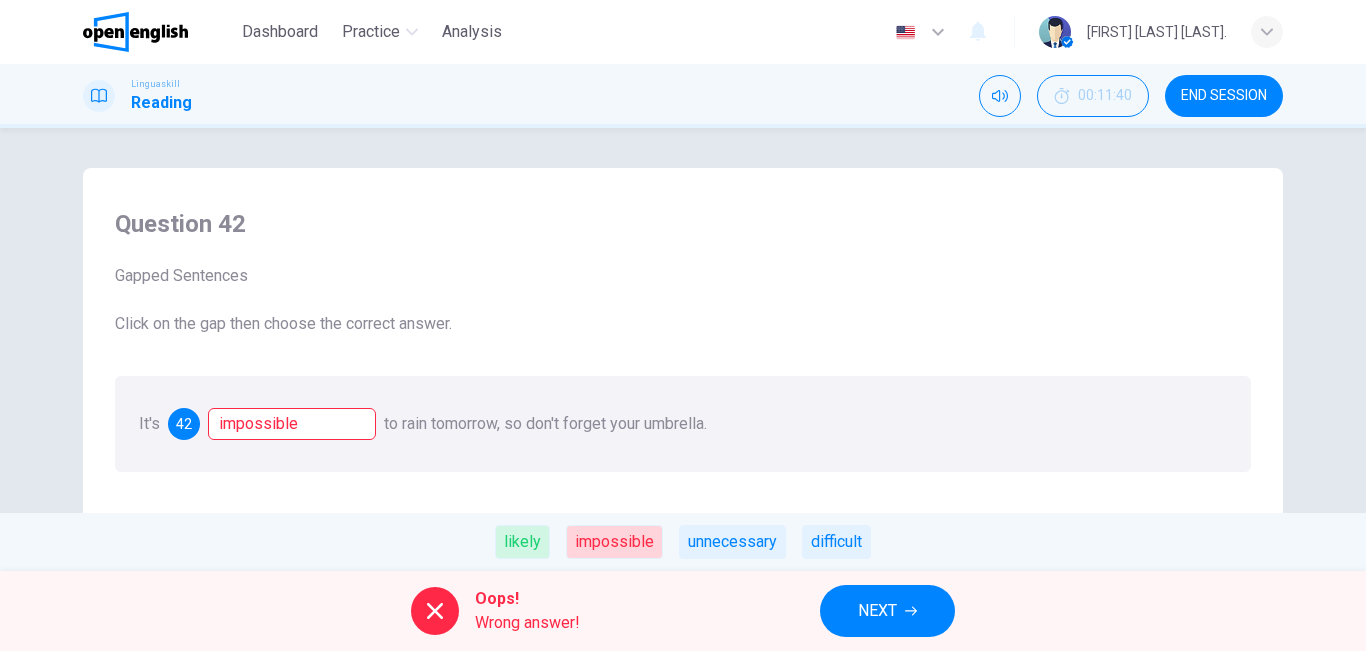 click on "NEXT" at bounding box center (877, 611) 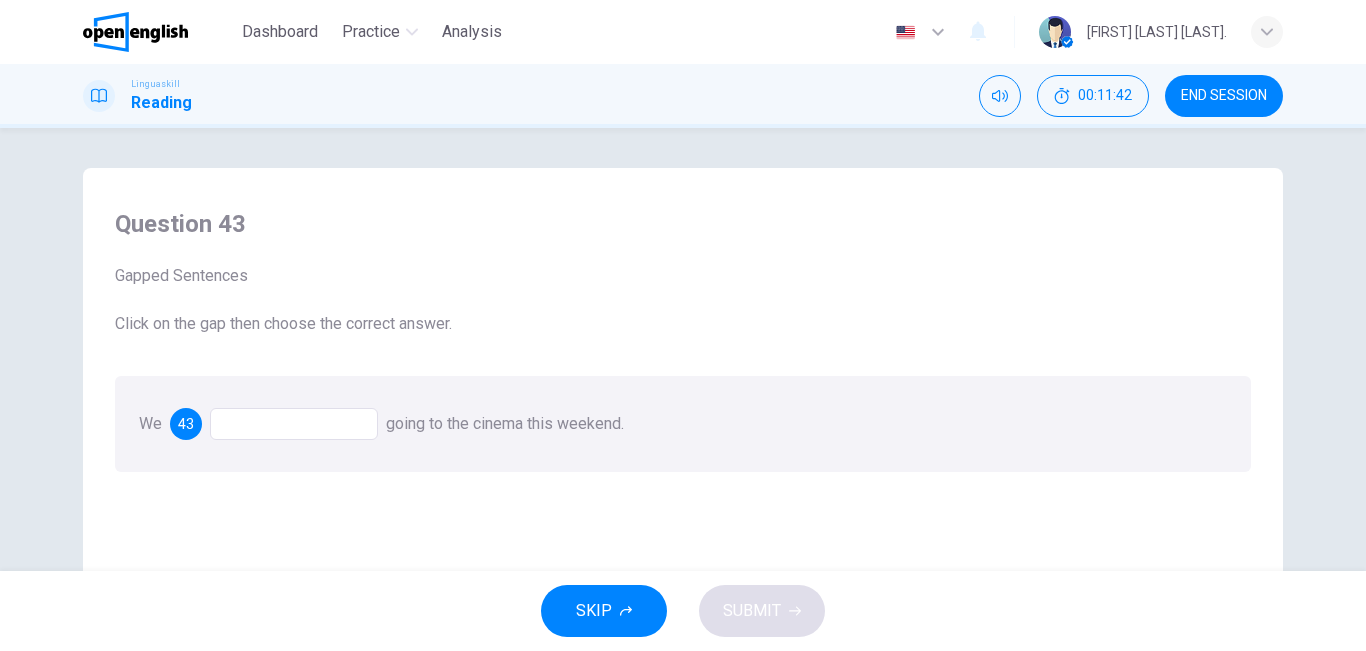 click at bounding box center (294, 424) 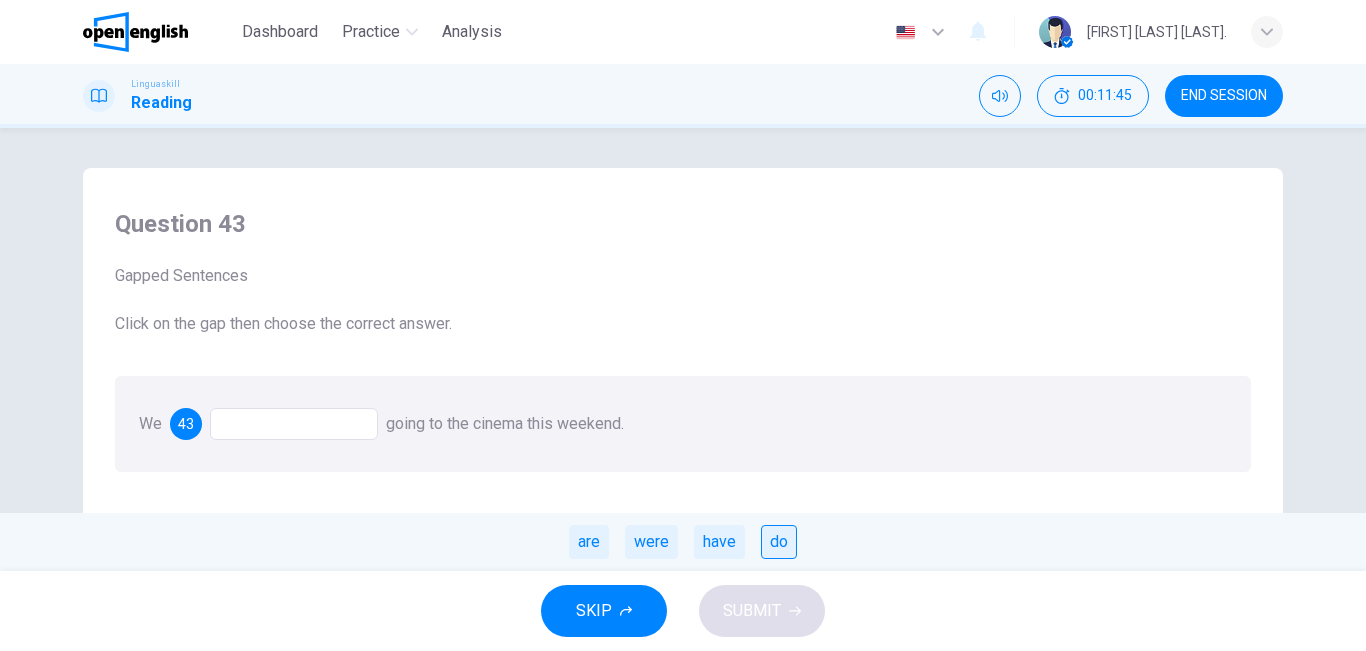 click on "do" at bounding box center (779, 542) 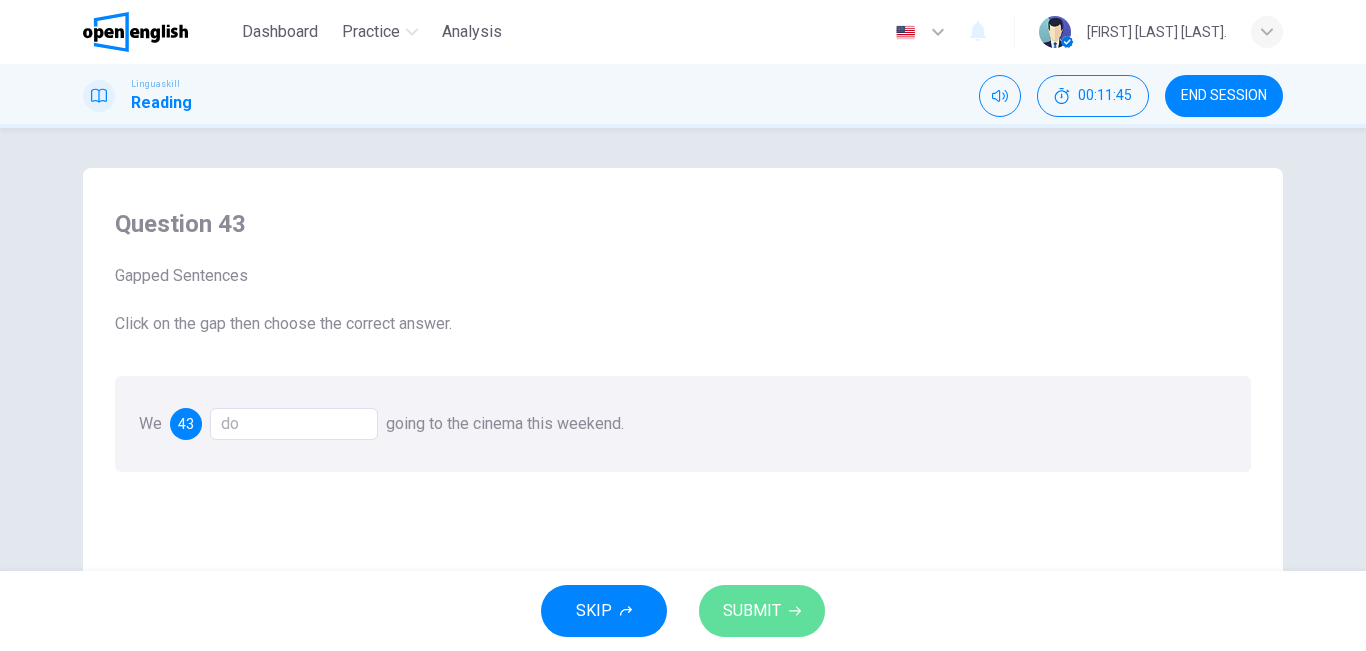 click on "SUBMIT" at bounding box center (752, 611) 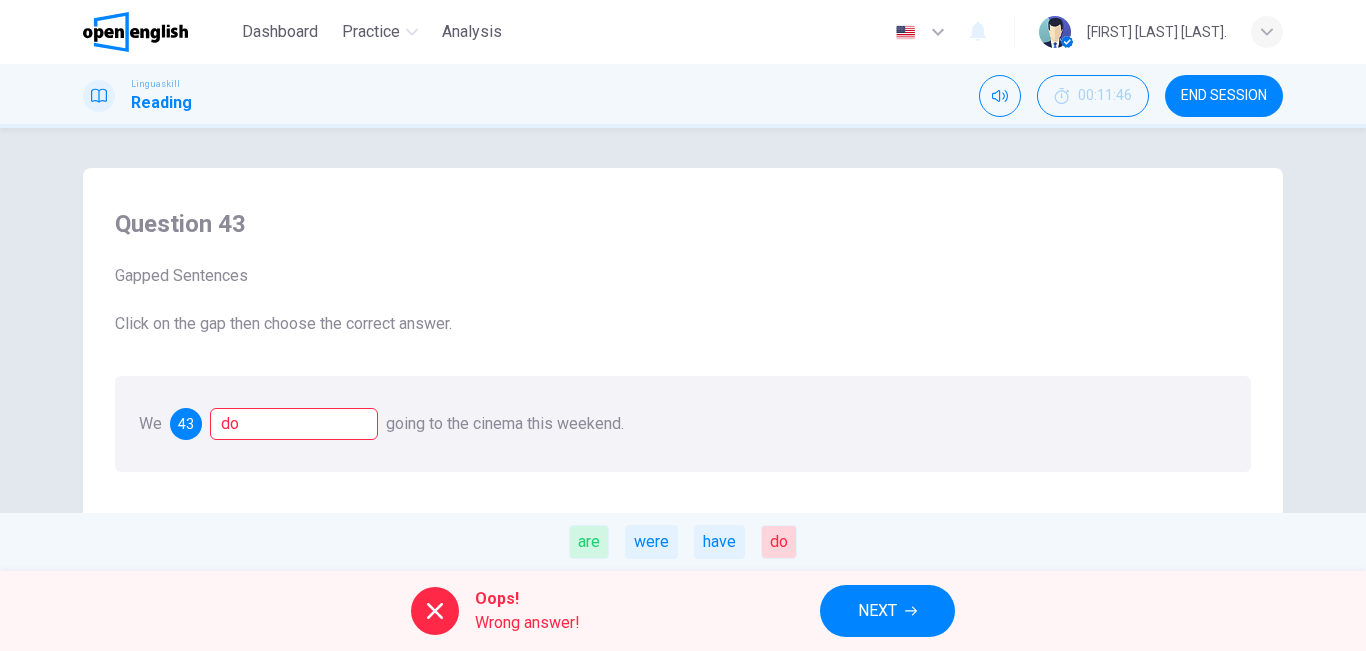 click on "NEXT" at bounding box center [887, 611] 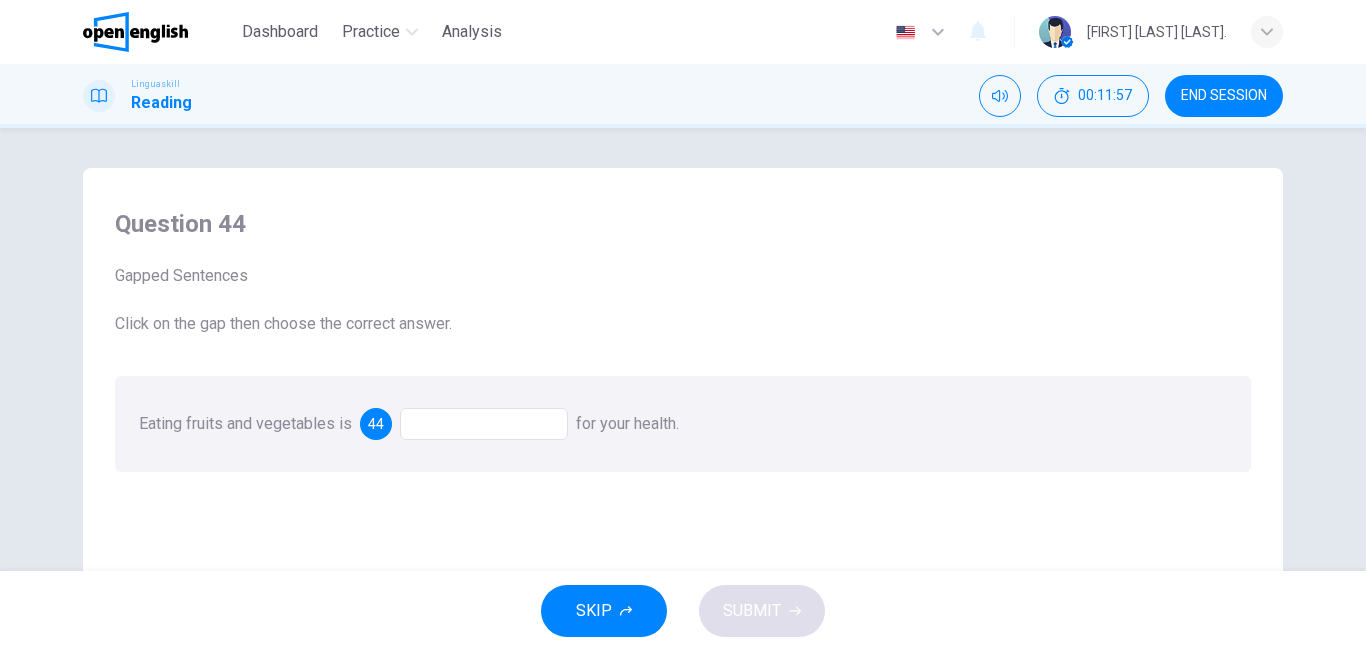 click at bounding box center [484, 424] 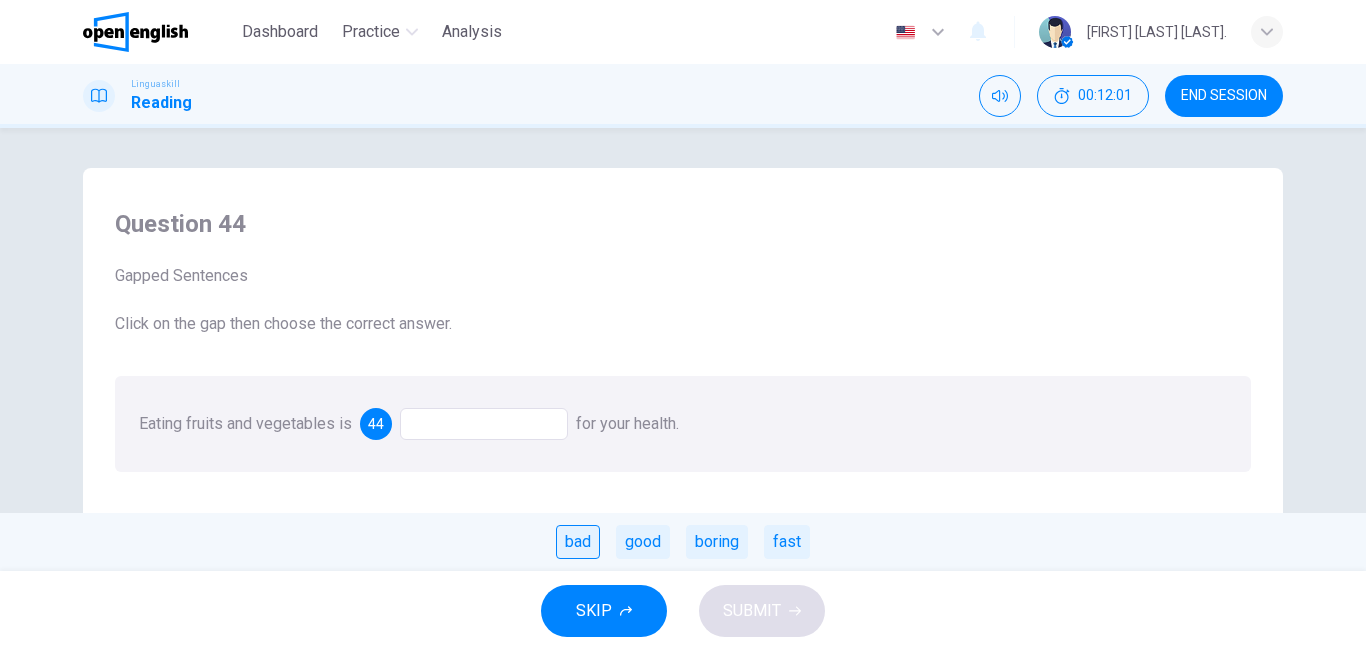 click on "bad" at bounding box center (578, 542) 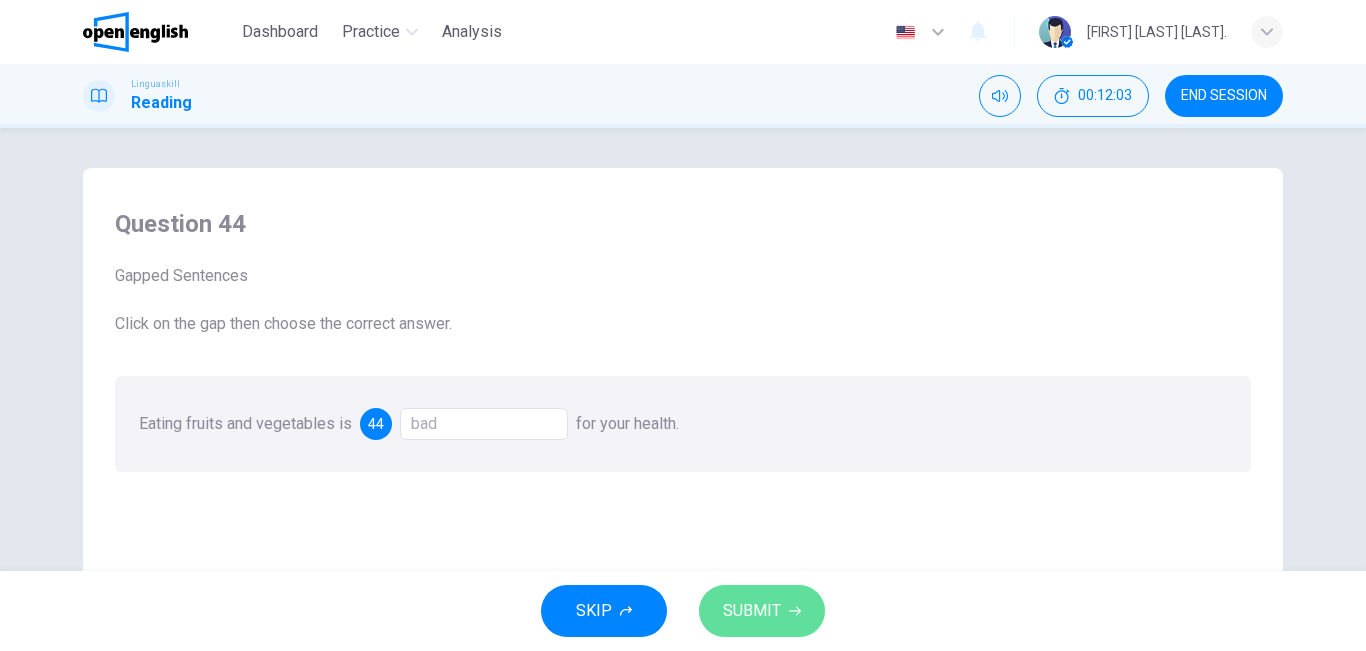 click on "SUBMIT" at bounding box center [752, 611] 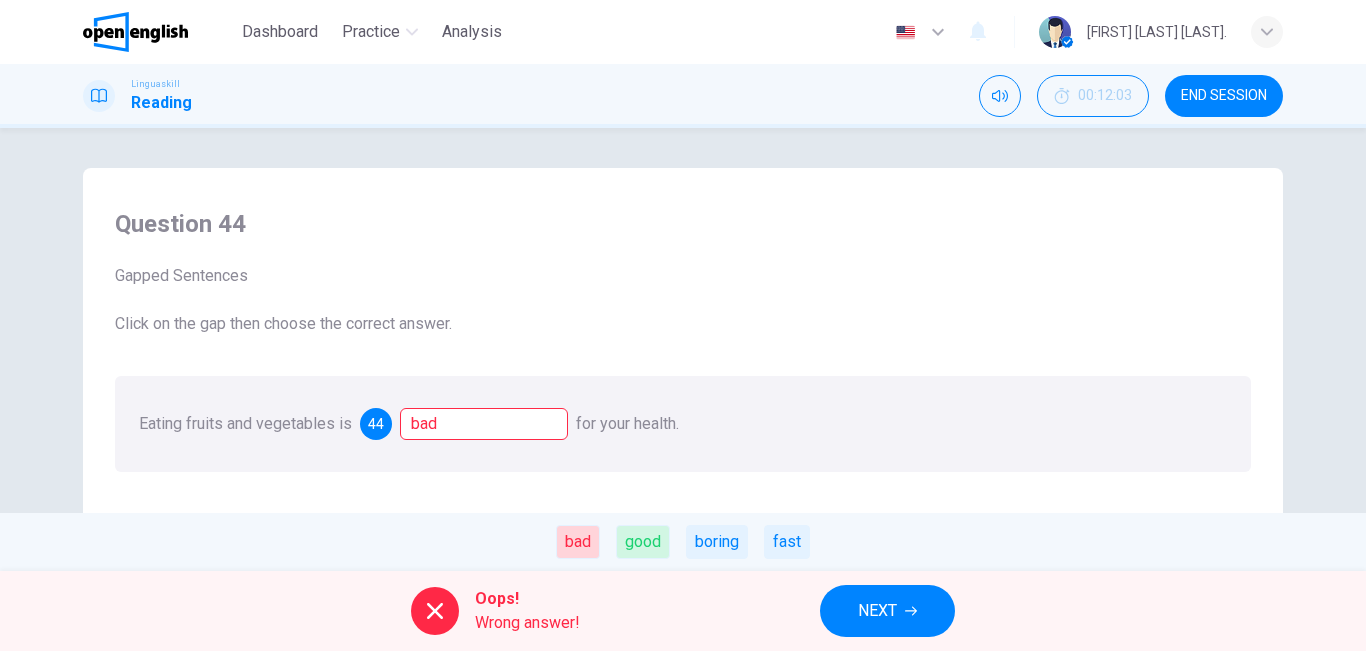 click on "NEXT" at bounding box center [877, 611] 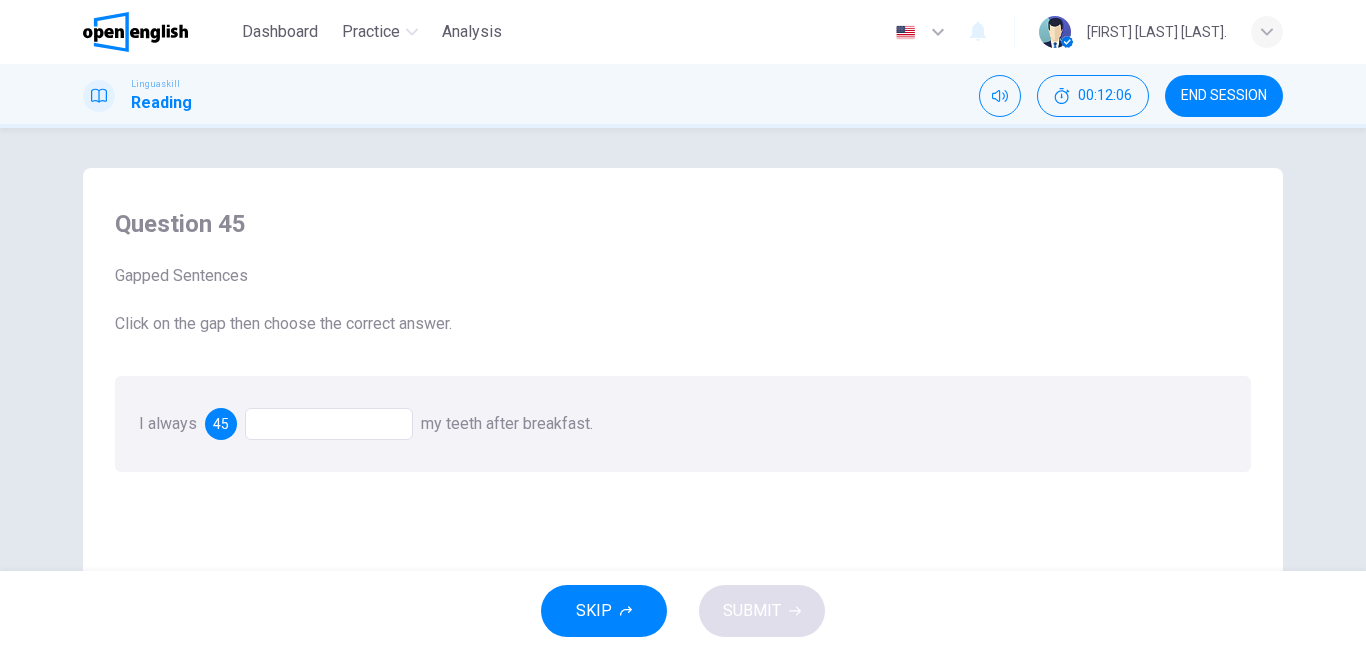 click at bounding box center [329, 424] 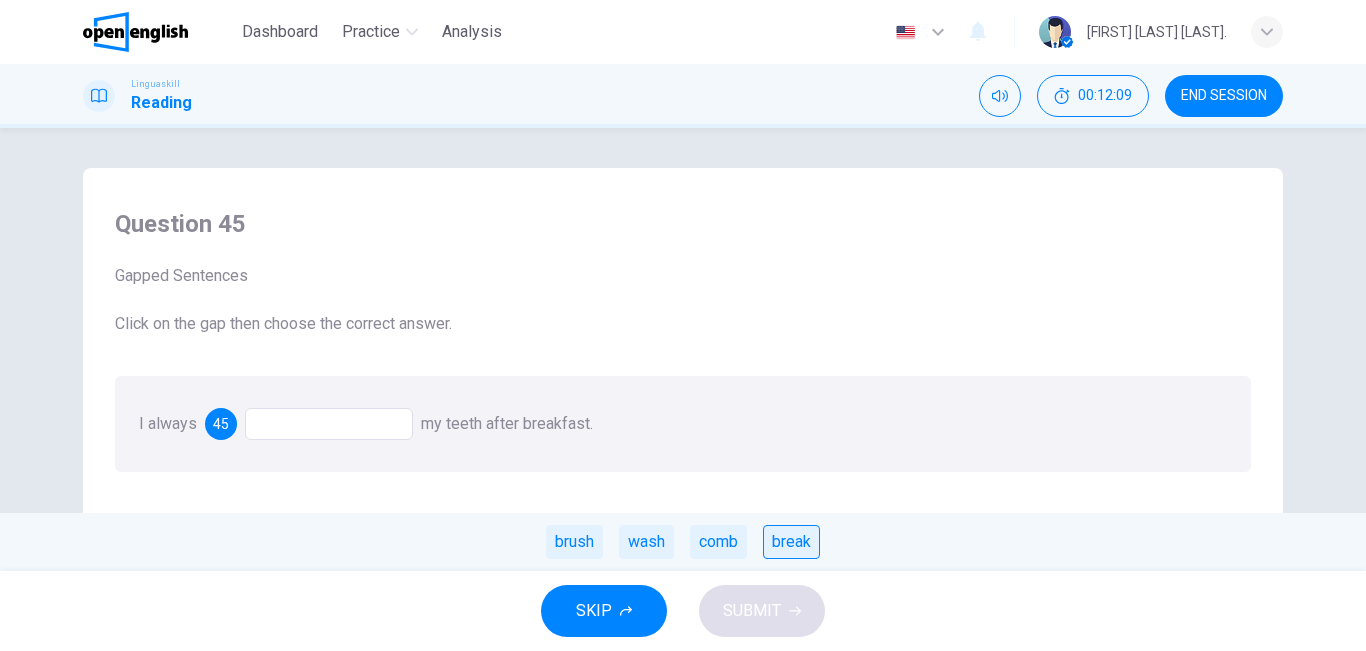 click on "break" at bounding box center [791, 542] 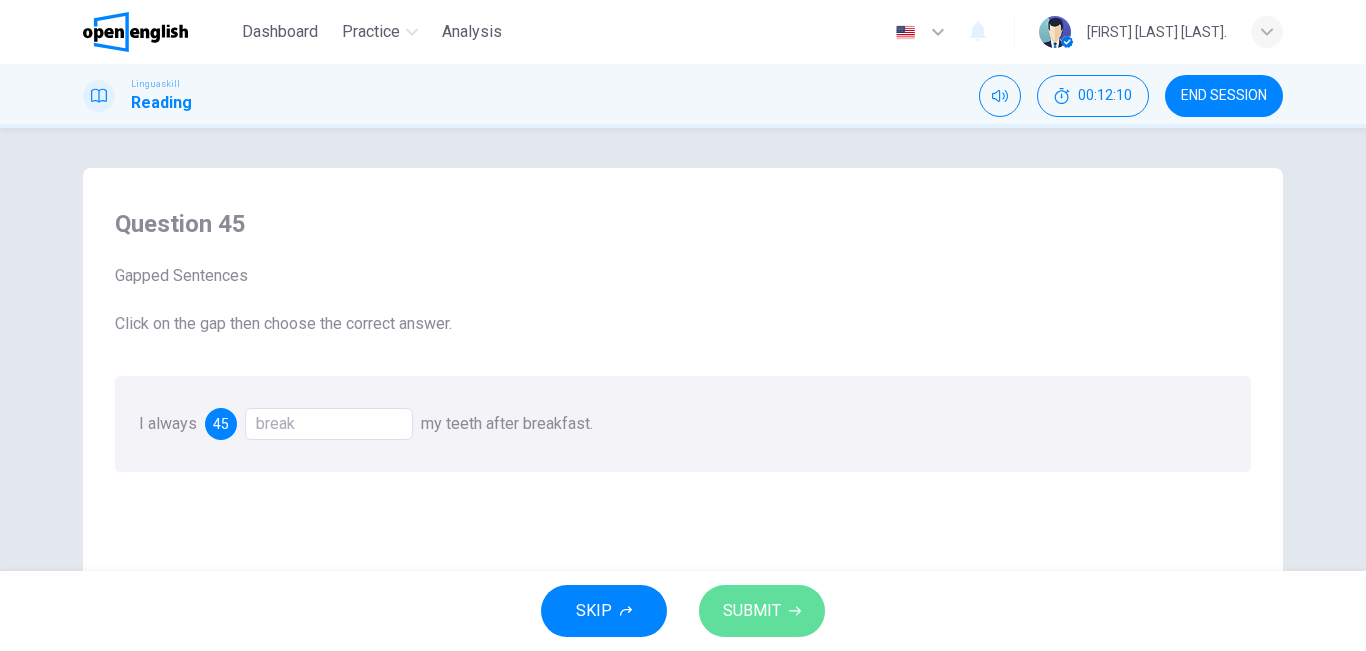 click on "SUBMIT" at bounding box center [752, 611] 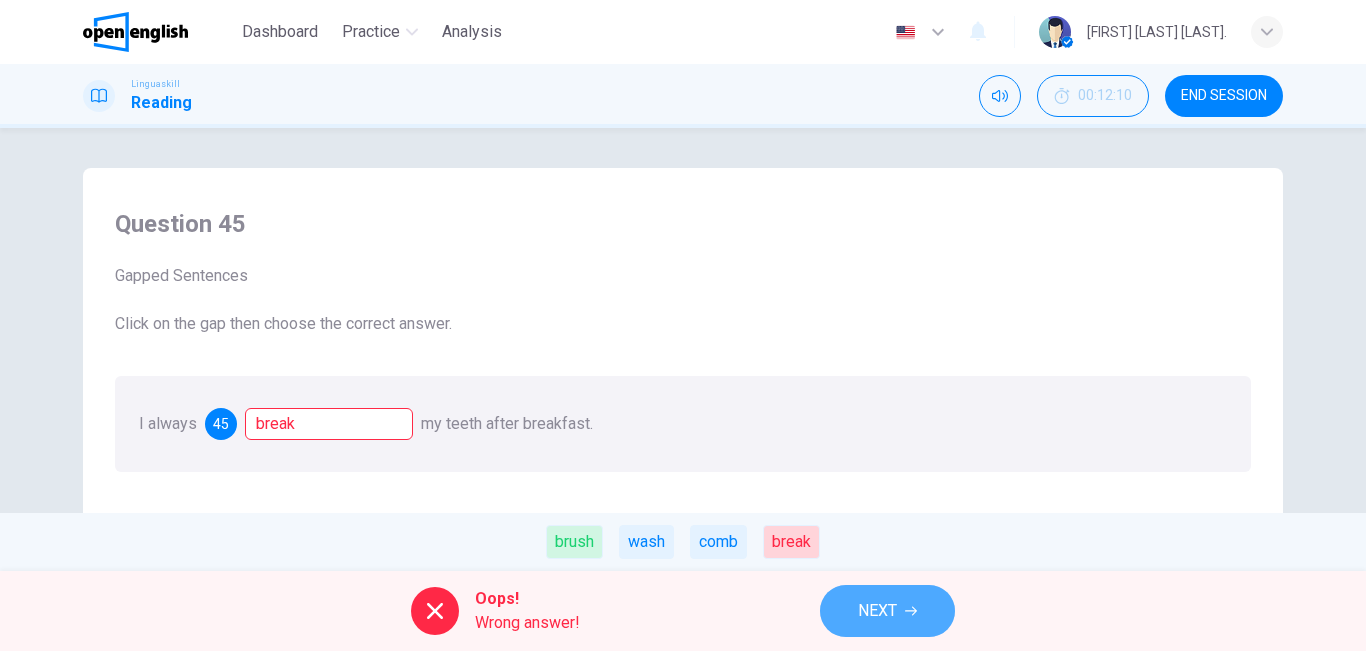 click on "NEXT" at bounding box center [877, 611] 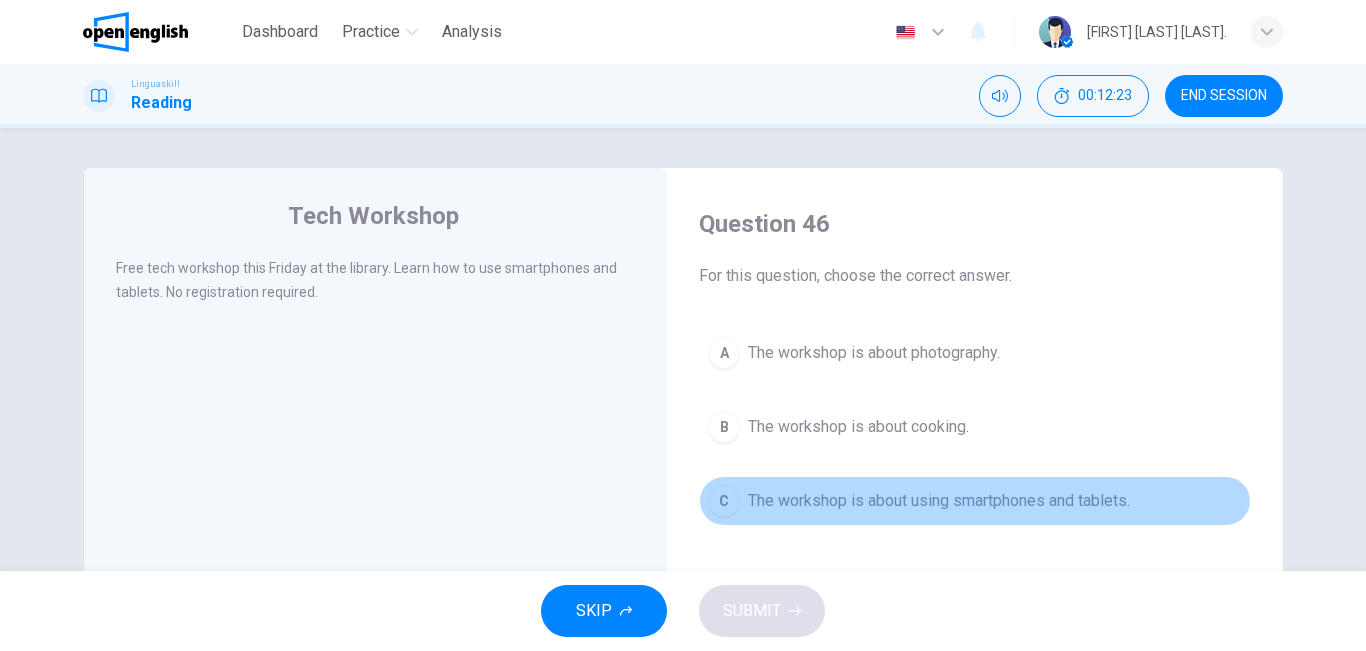 click on "The workshop is about using smartphones and tablets." at bounding box center (939, 501) 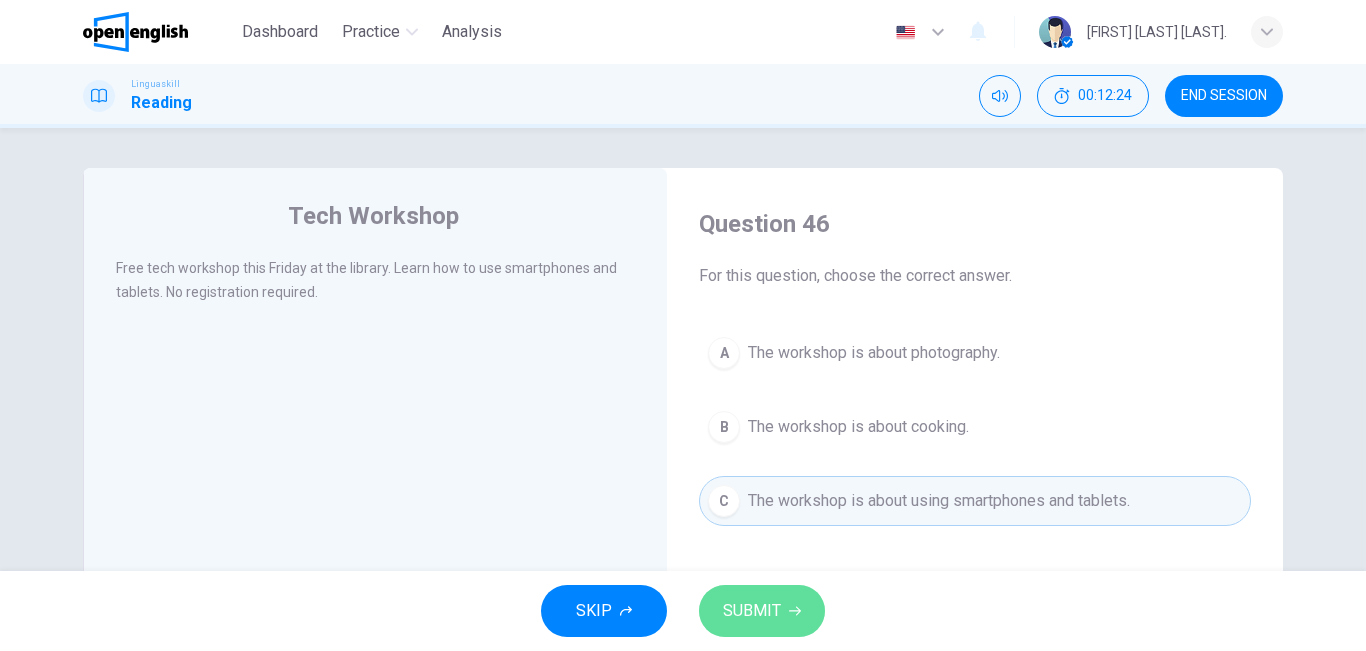 click on "SUBMIT" at bounding box center [752, 611] 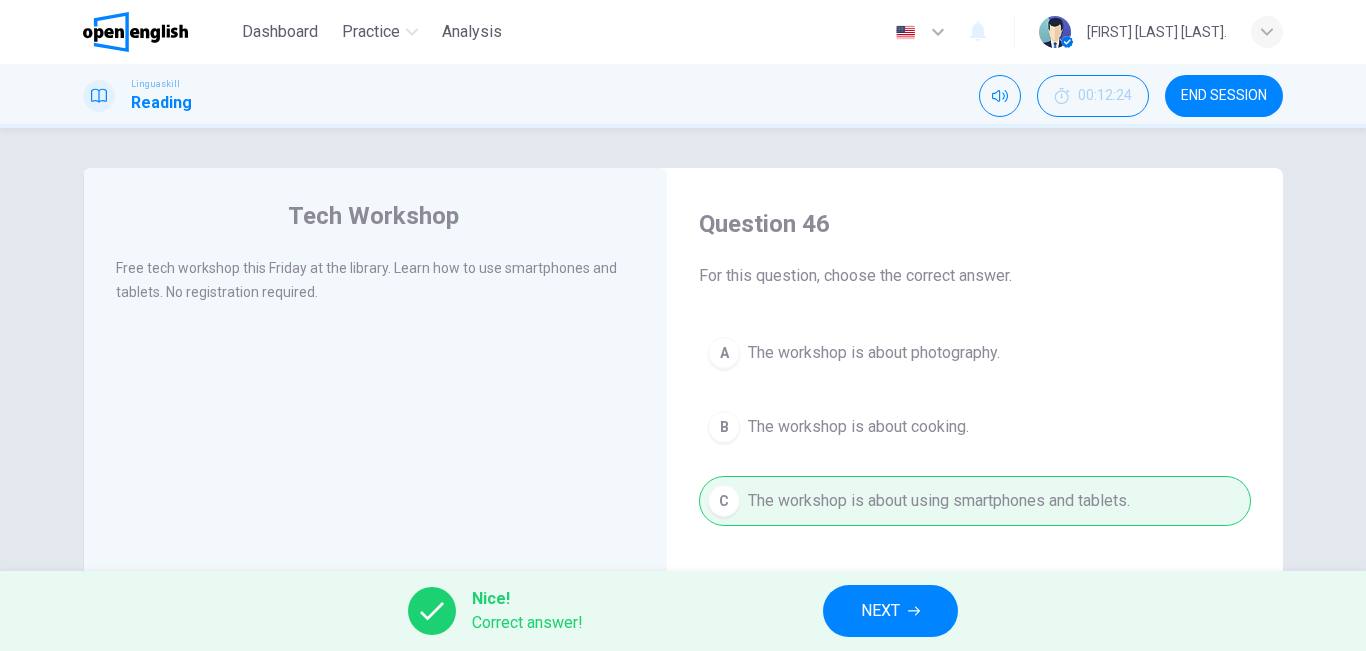 click on "NEXT" at bounding box center (880, 611) 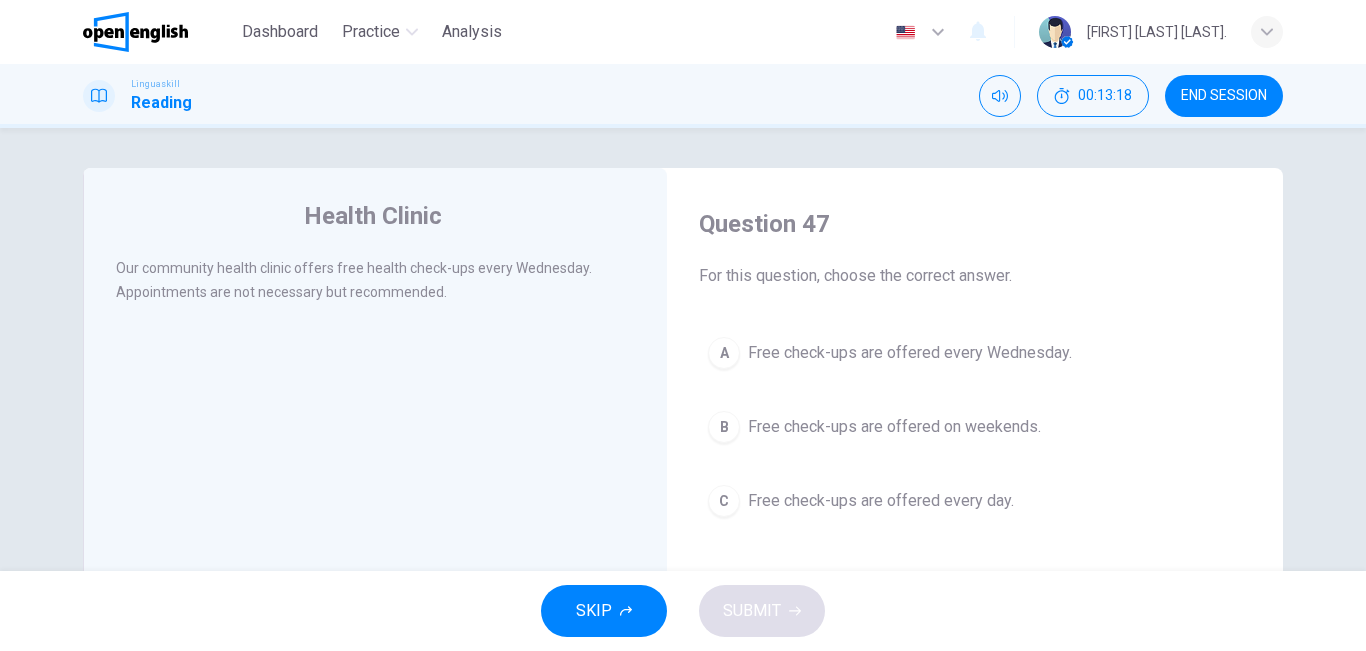 click on "A Free check-ups are offered every Wednesday. B Free check-ups are offered on weekends. C Free check-ups are offered every day." at bounding box center [975, 427] 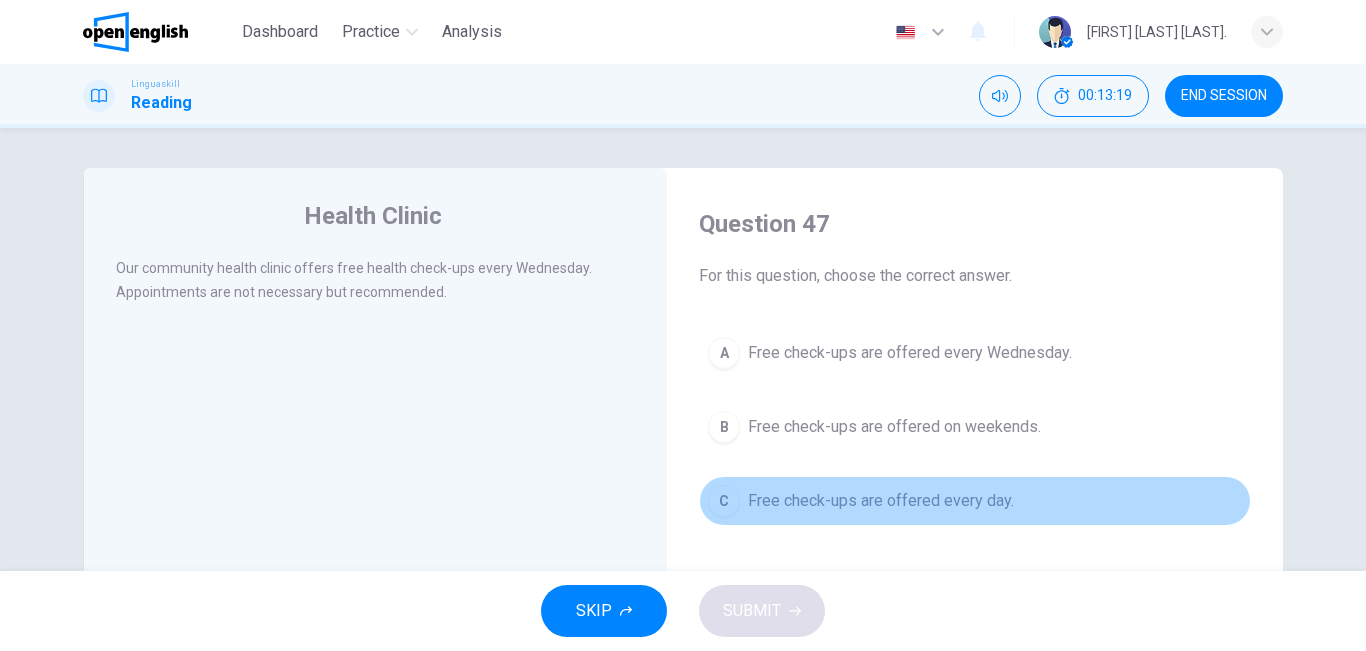 click on "Free check-ups are offered every day." at bounding box center (881, 501) 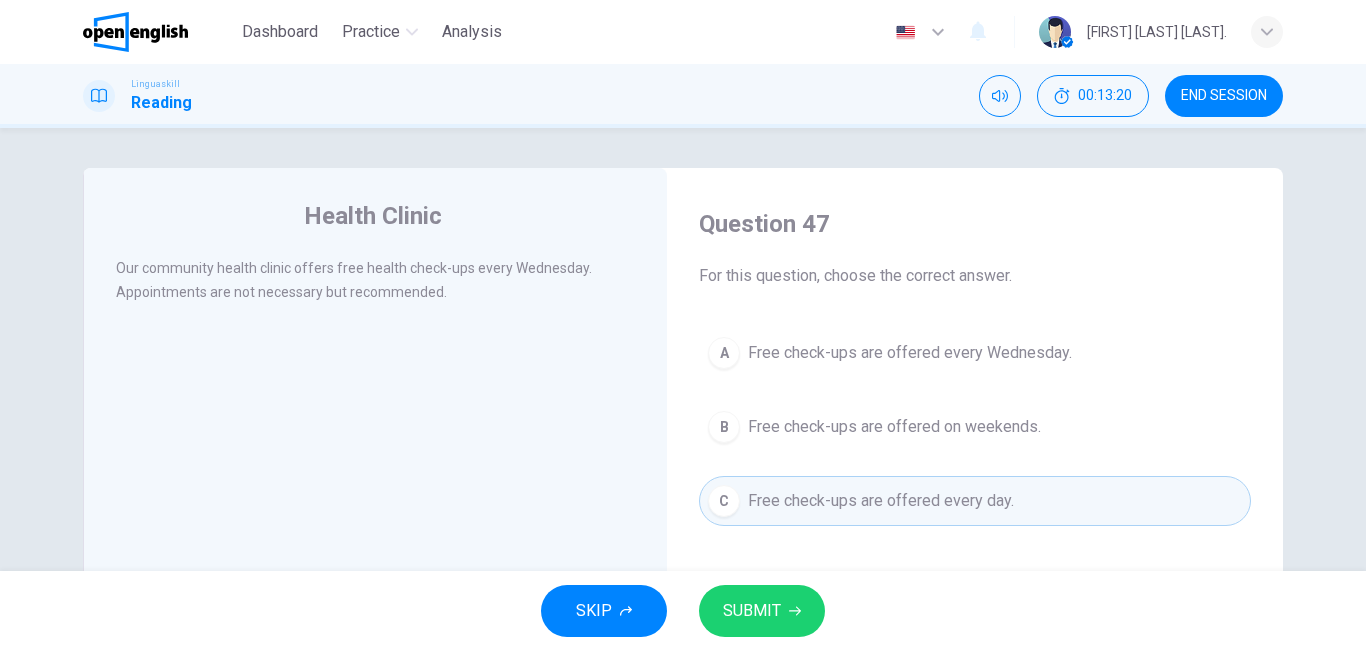 click on "SUBMIT" at bounding box center [762, 611] 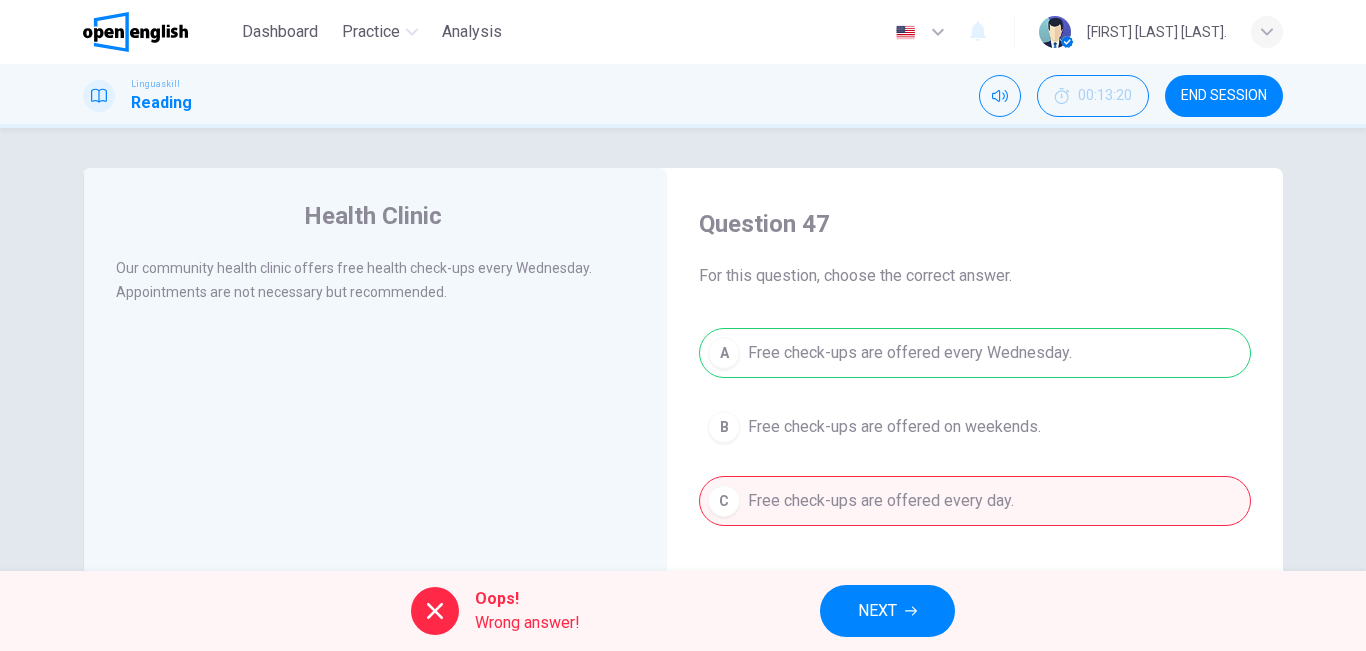 click on "NEXT" at bounding box center [877, 611] 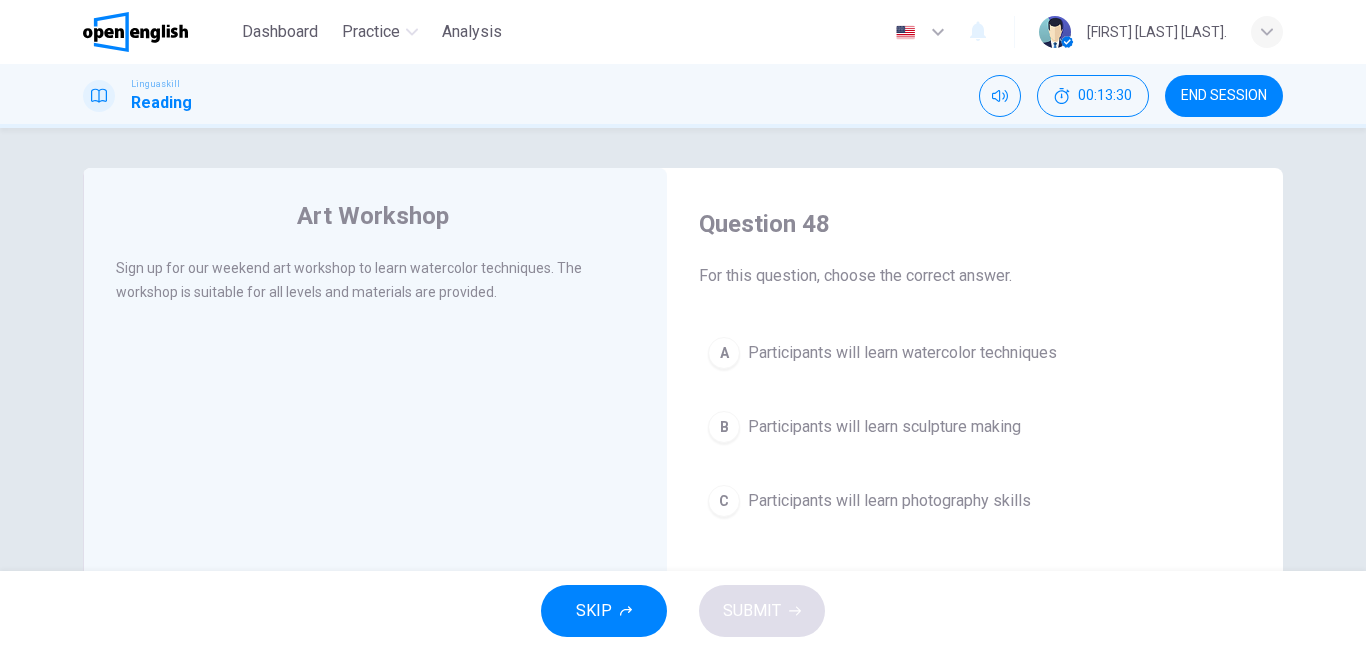click on "Participants will learn watercolor techniques" at bounding box center (902, 353) 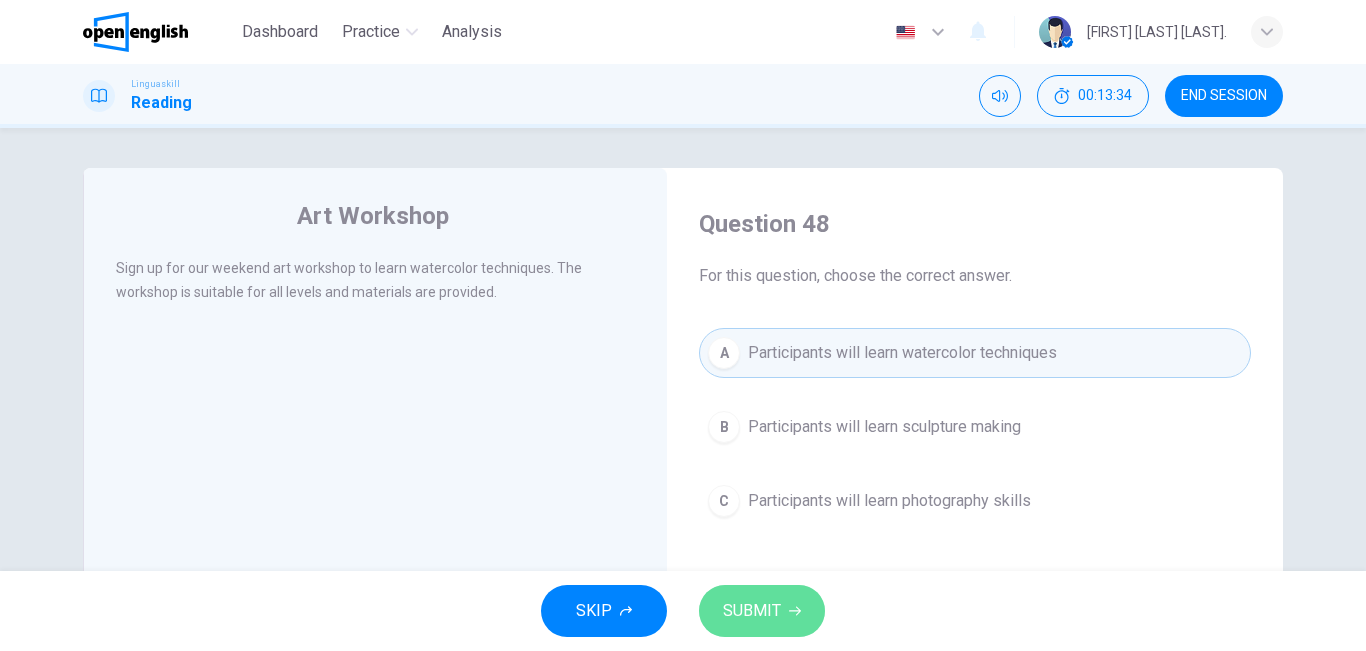 click on "SUBMIT" at bounding box center (762, 611) 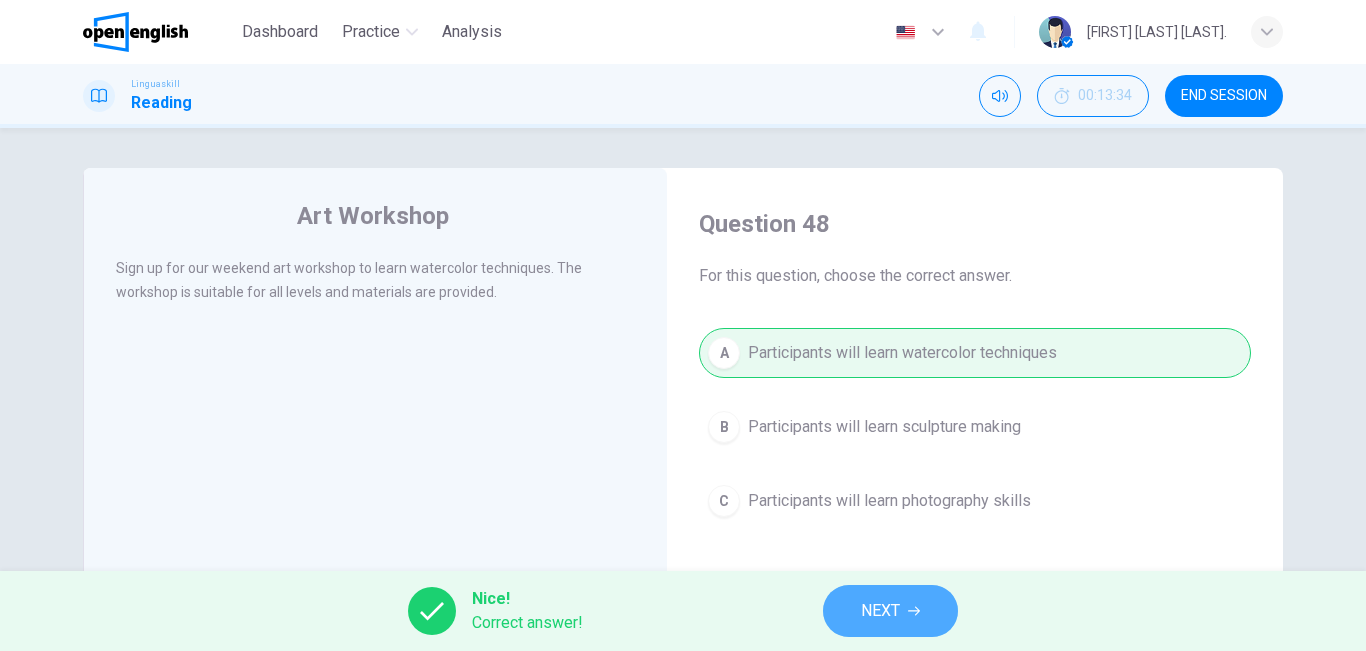 click on "NEXT" at bounding box center (880, 611) 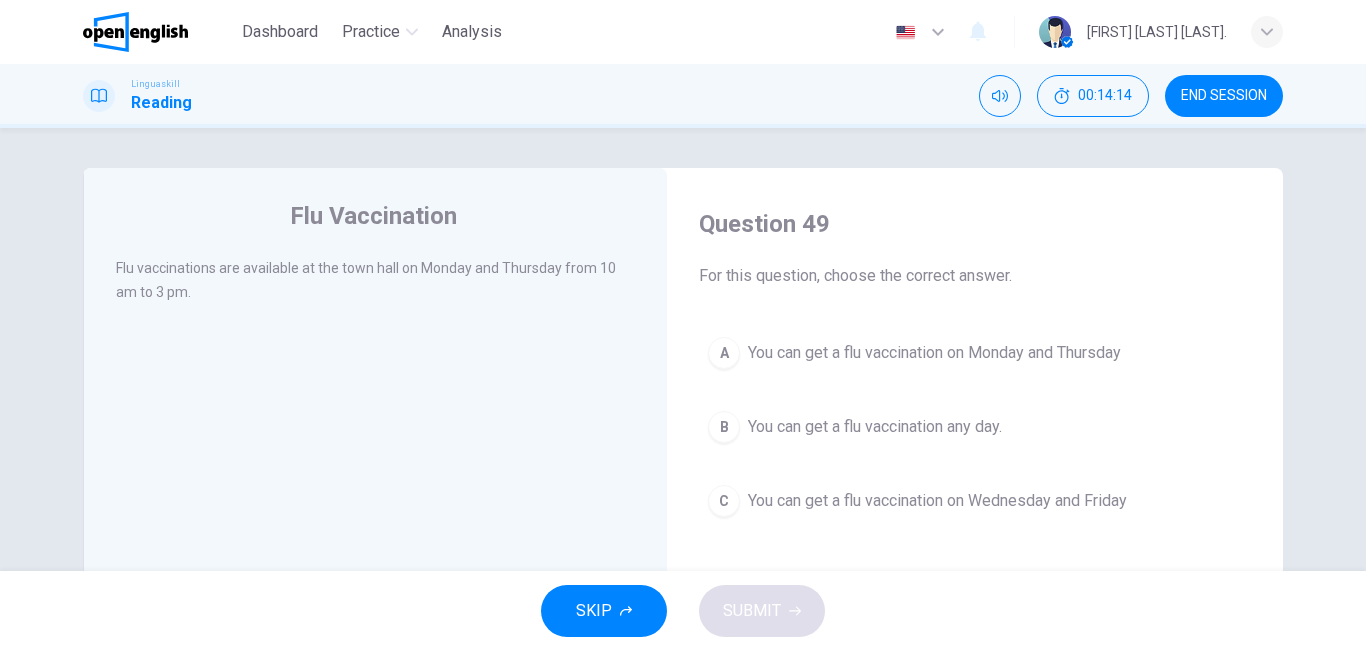 click on "You can get a flu vaccination on Monday and Thursday" at bounding box center (934, 353) 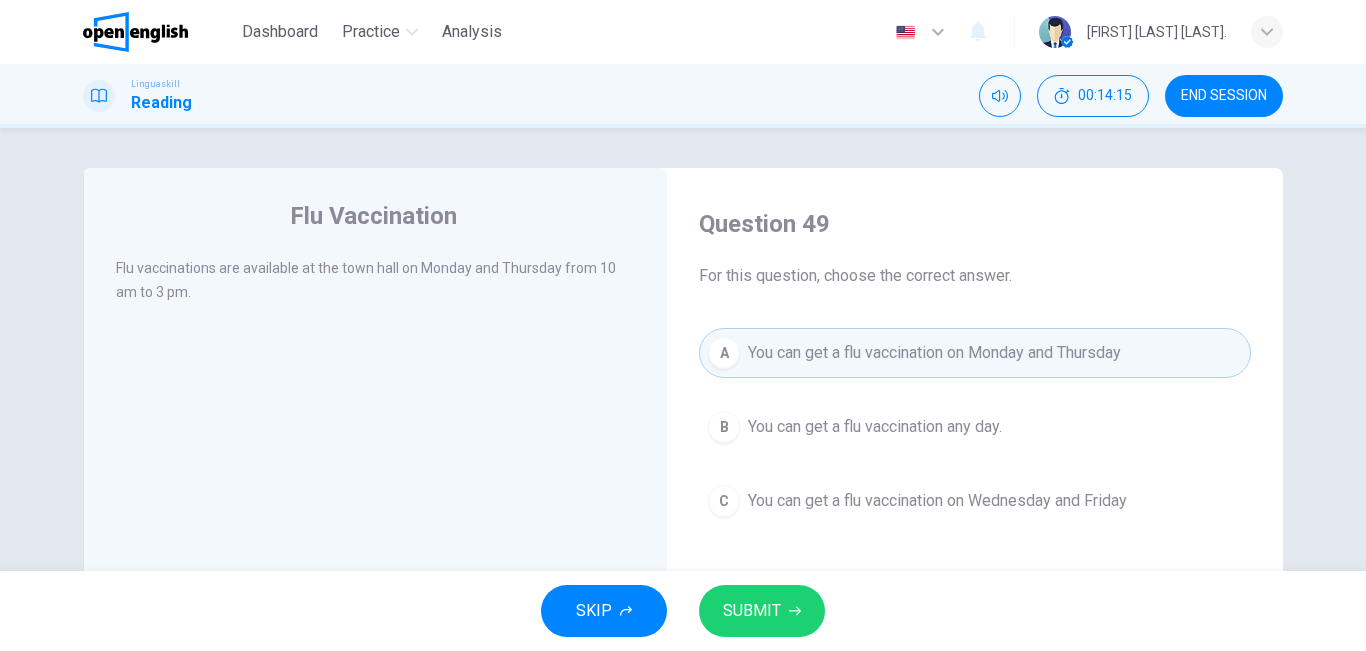 click on "SUBMIT" at bounding box center (752, 611) 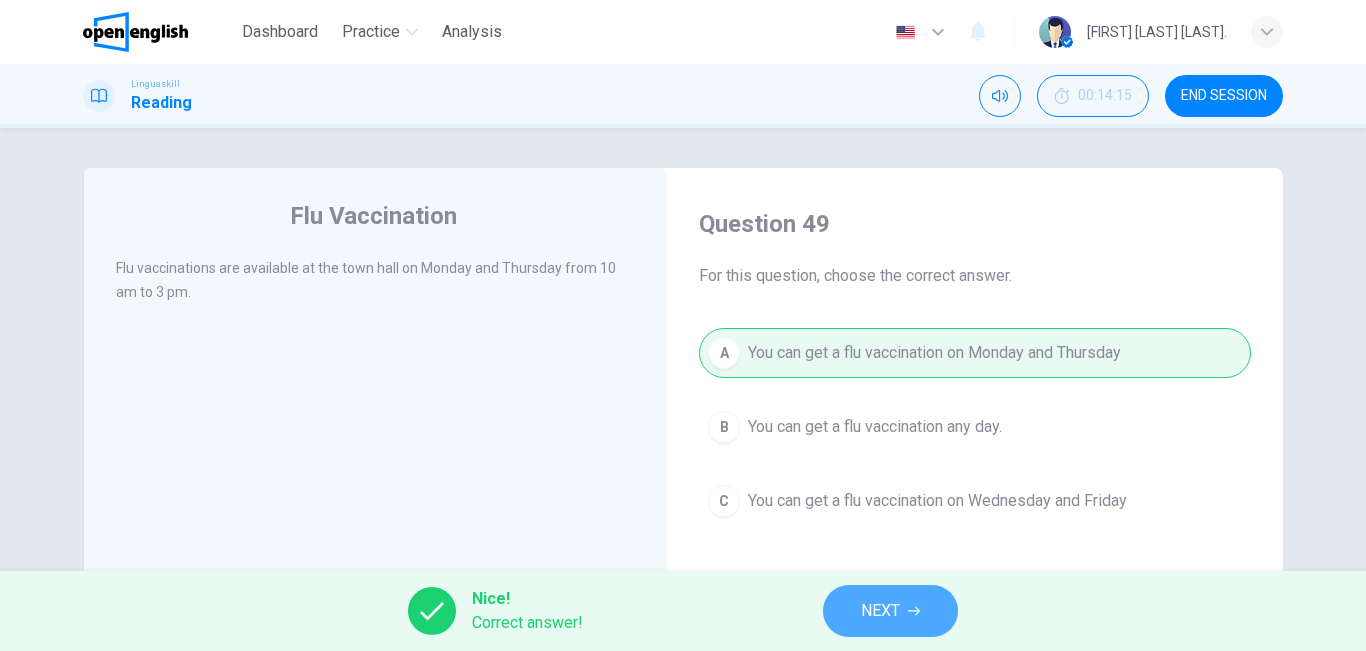 click on "NEXT" at bounding box center [890, 611] 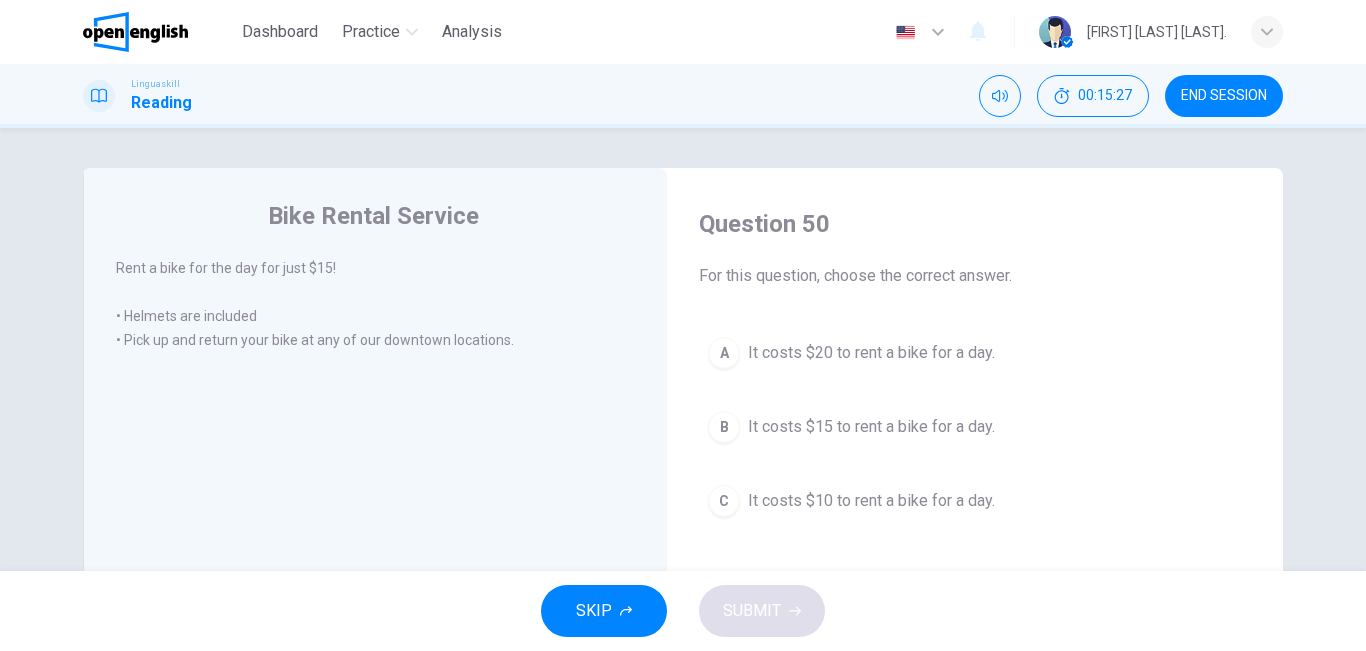 click on "It costs $15 to rent a bike for a day." at bounding box center [871, 427] 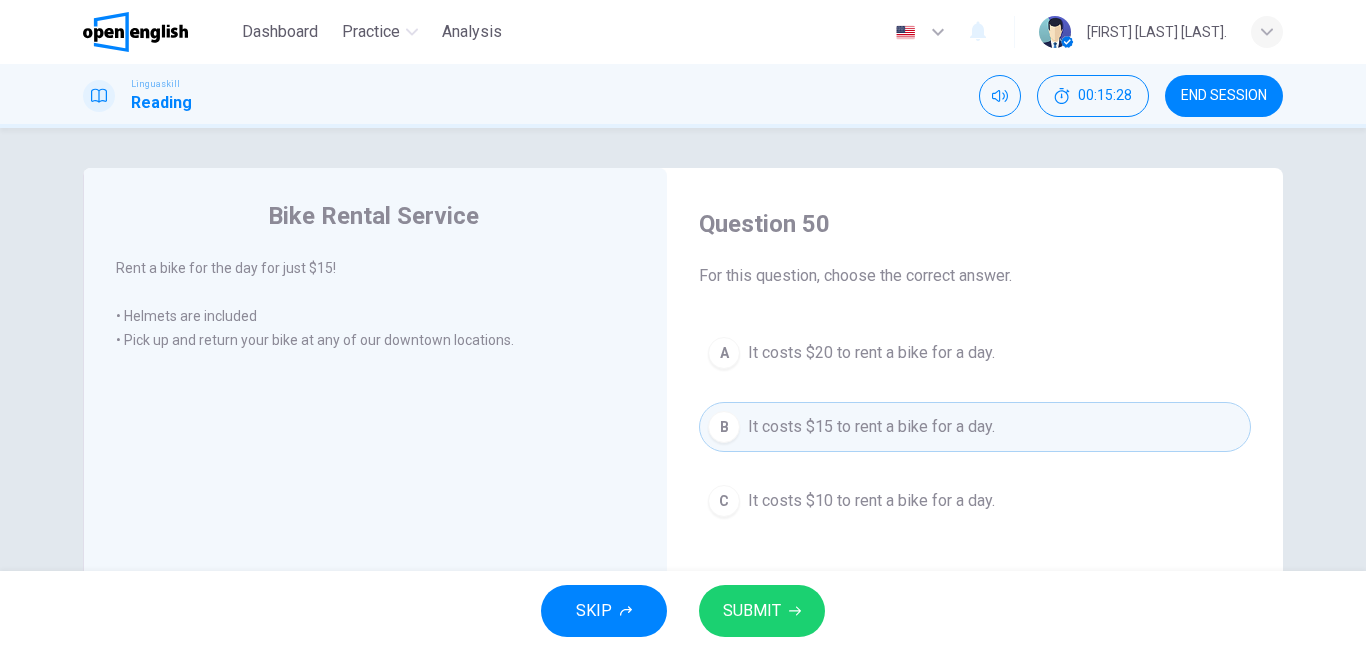 click on "SUBMIT" at bounding box center [752, 611] 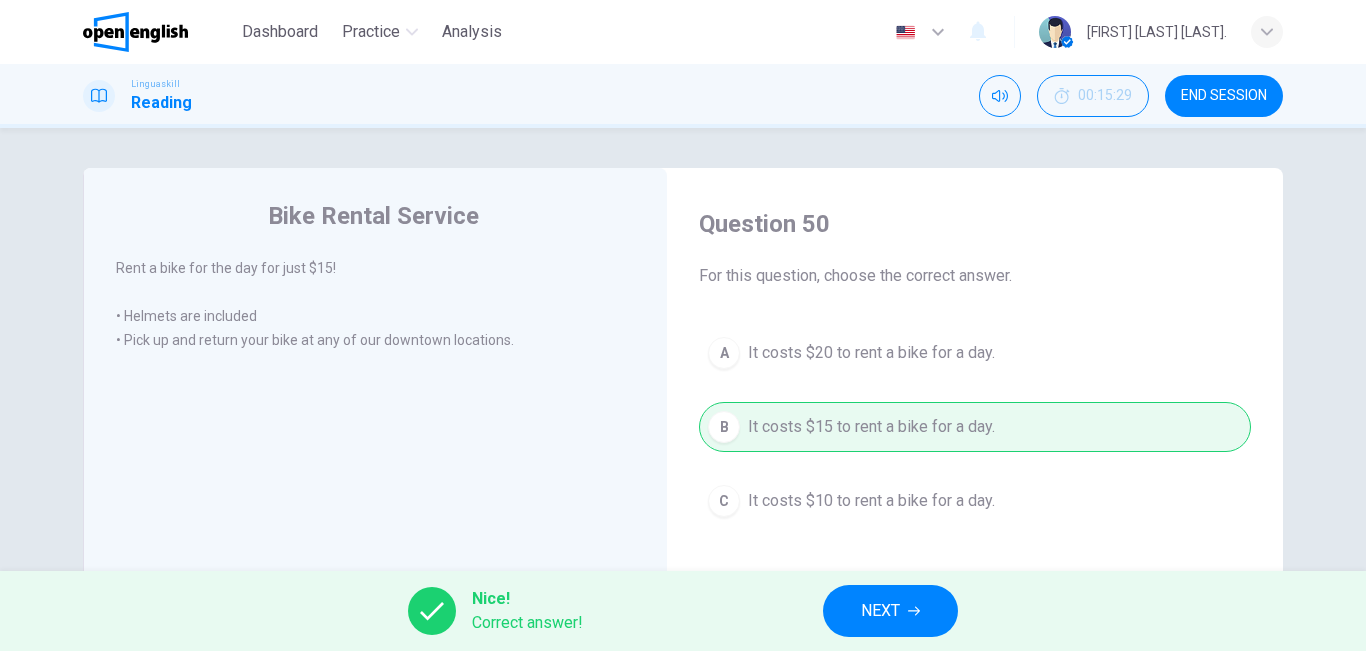 click on "NEXT" at bounding box center [890, 611] 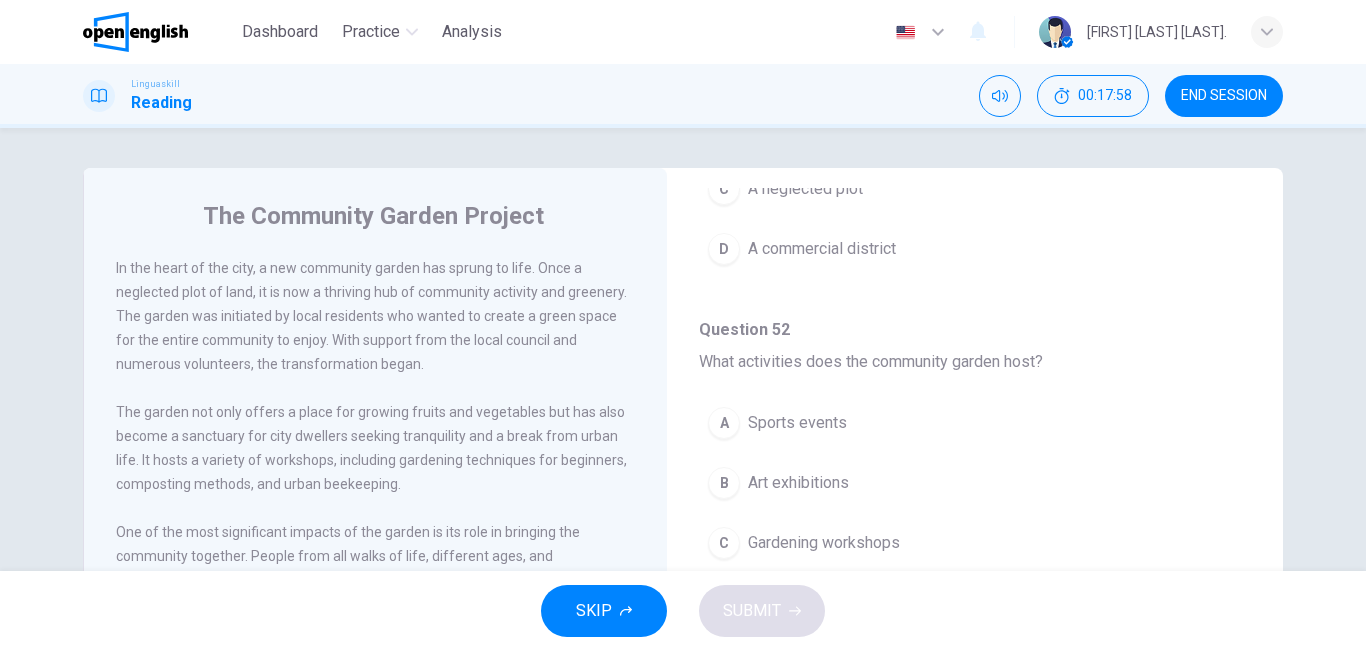 scroll, scrollTop: 392, scrollLeft: 0, axis: vertical 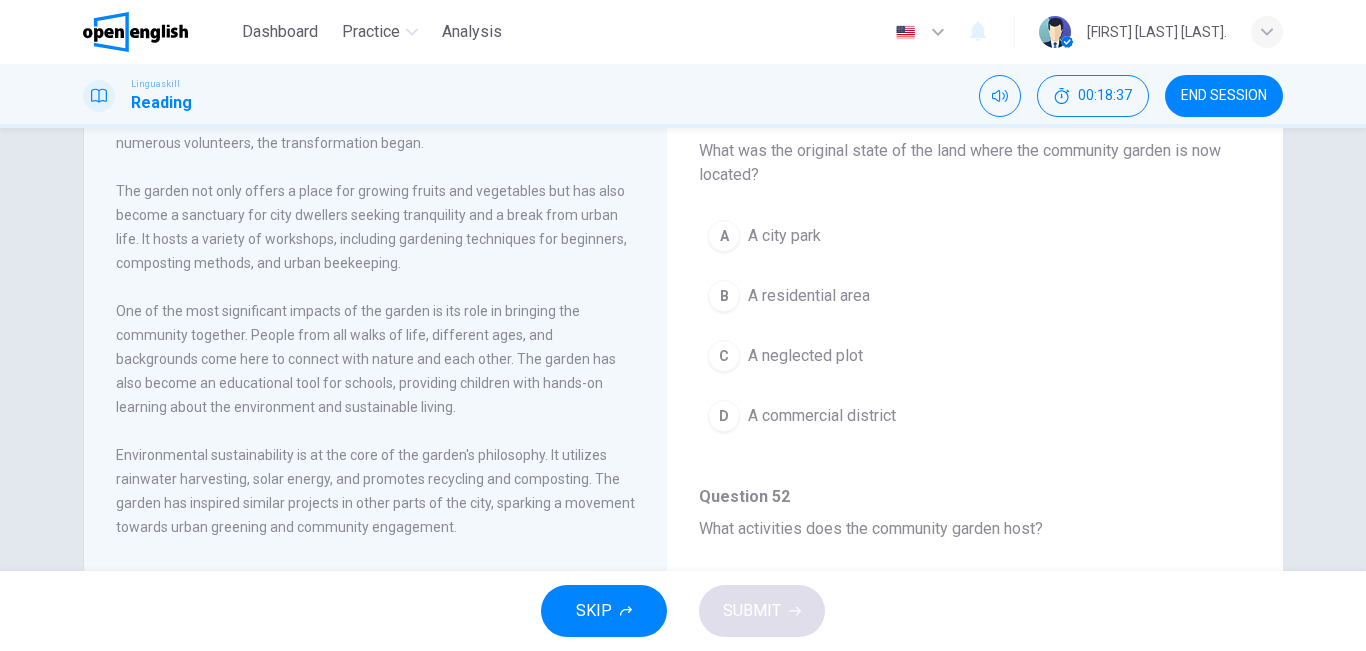 drag, startPoint x: 1355, startPoint y: 341, endPoint x: 1365, endPoint y: 450, distance: 109.457756 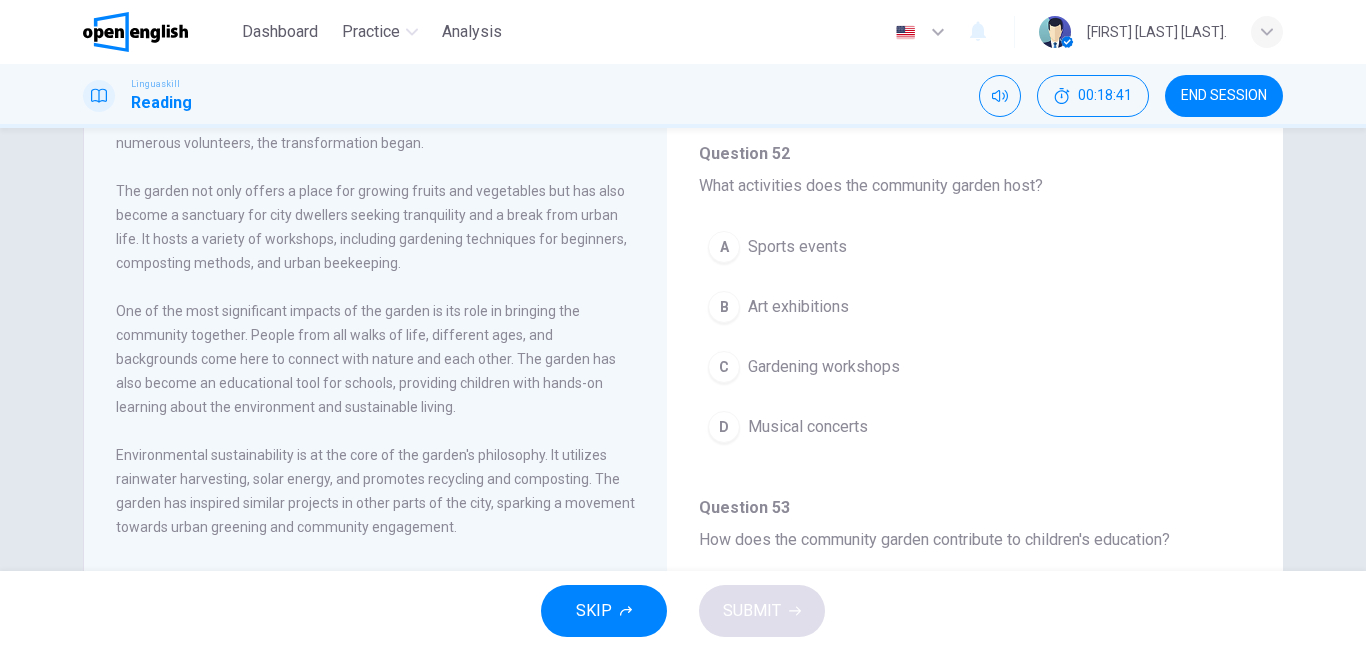 scroll, scrollTop: 349, scrollLeft: 0, axis: vertical 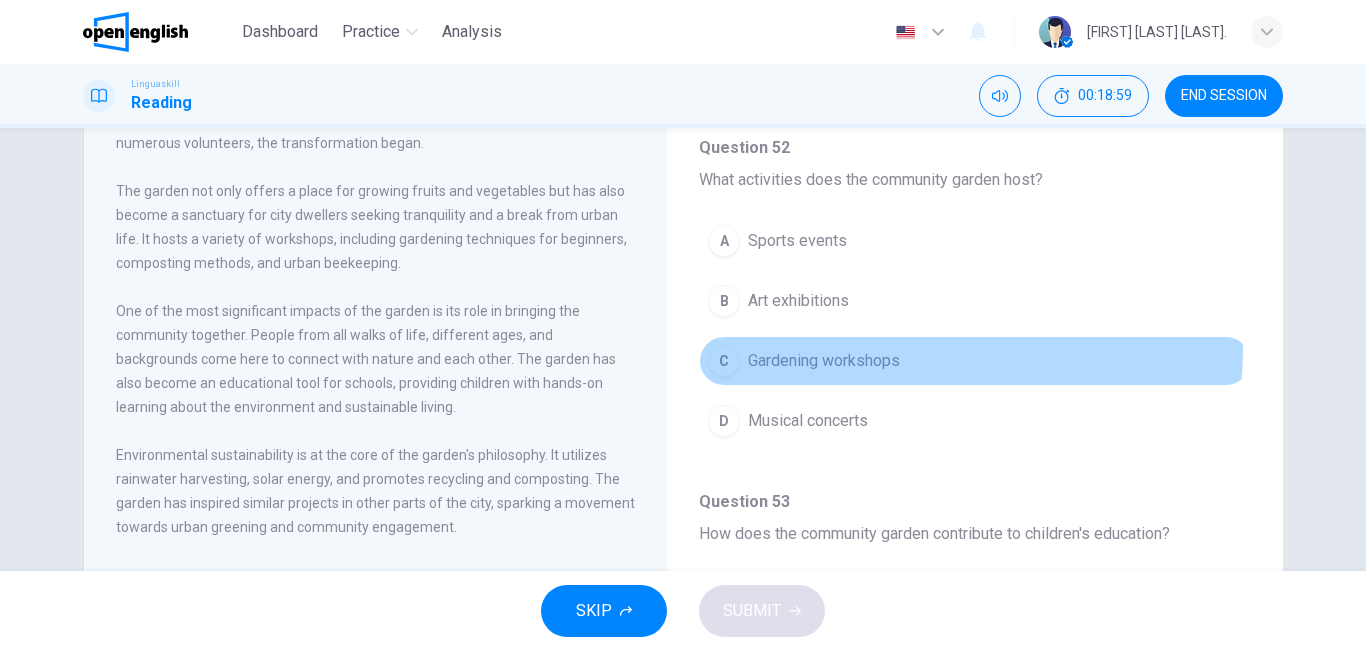 click on "C Gardening workshops" at bounding box center (975, 361) 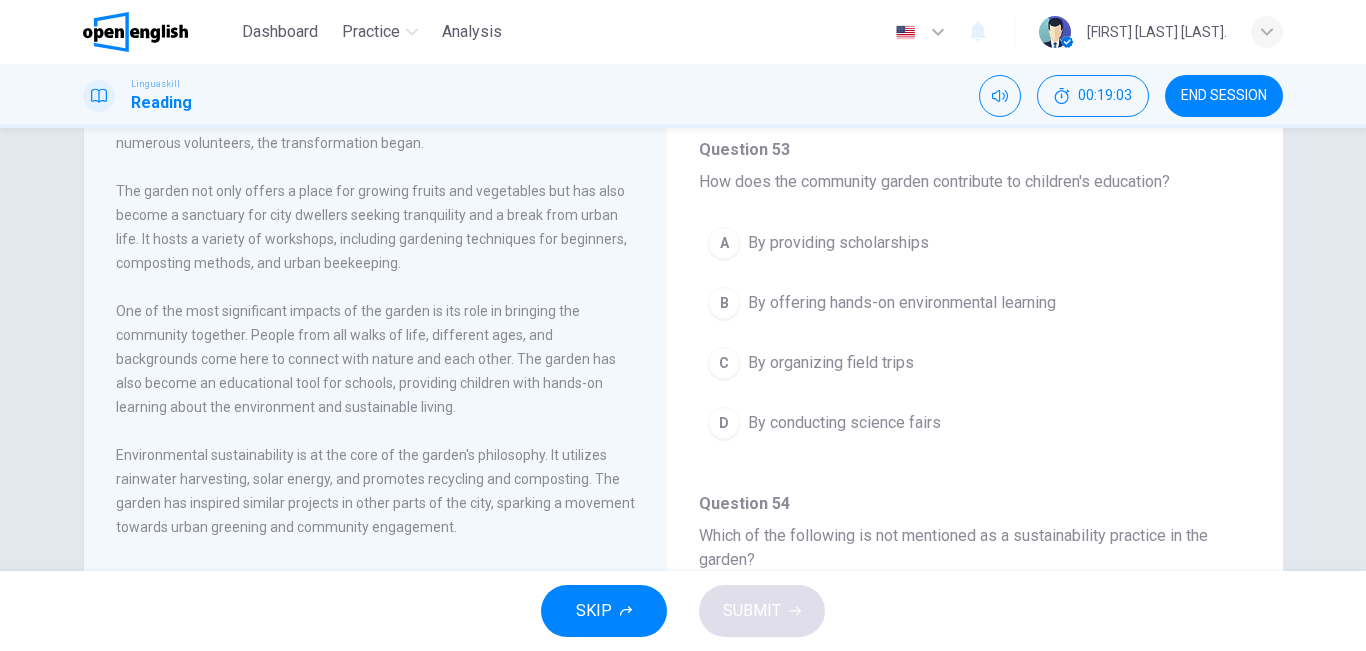 scroll, scrollTop: 704, scrollLeft: 0, axis: vertical 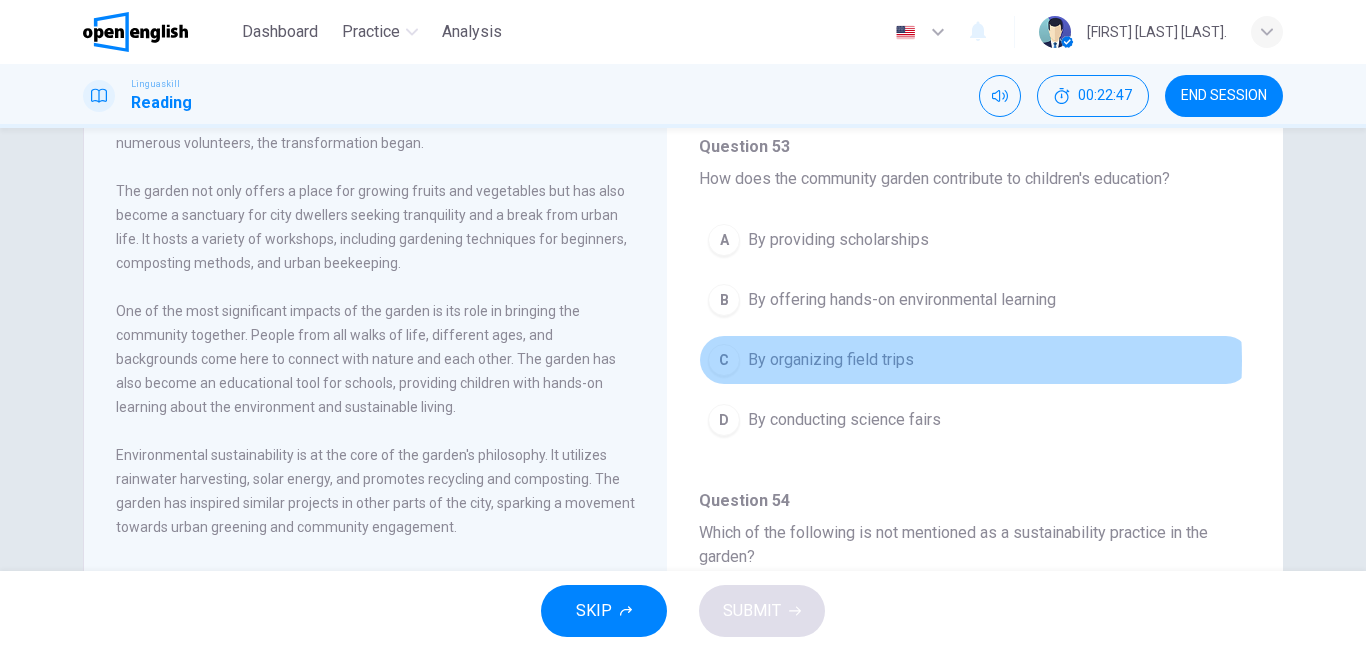 click on "By organizing field trips" at bounding box center (831, 360) 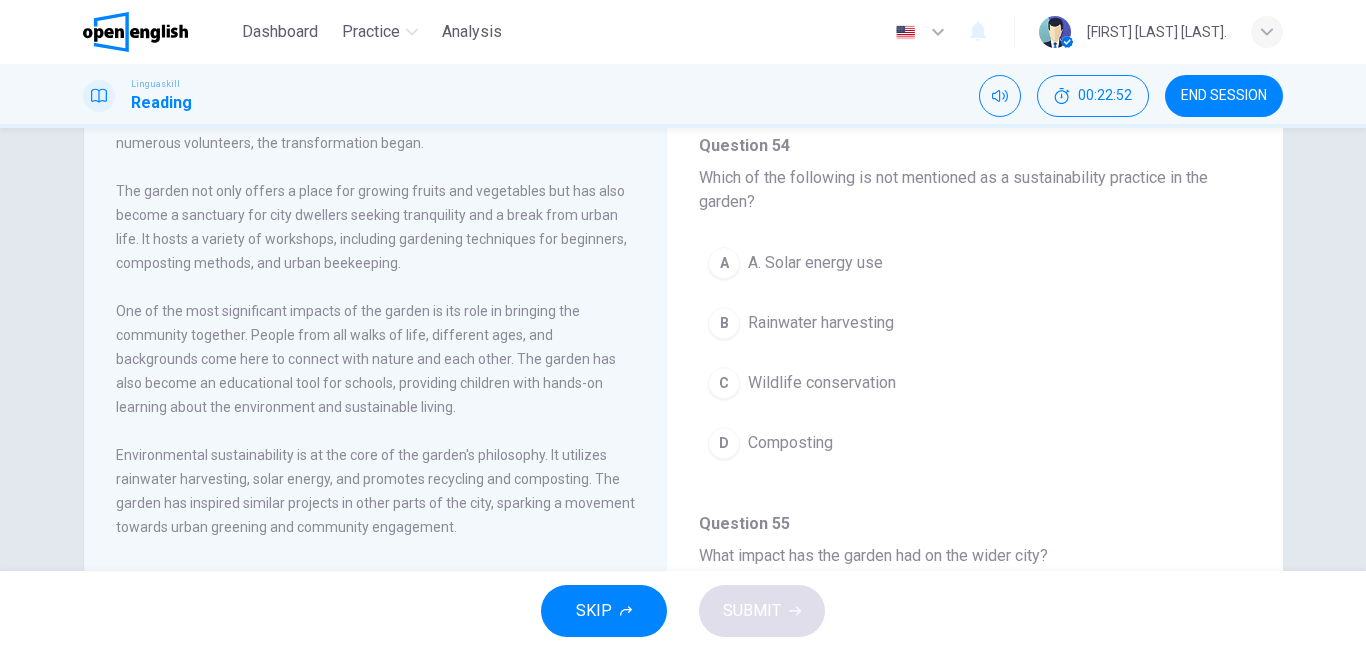 scroll, scrollTop: 1068, scrollLeft: 0, axis: vertical 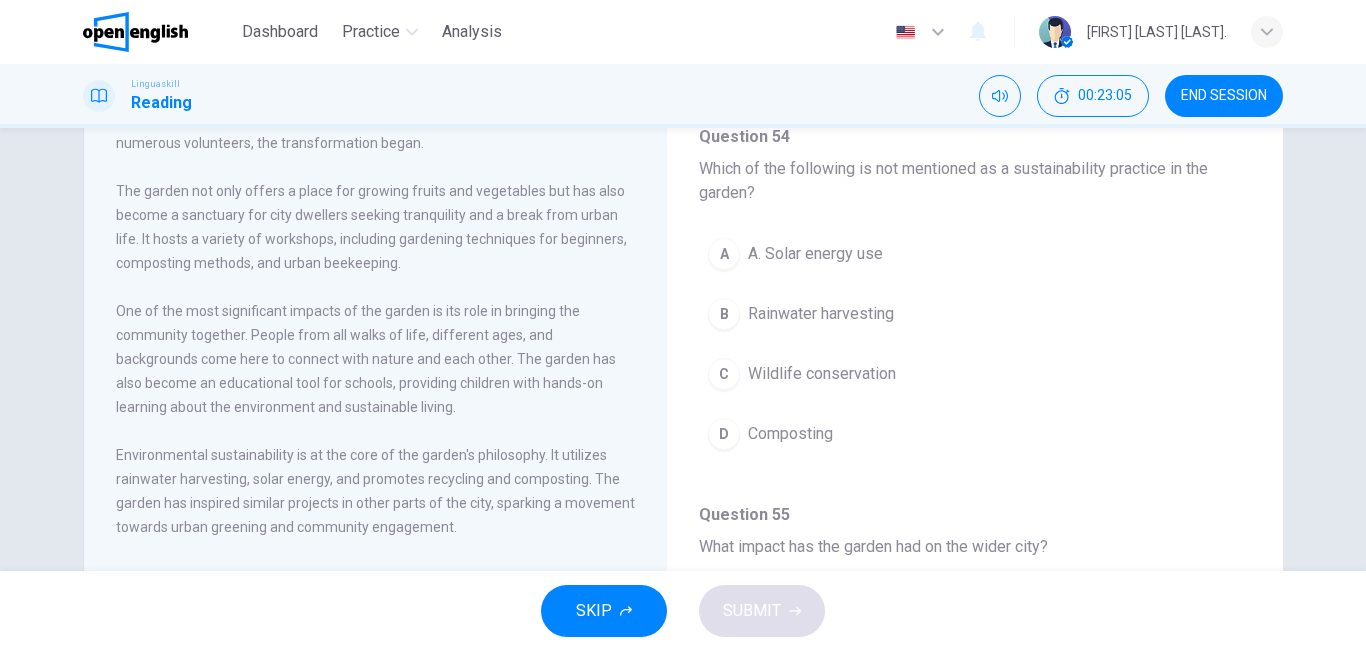 click on "Composting" at bounding box center (790, 434) 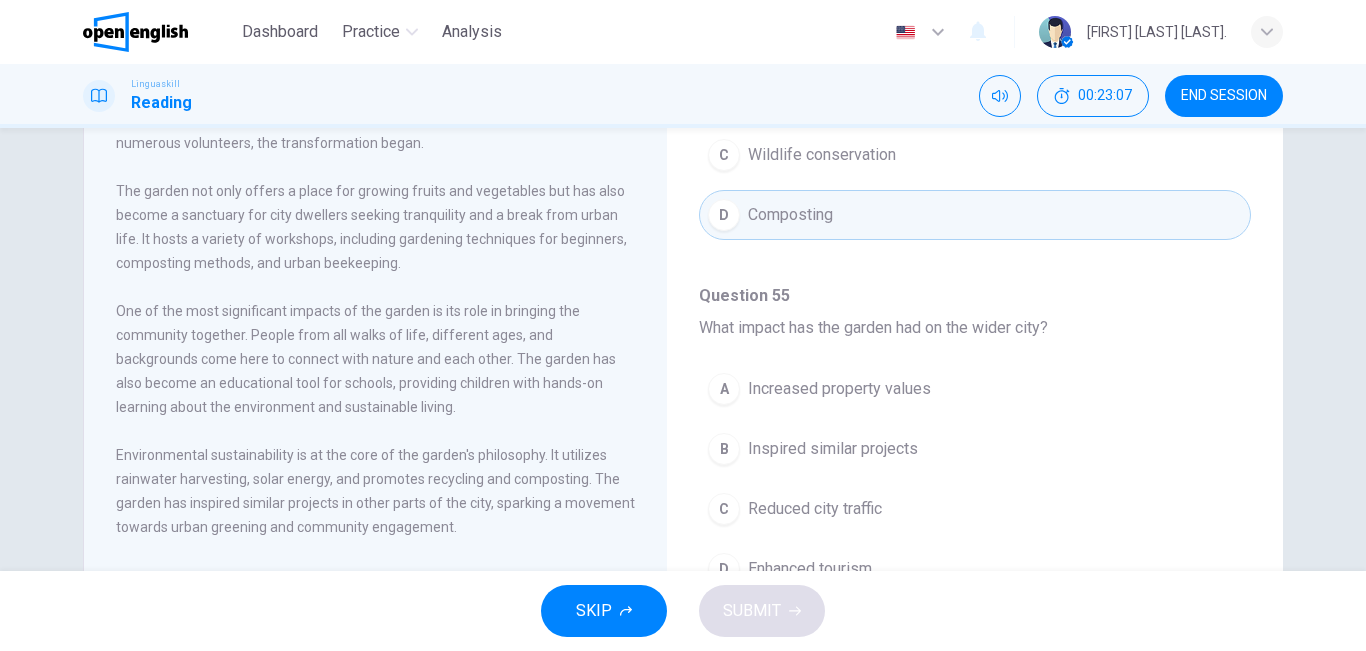 scroll, scrollTop: 1299, scrollLeft: 0, axis: vertical 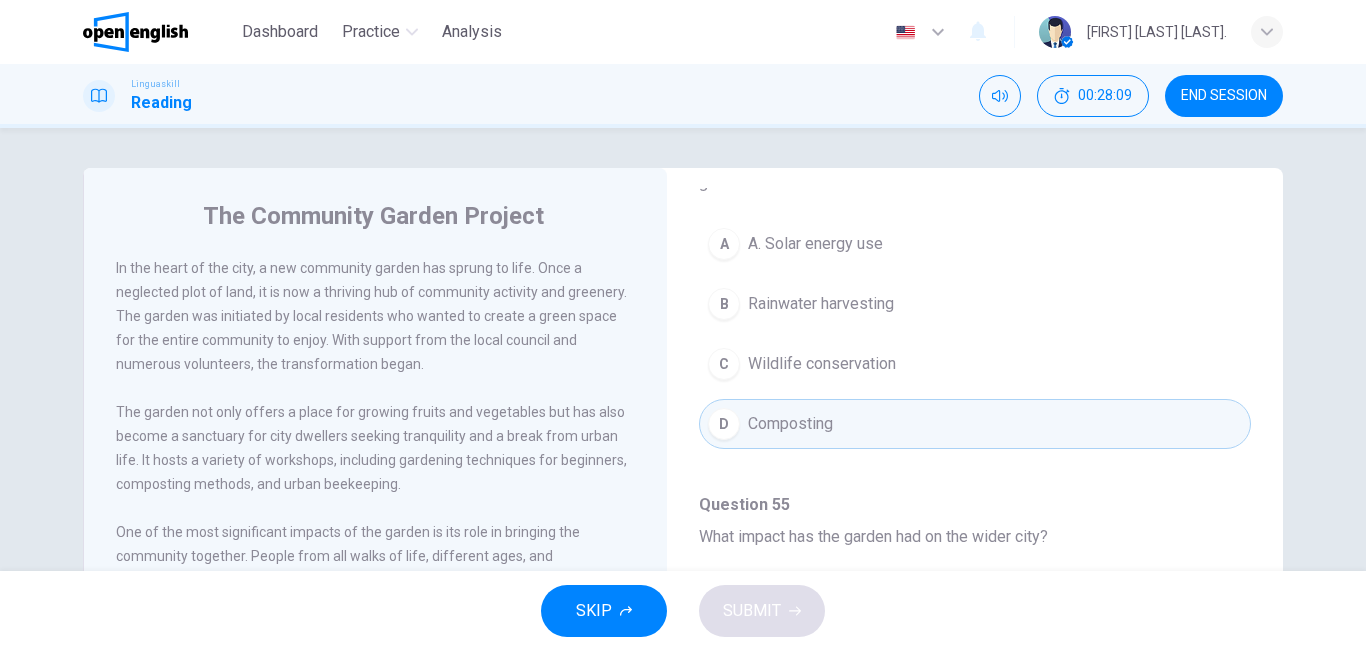 drag, startPoint x: 1262, startPoint y: 499, endPoint x: 1272, endPoint y: 566, distance: 67.74216 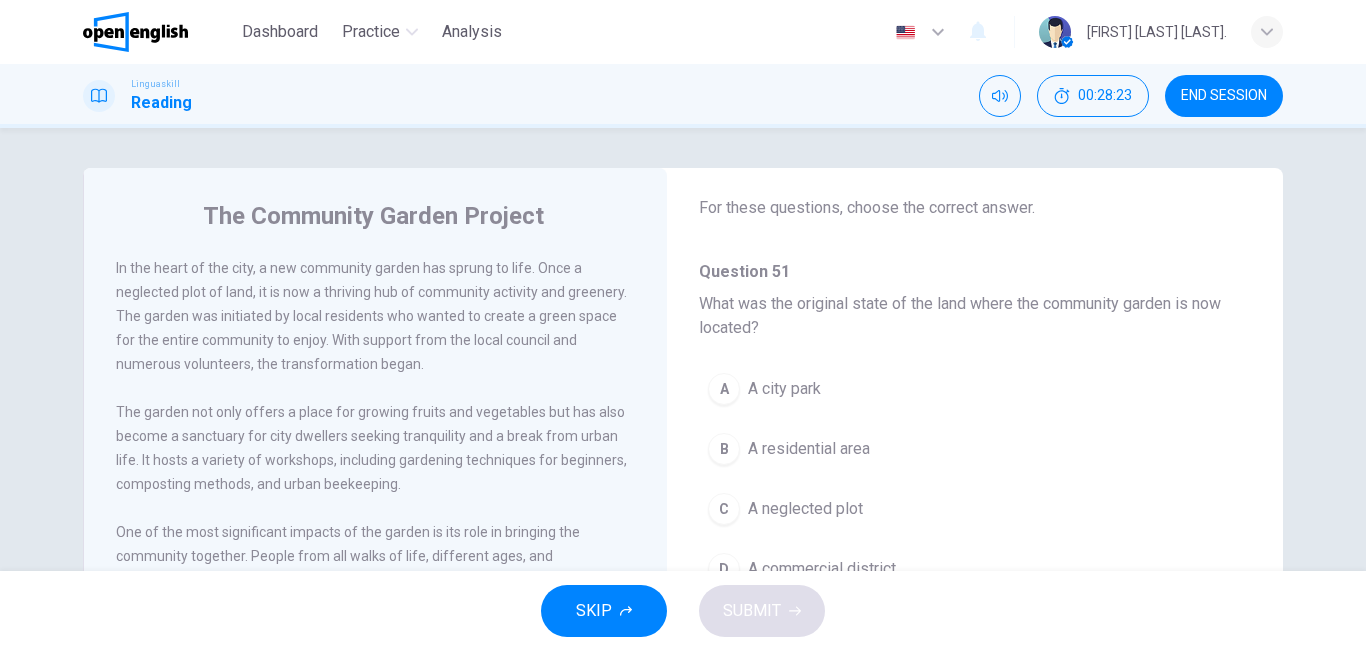 scroll, scrollTop: 0, scrollLeft: 0, axis: both 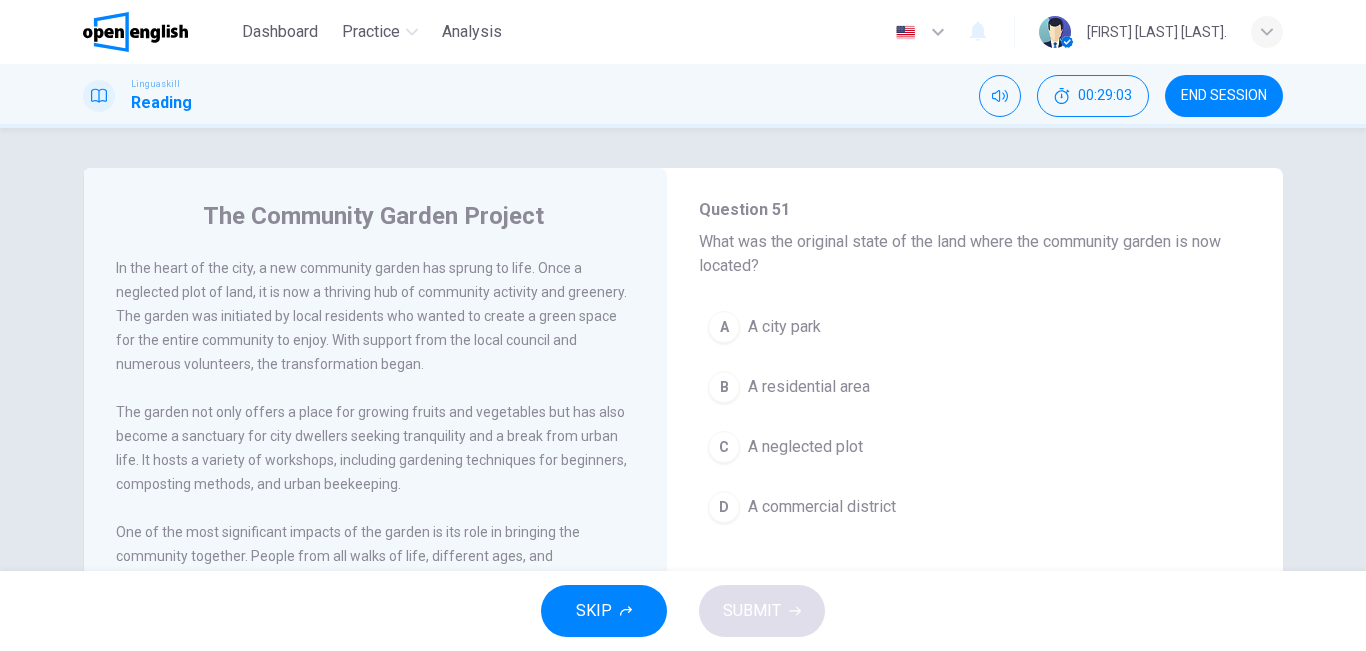 click on "A commercial district" at bounding box center [822, 507] 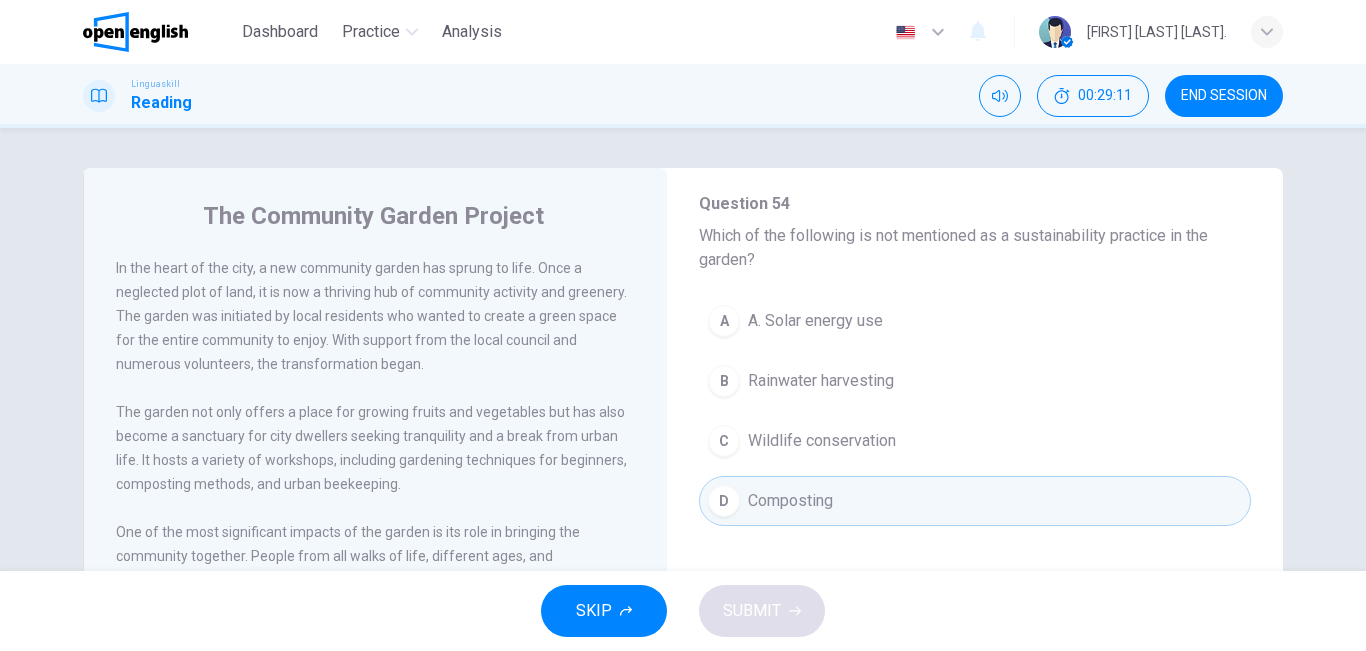 scroll, scrollTop: 1240, scrollLeft: 0, axis: vertical 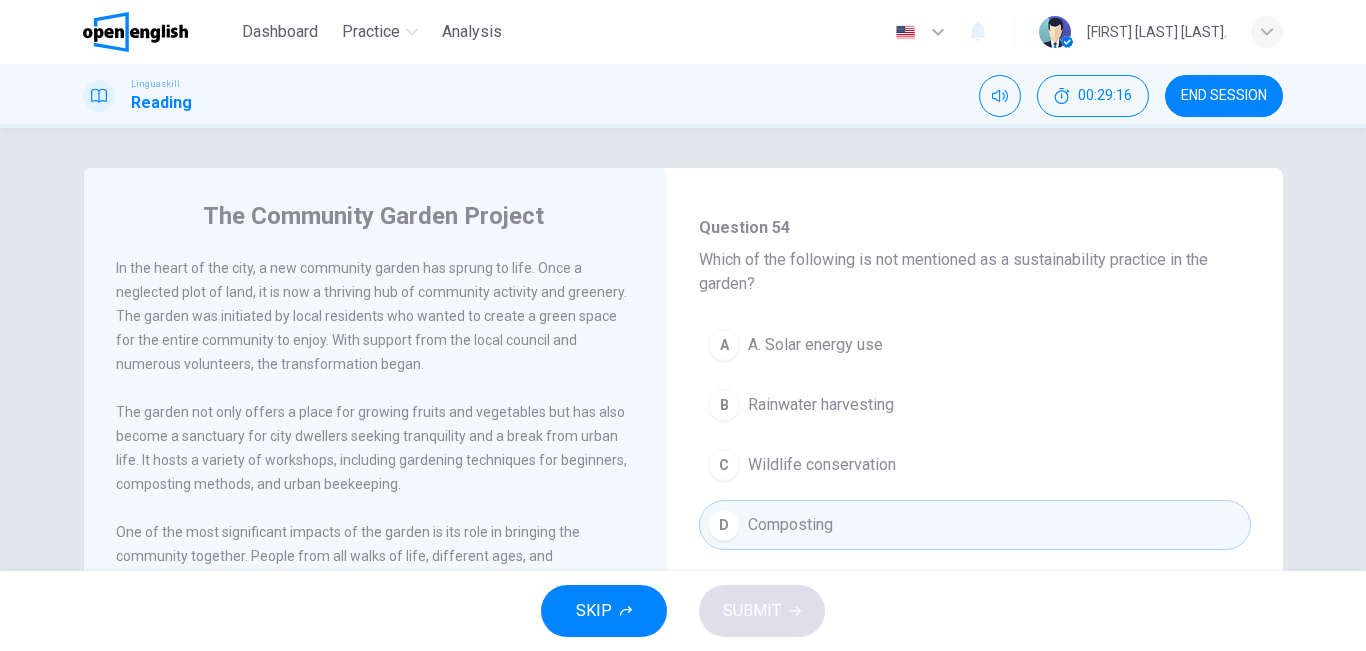 drag, startPoint x: 1262, startPoint y: 301, endPoint x: 1254, endPoint y: 398, distance: 97.32934 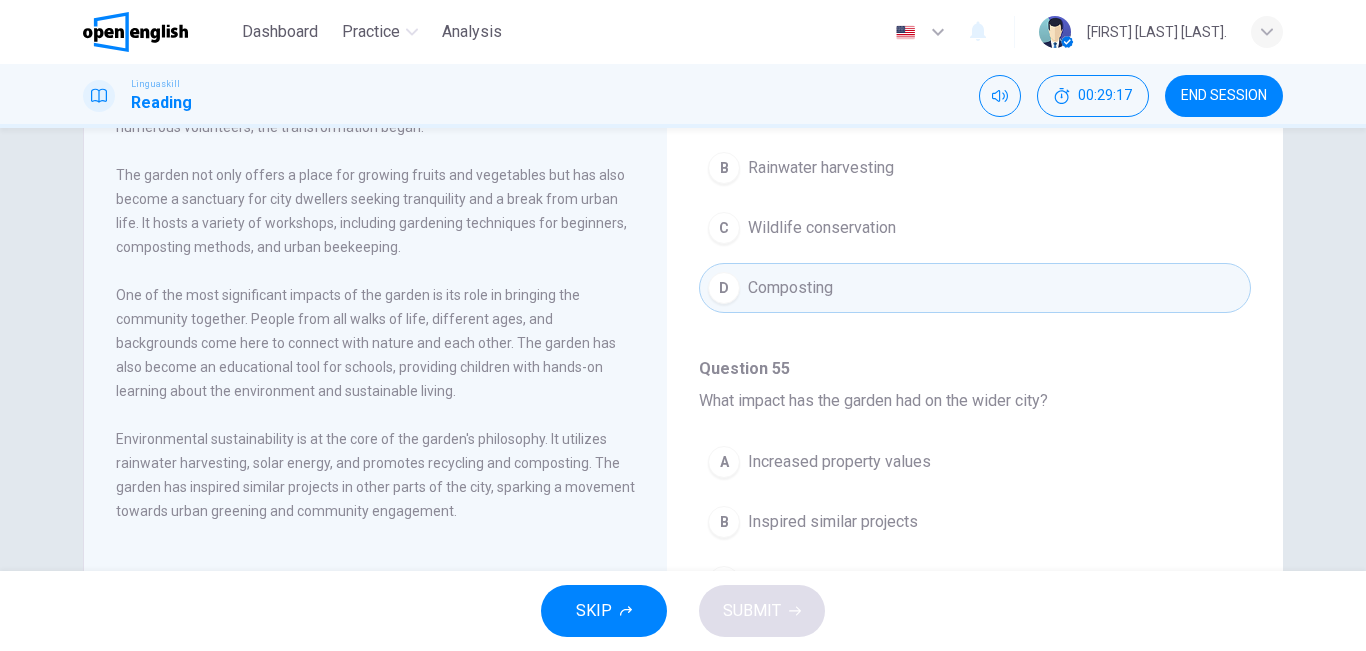scroll, scrollTop: 332, scrollLeft: 0, axis: vertical 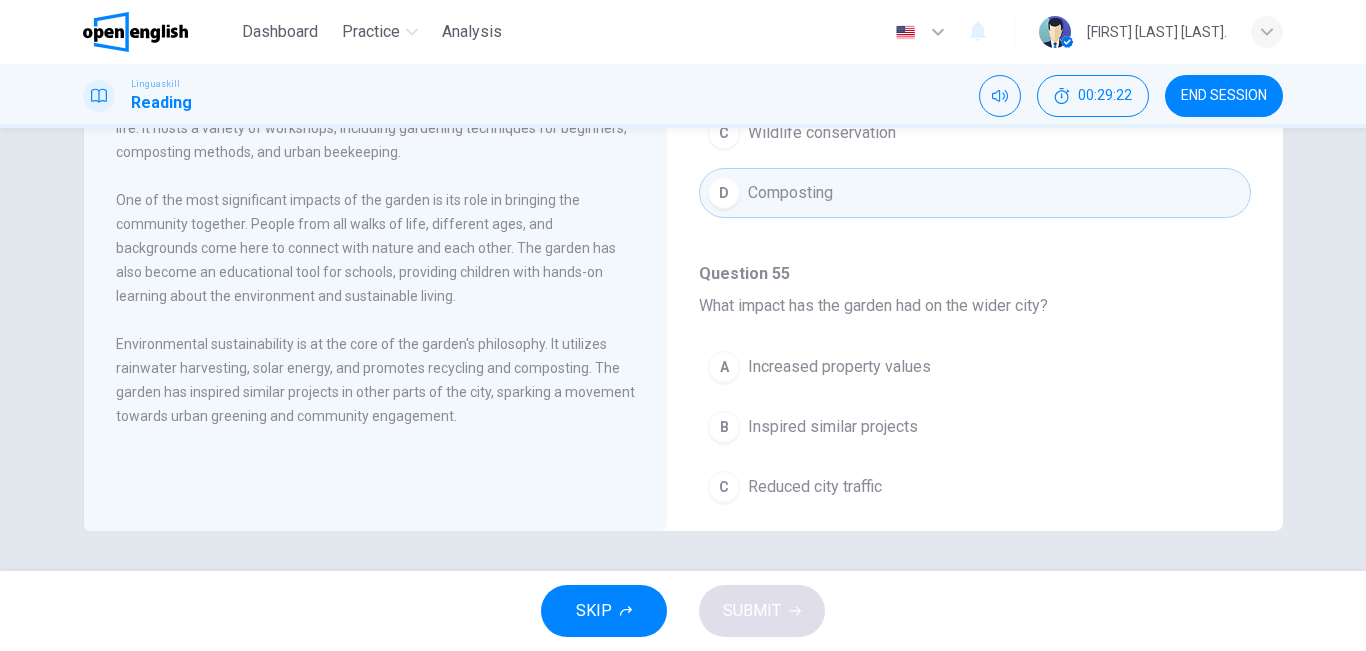 click on "Reduced city traffic" at bounding box center [815, 487] 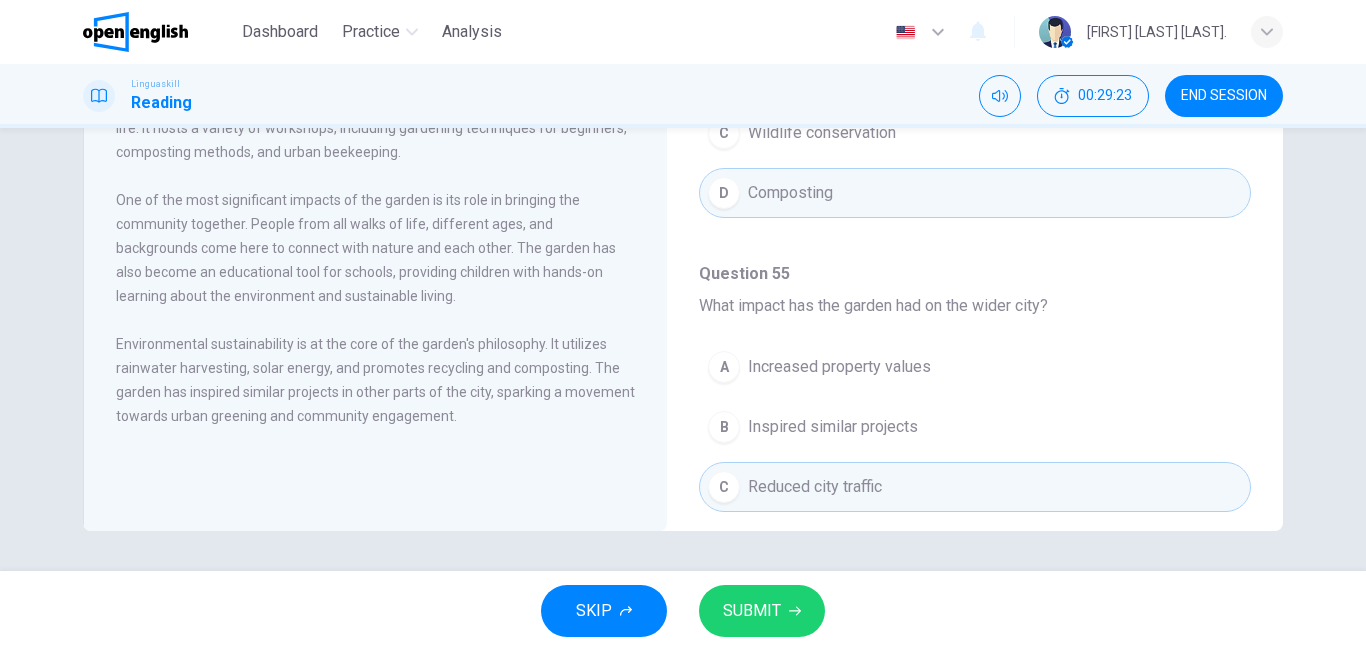 click on "SUBMIT" at bounding box center (752, 611) 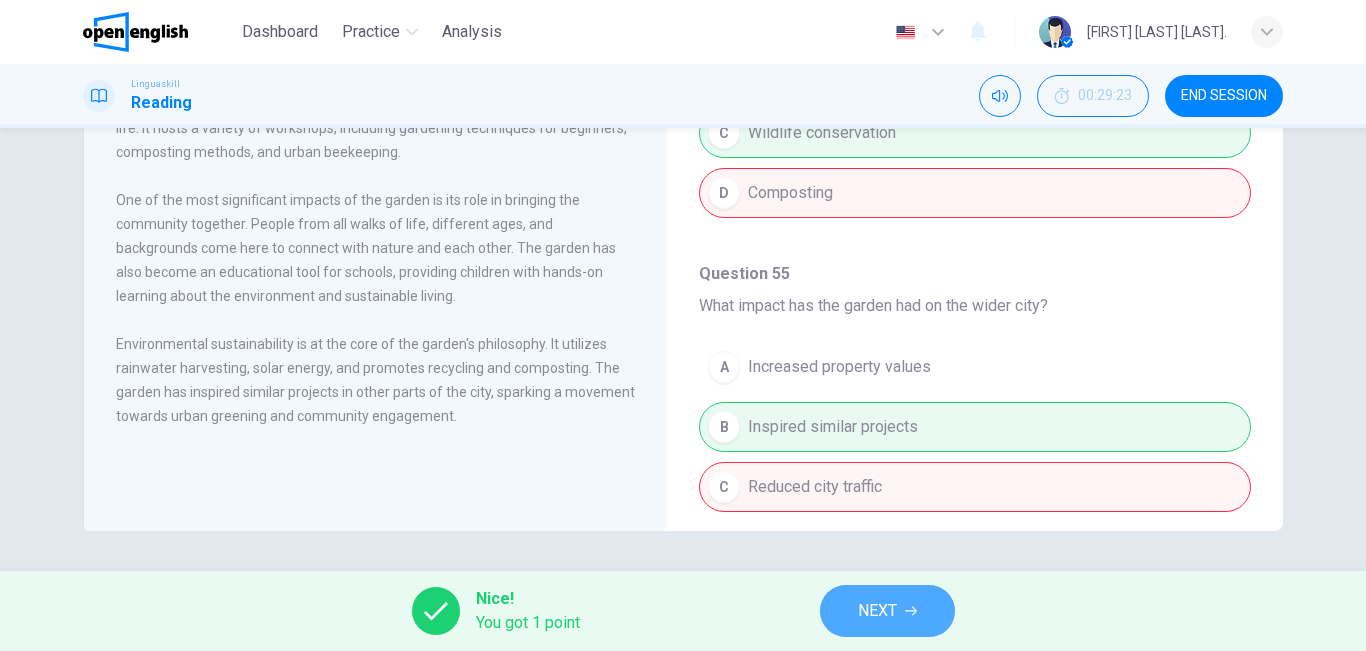 click on "NEXT" at bounding box center [877, 611] 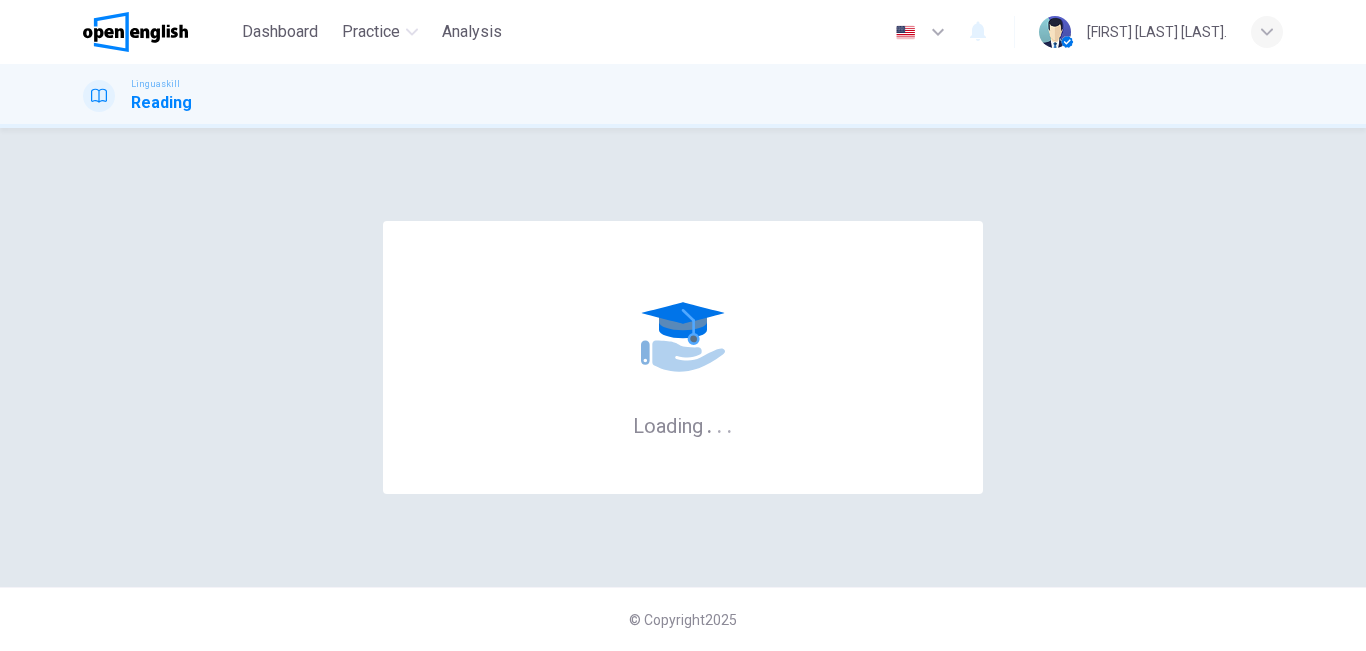 scroll, scrollTop: 0, scrollLeft: 0, axis: both 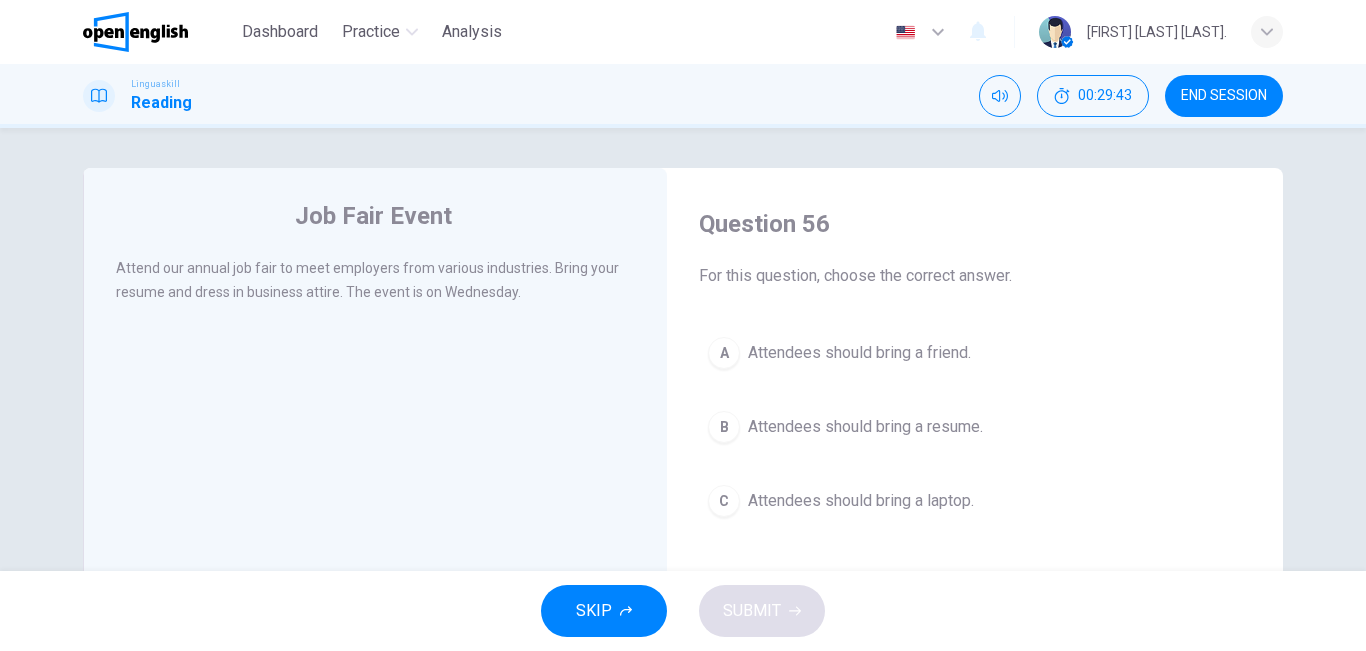 click on "Attendees should bring a friend." at bounding box center [859, 353] 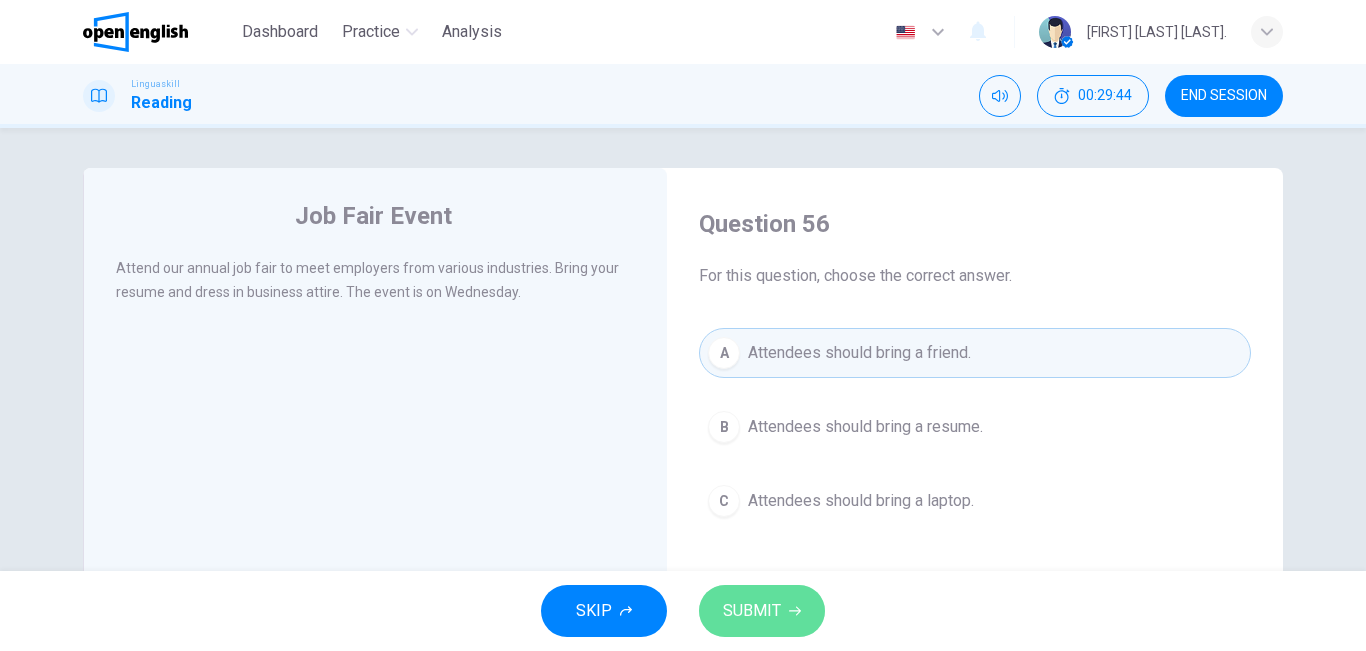 click on "SUBMIT" at bounding box center (752, 611) 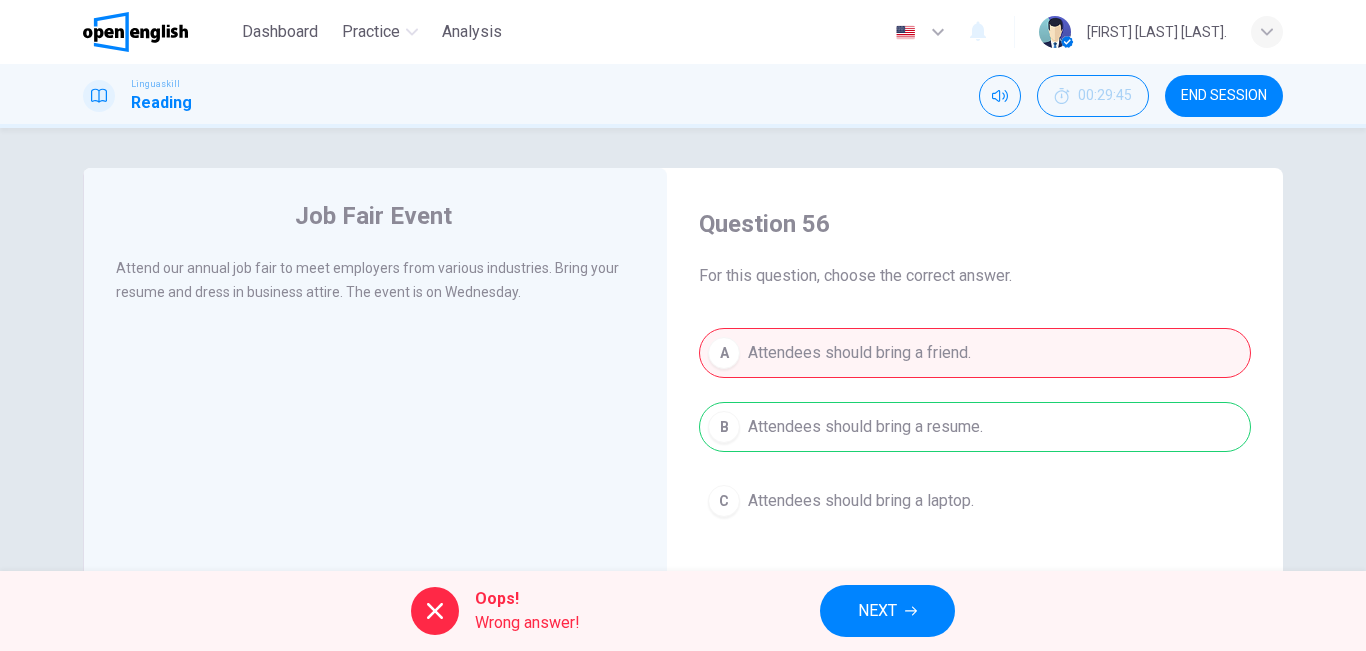 click on "NEXT" at bounding box center [887, 611] 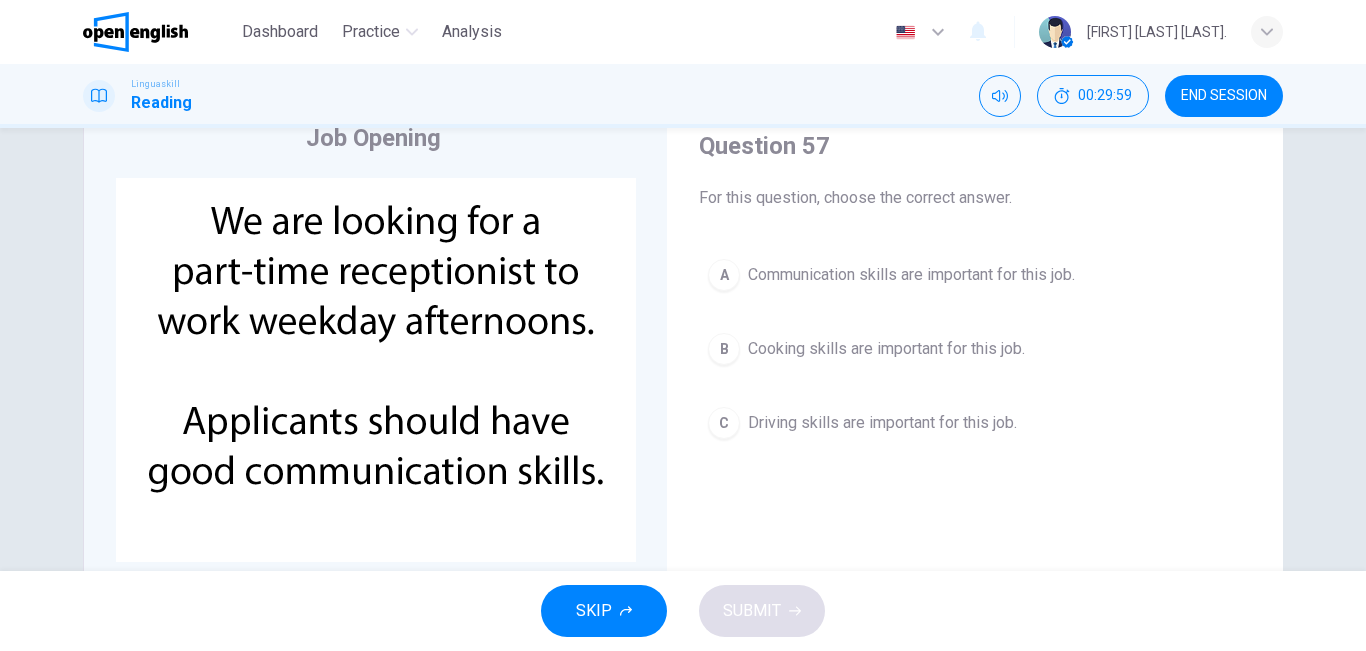 scroll, scrollTop: 72, scrollLeft: 0, axis: vertical 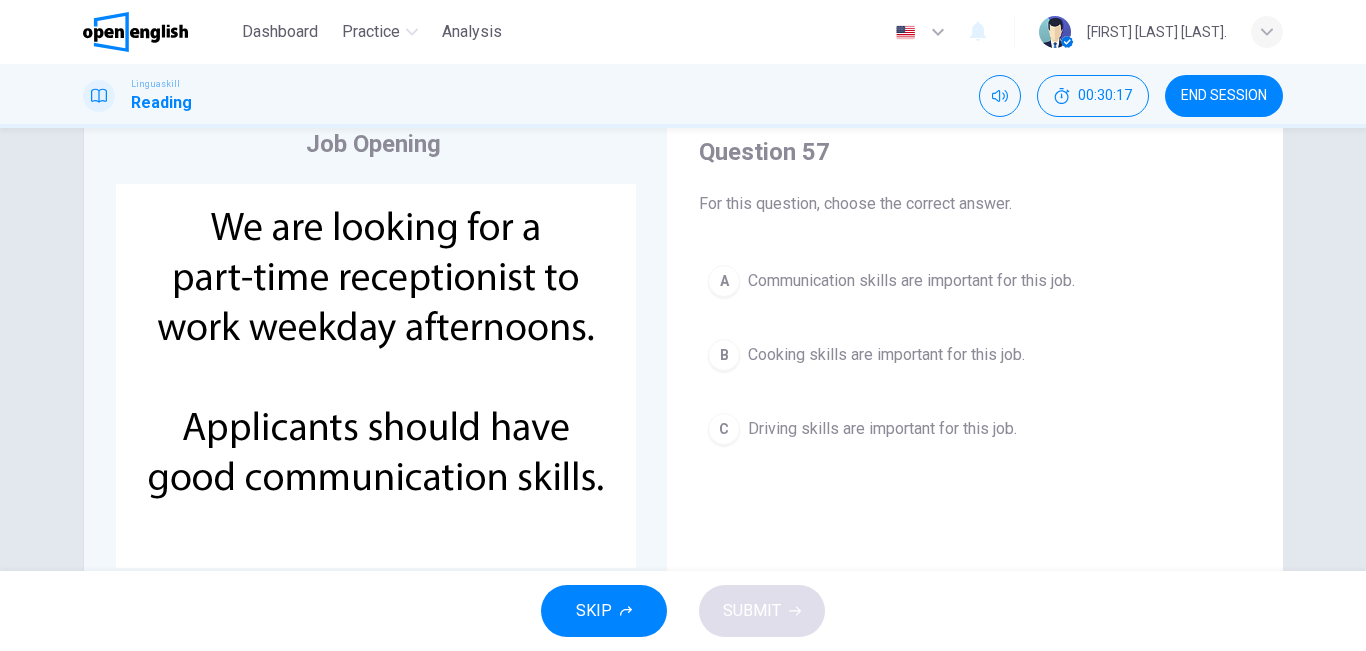 click on "Communication skills are important for this job." at bounding box center (911, 281) 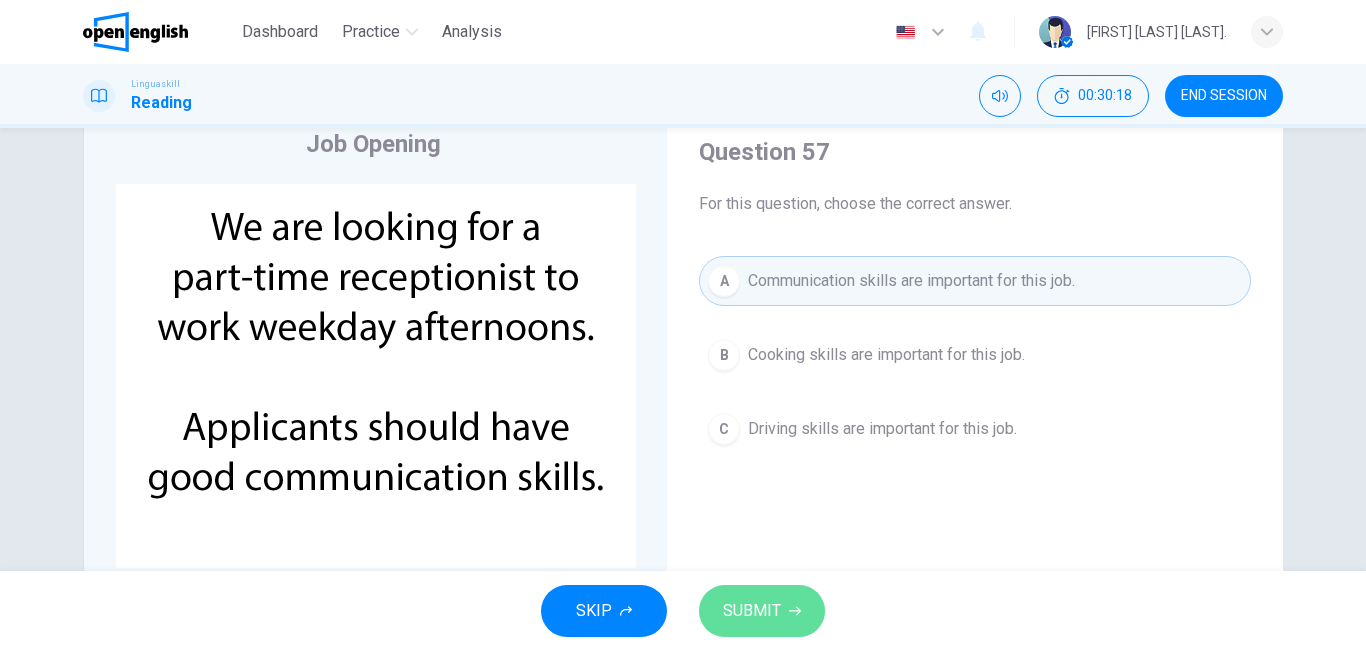 click on "SUBMIT" at bounding box center [762, 611] 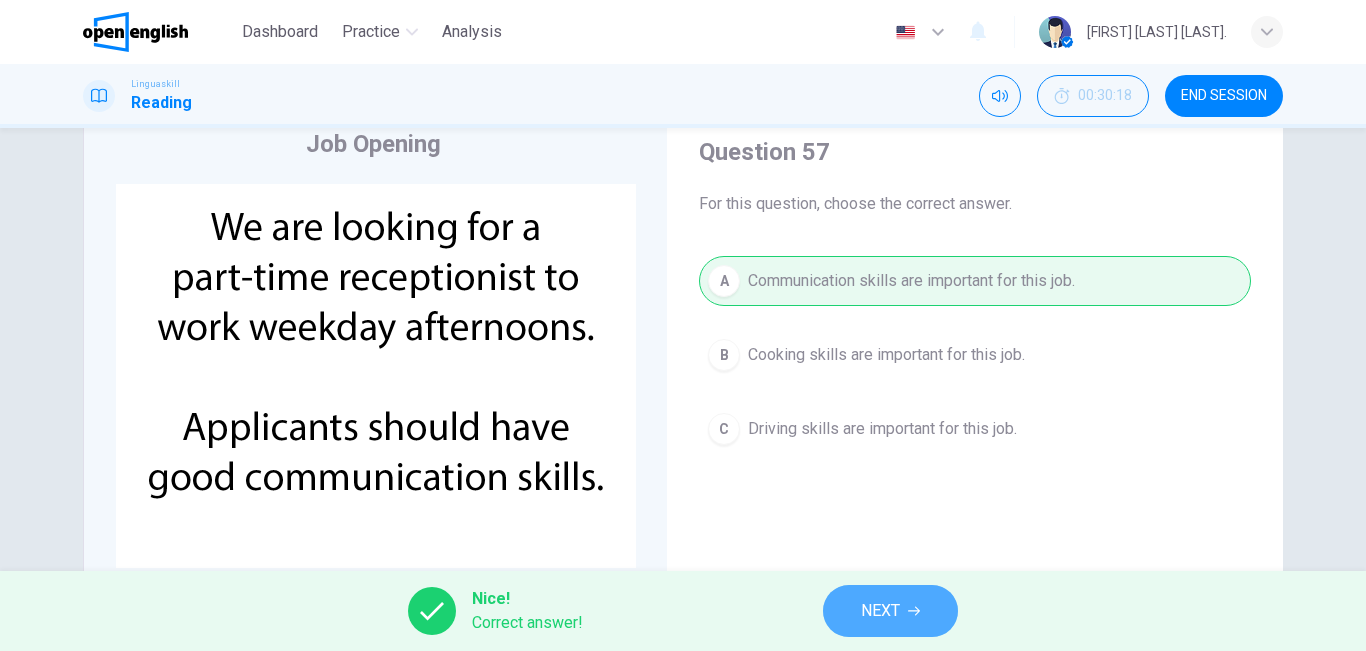 click on "NEXT" at bounding box center [880, 611] 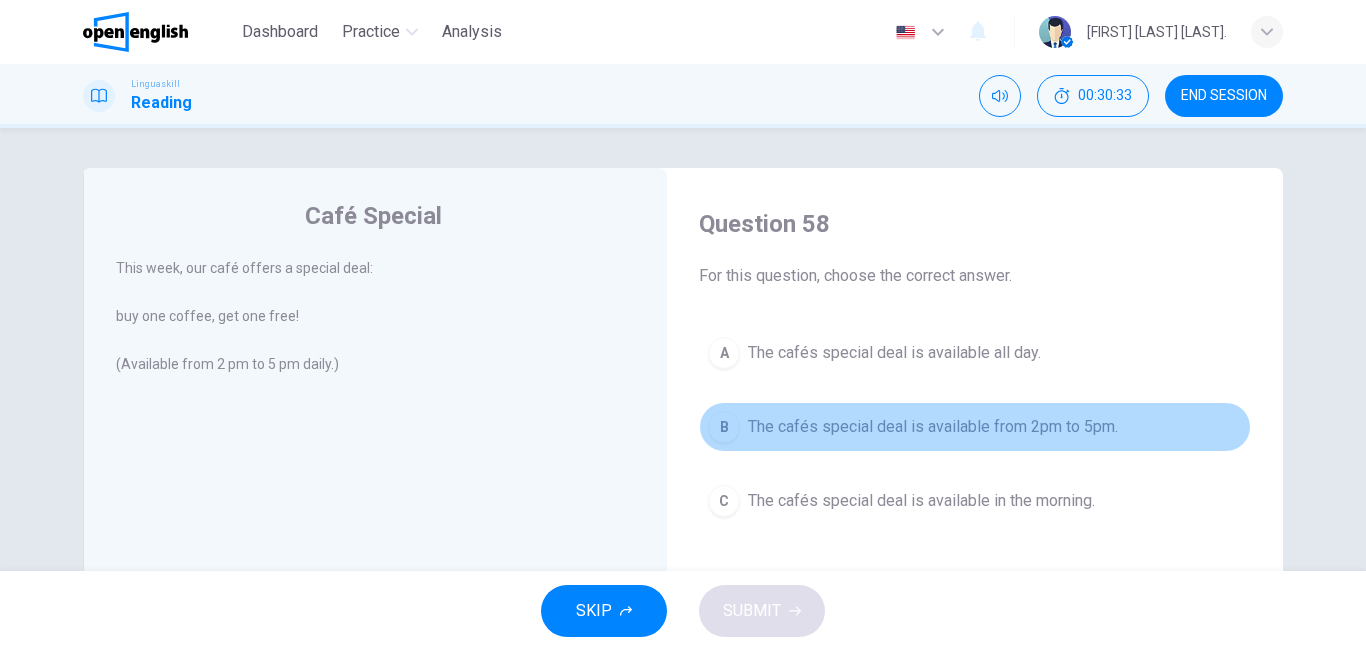 click on "The cafés special deal is available from 2pm to 5pm." at bounding box center (933, 427) 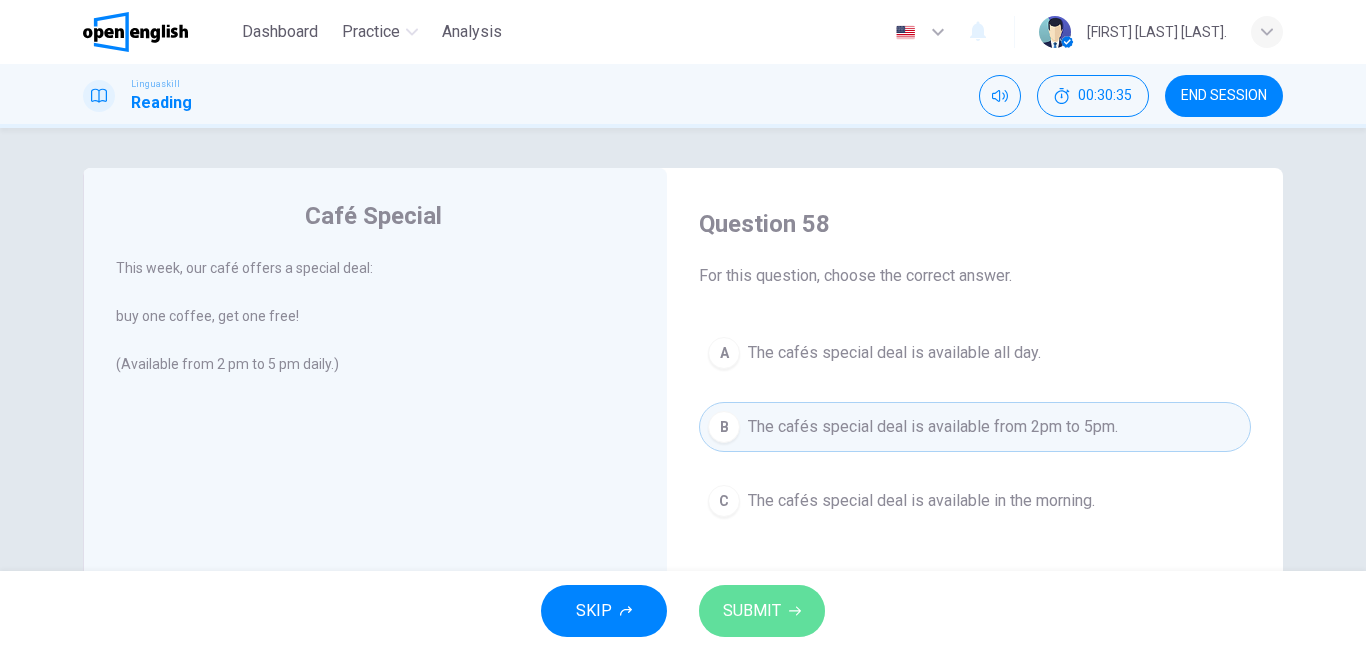 click on "SUBMIT" at bounding box center [752, 611] 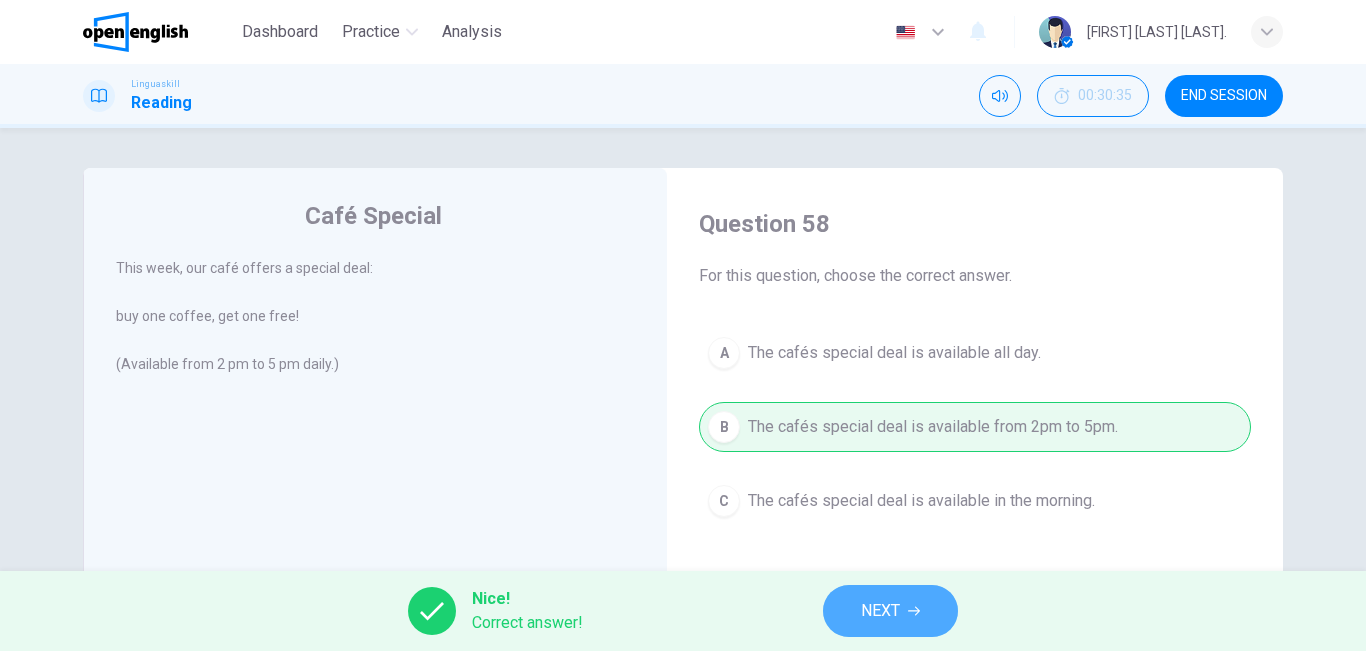 click on "NEXT" at bounding box center (880, 611) 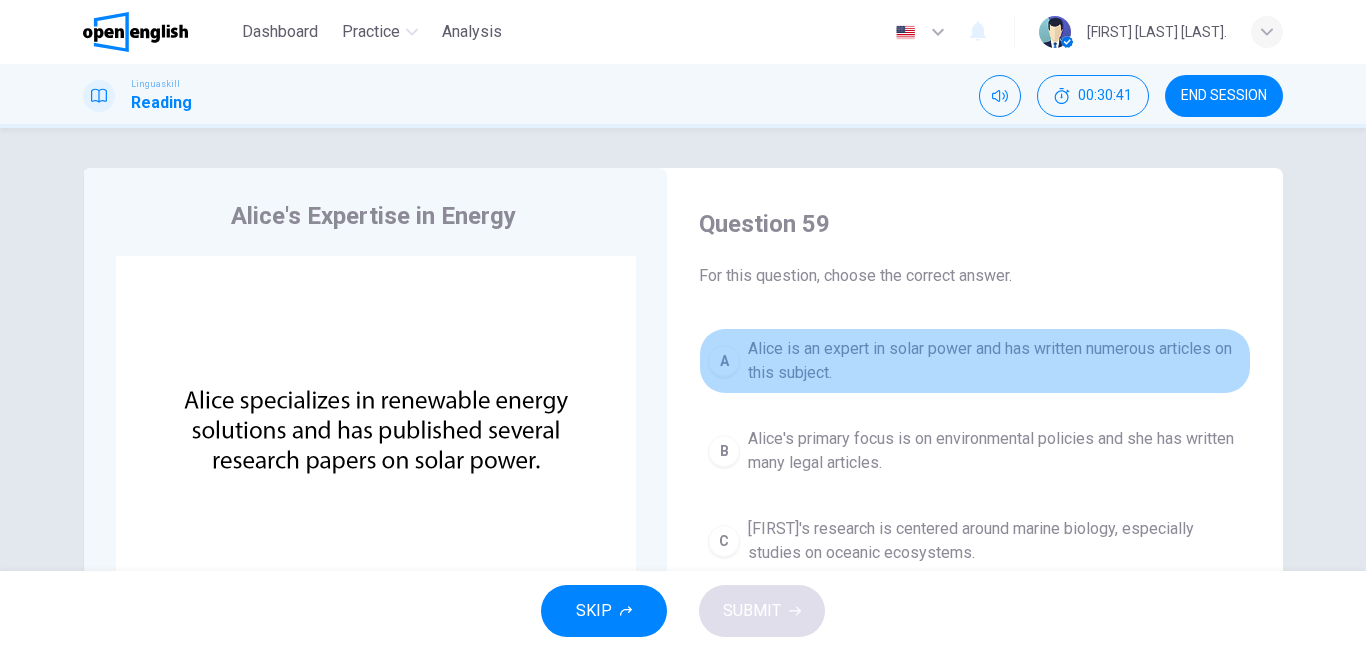 click on "Alice is an expert in solar power and has written numerous articles on this subject." at bounding box center [995, 361] 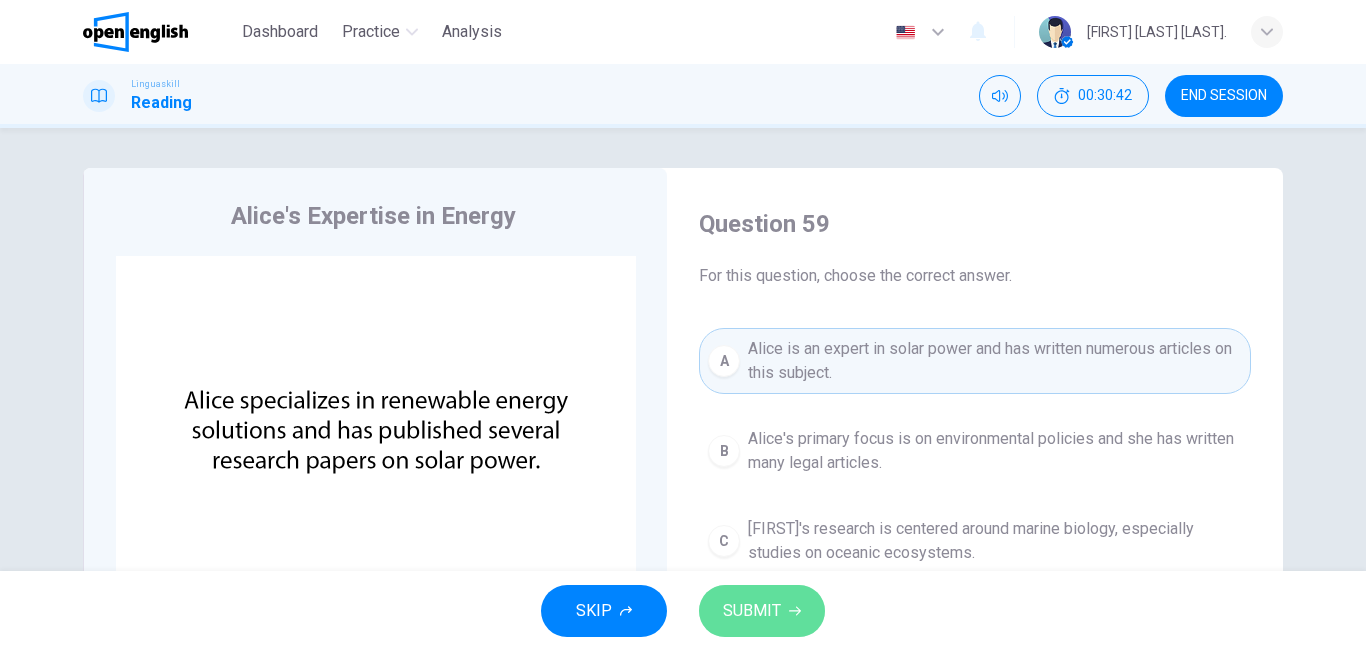 click on "SUBMIT" at bounding box center (752, 611) 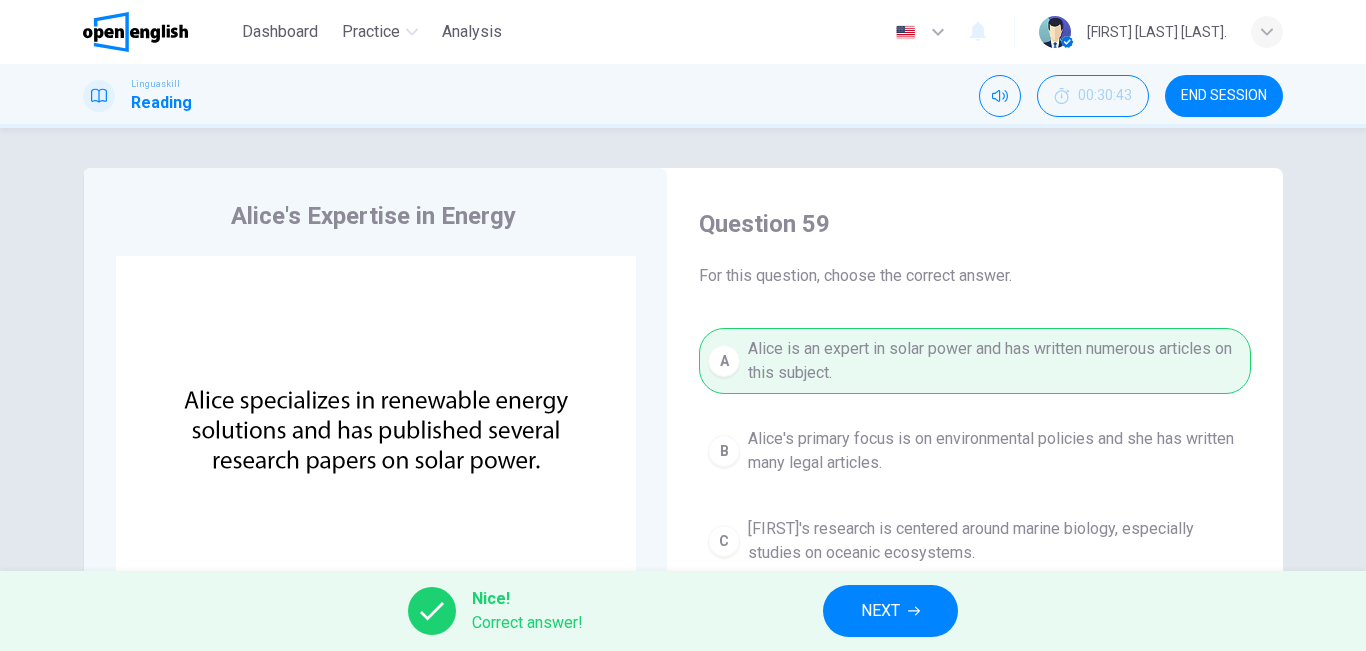 click on "NEXT" at bounding box center (890, 611) 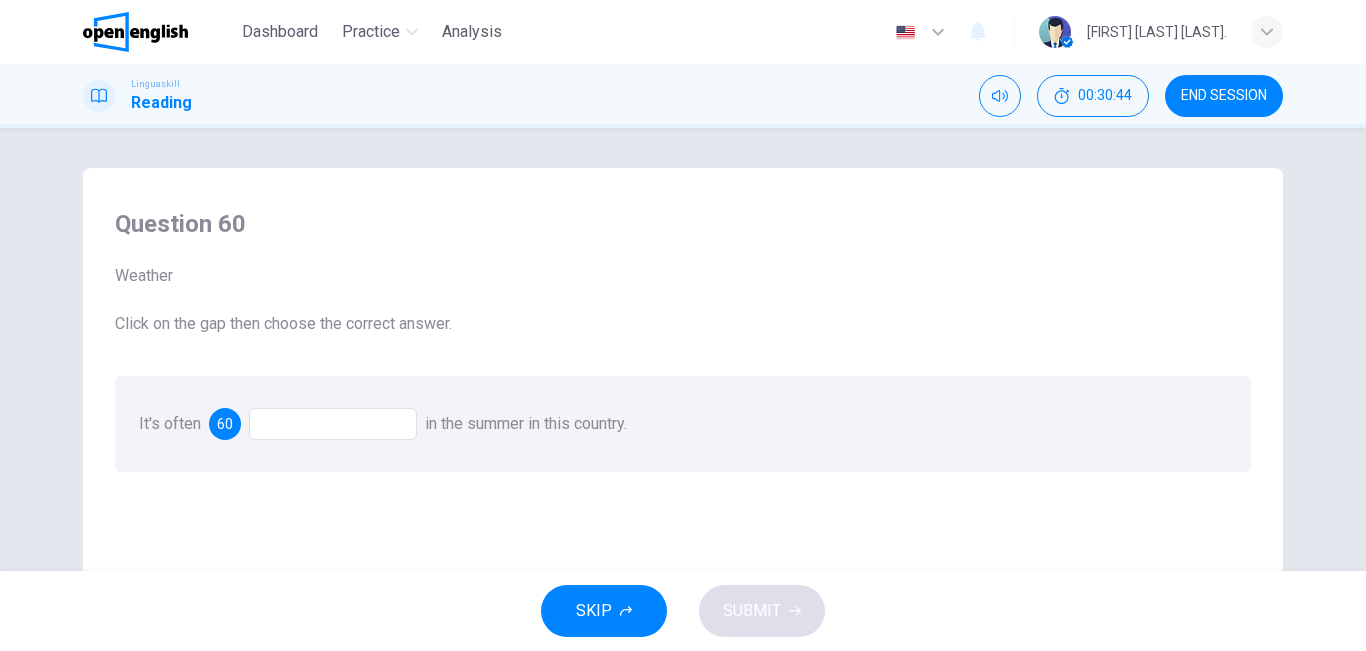 click at bounding box center (333, 424) 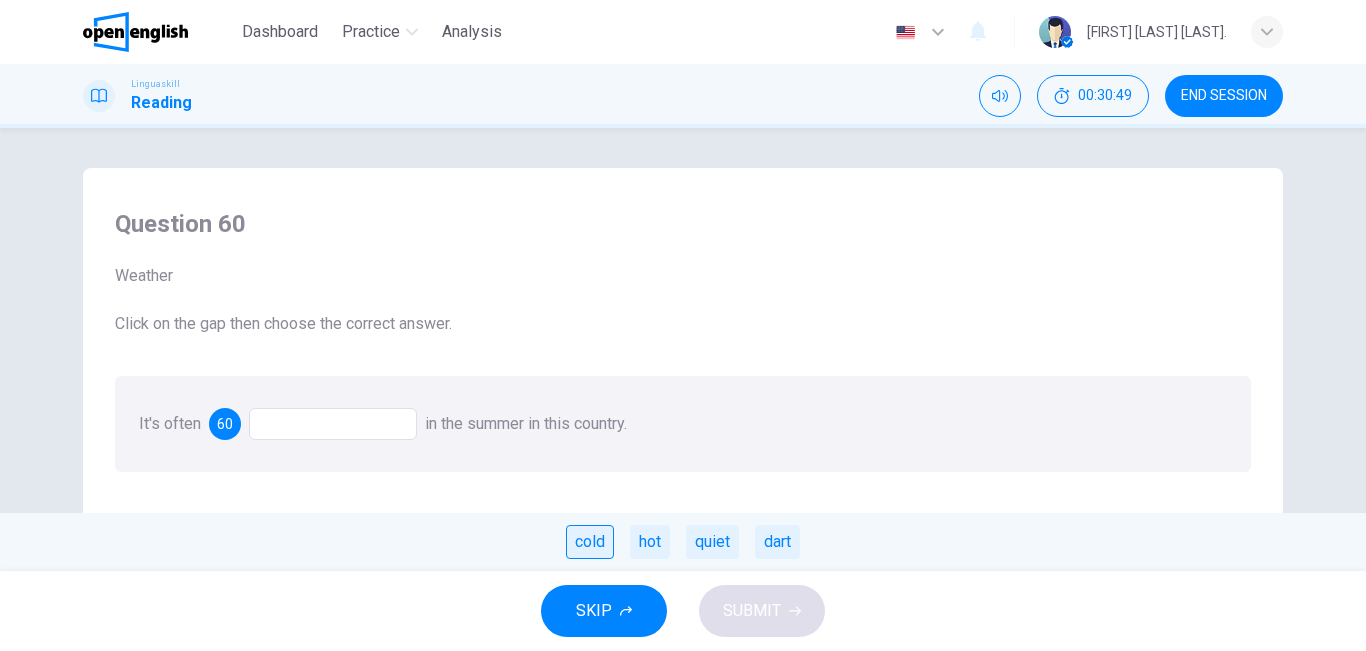 click on "cold" at bounding box center [590, 542] 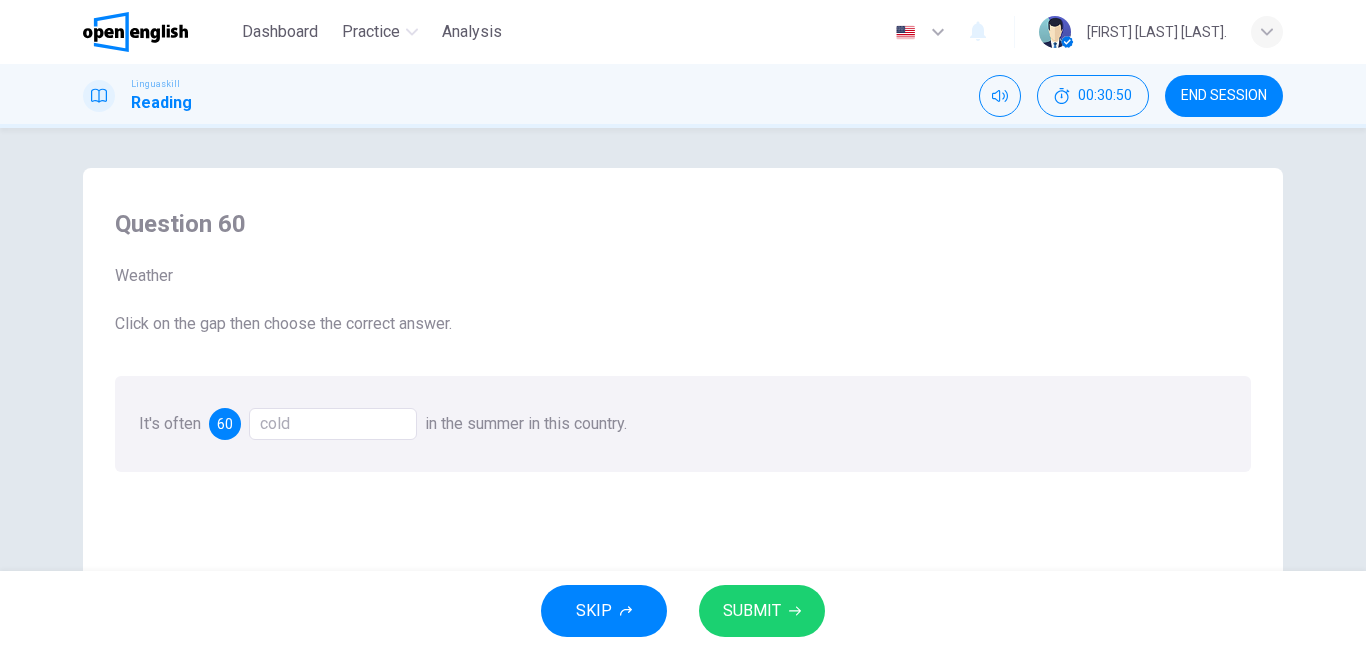 click on "SUBMIT" at bounding box center [752, 611] 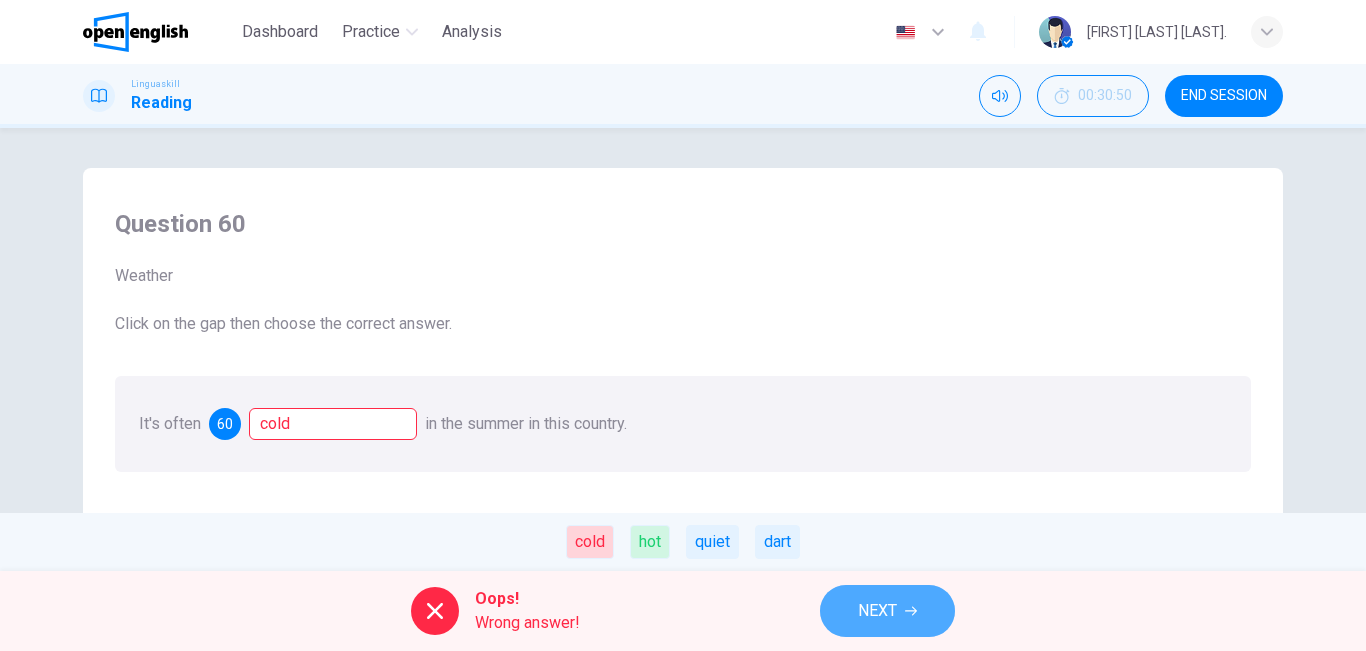 click on "NEXT" at bounding box center [887, 611] 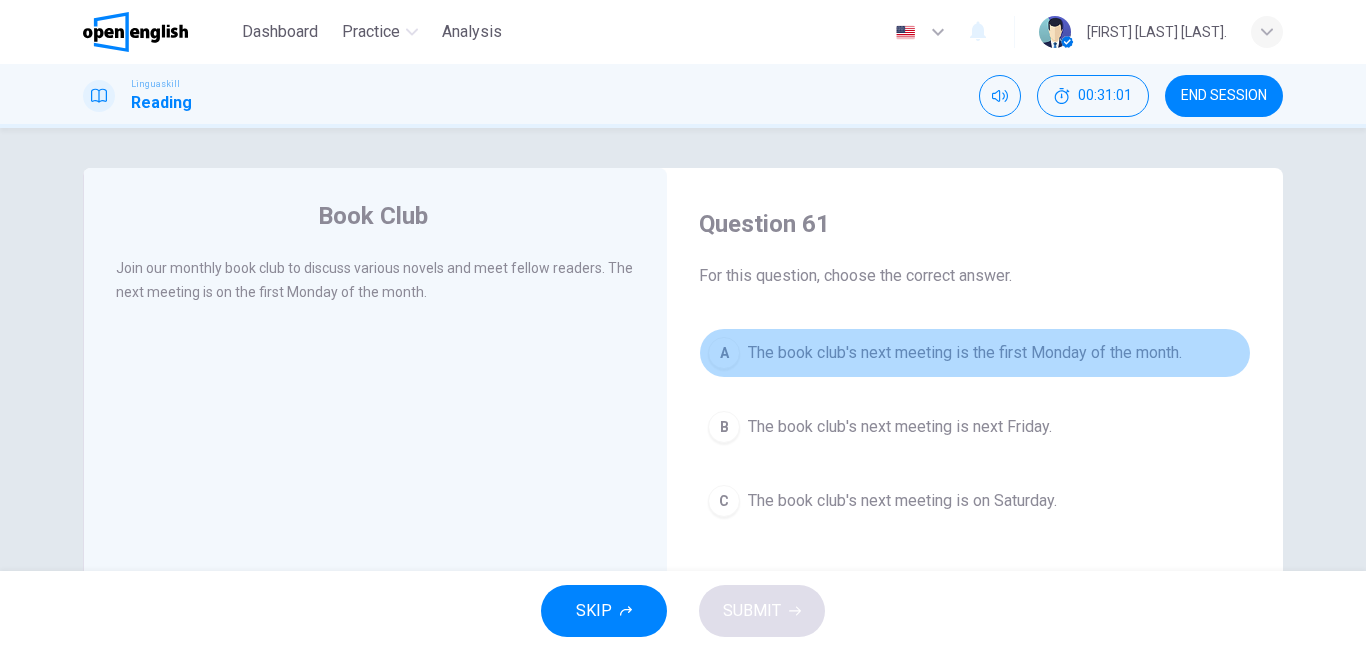 click on "The book club's next meeting is the first Monday of the month." at bounding box center [965, 353] 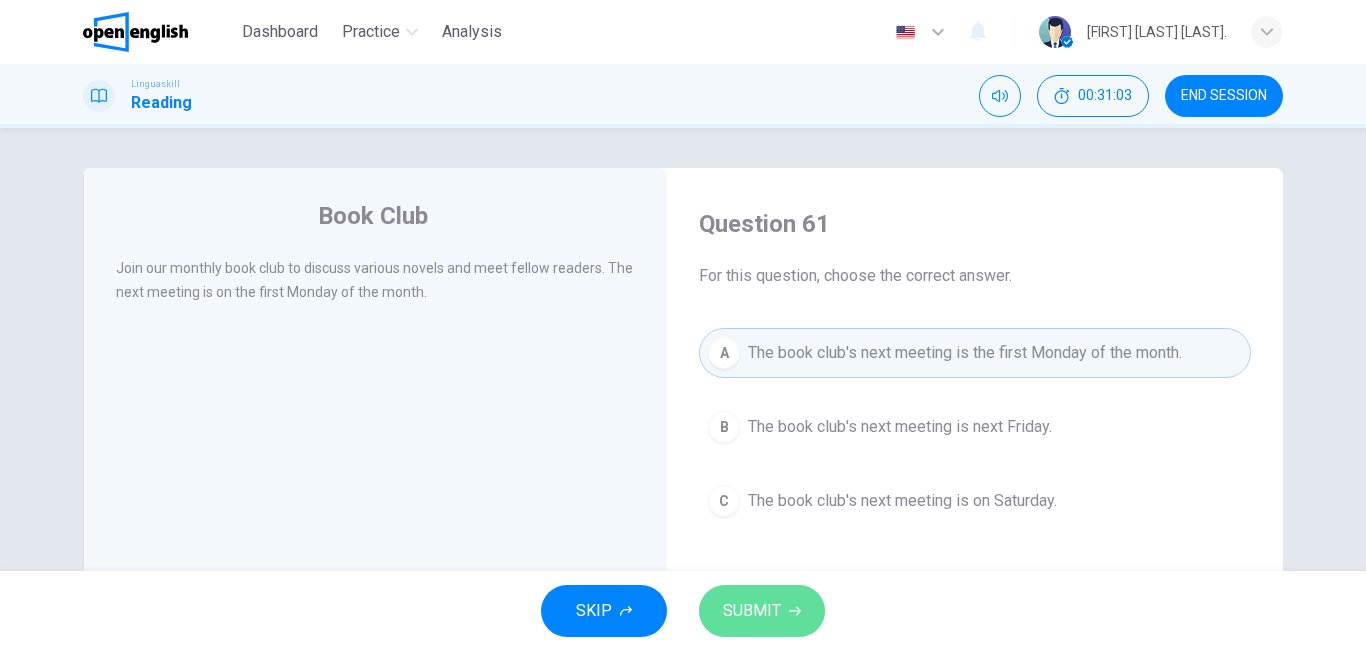 click on "SUBMIT" at bounding box center (752, 611) 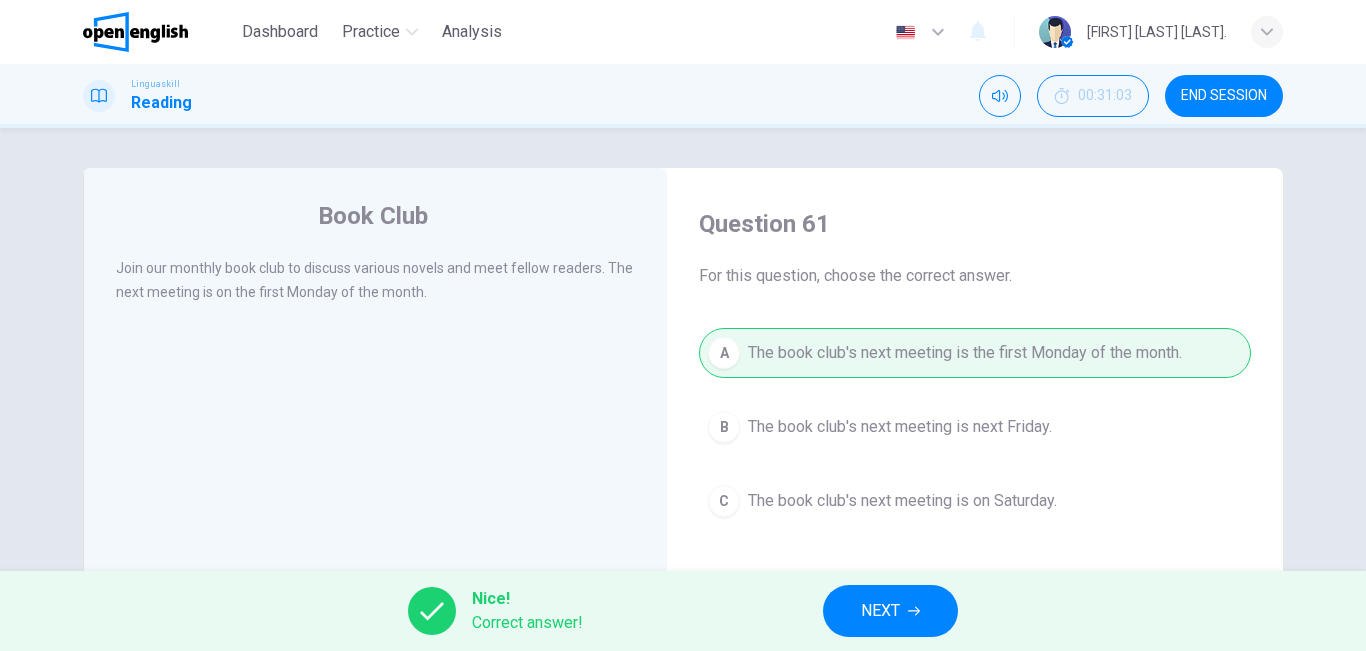 click on "NEXT" at bounding box center (890, 611) 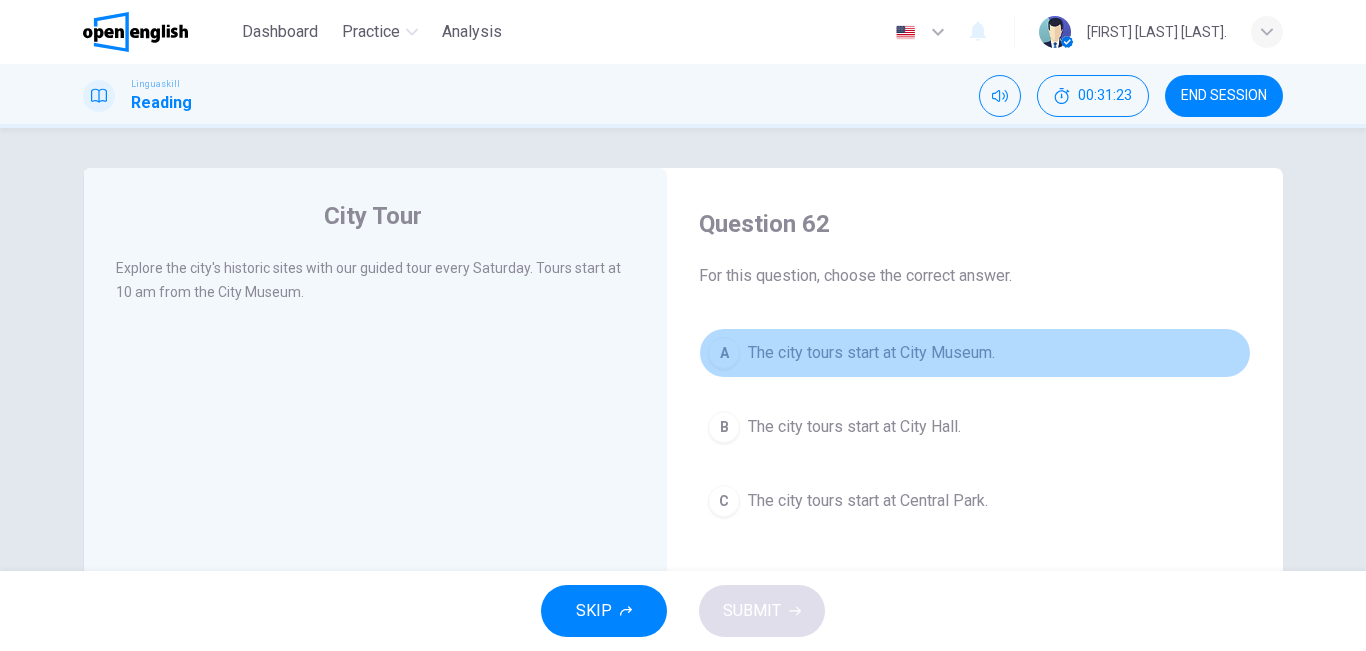 click on "The city tours start at City Museum." at bounding box center [871, 353] 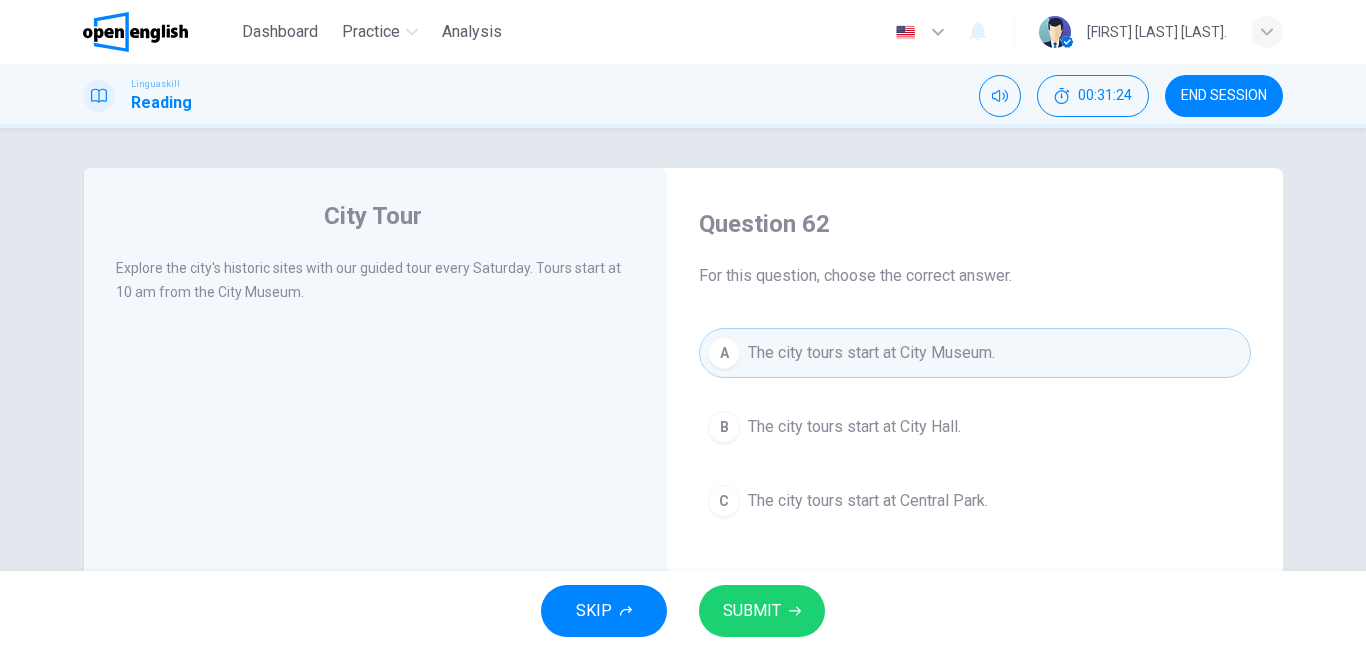 click on "SUBMIT" at bounding box center (762, 611) 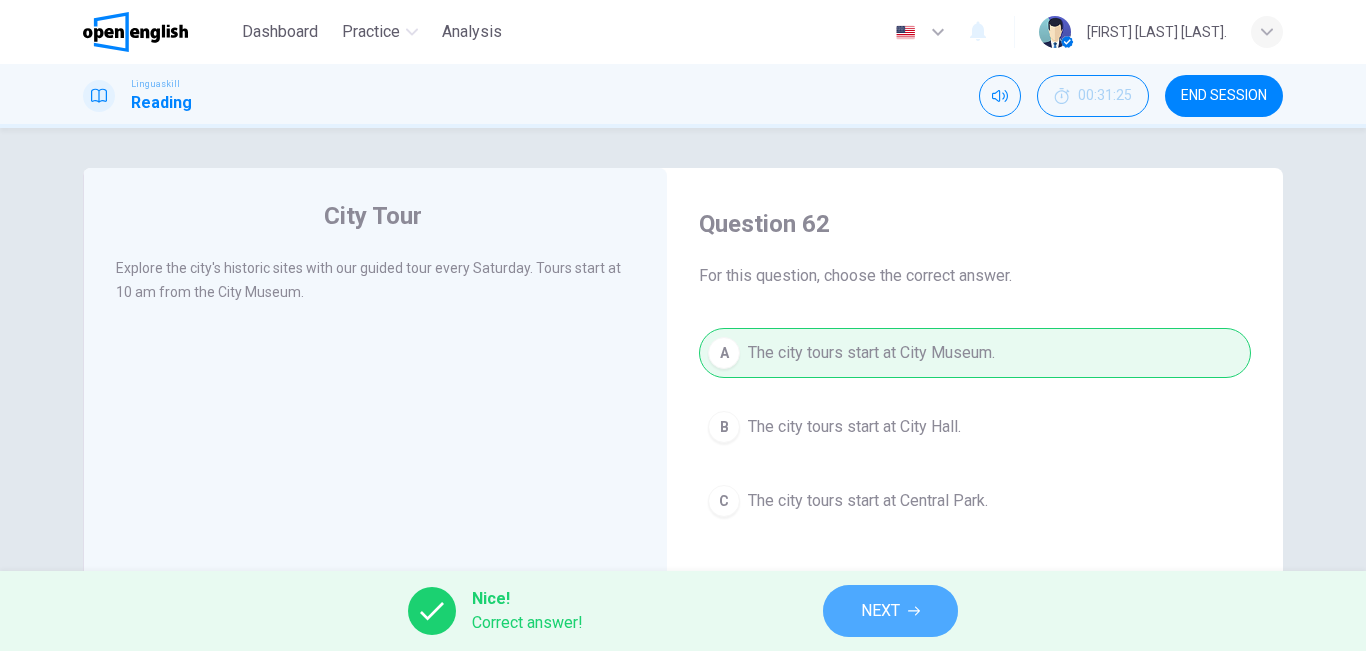 click 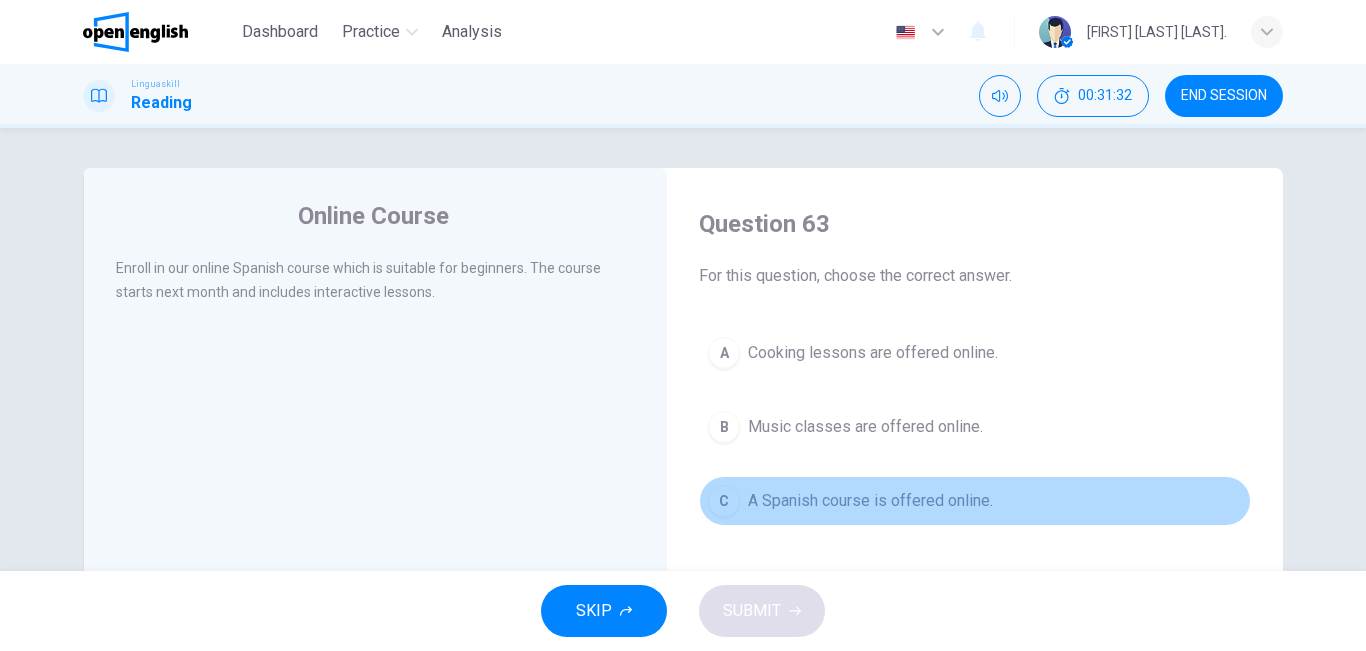 click on "A Spanish course is offered online." at bounding box center (870, 501) 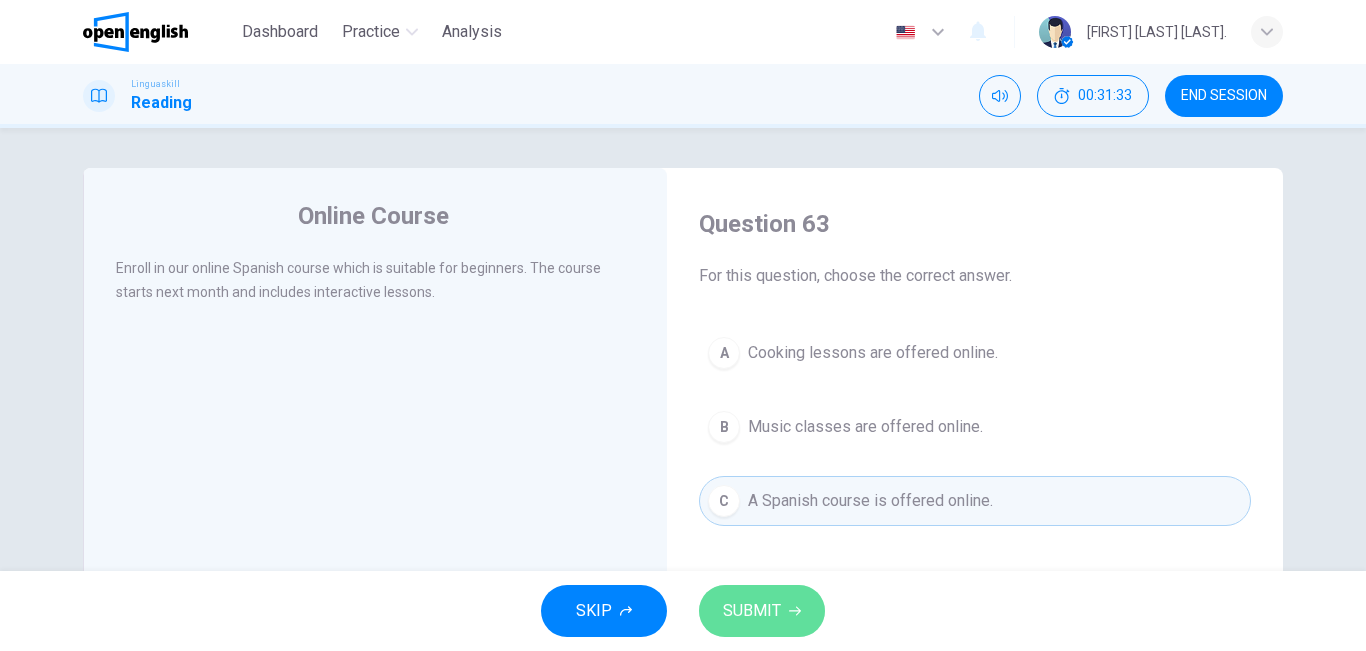 click on "SUBMIT" at bounding box center [752, 611] 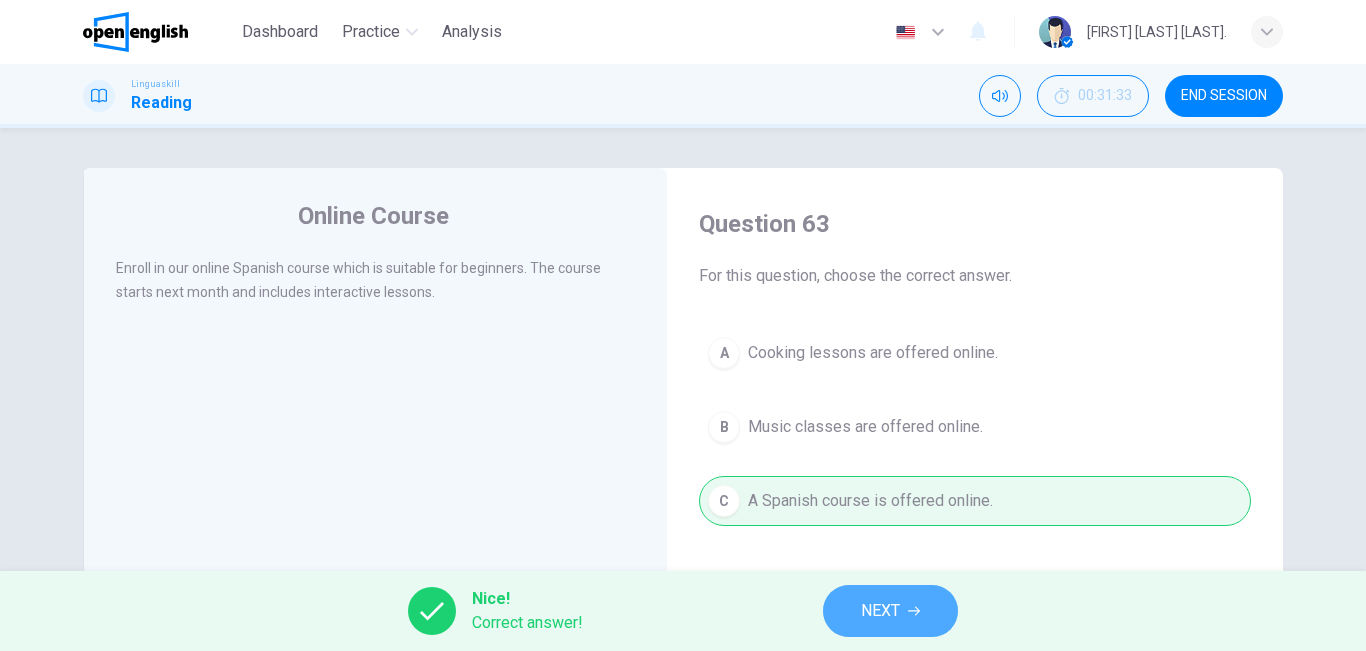 click on "NEXT" at bounding box center [880, 611] 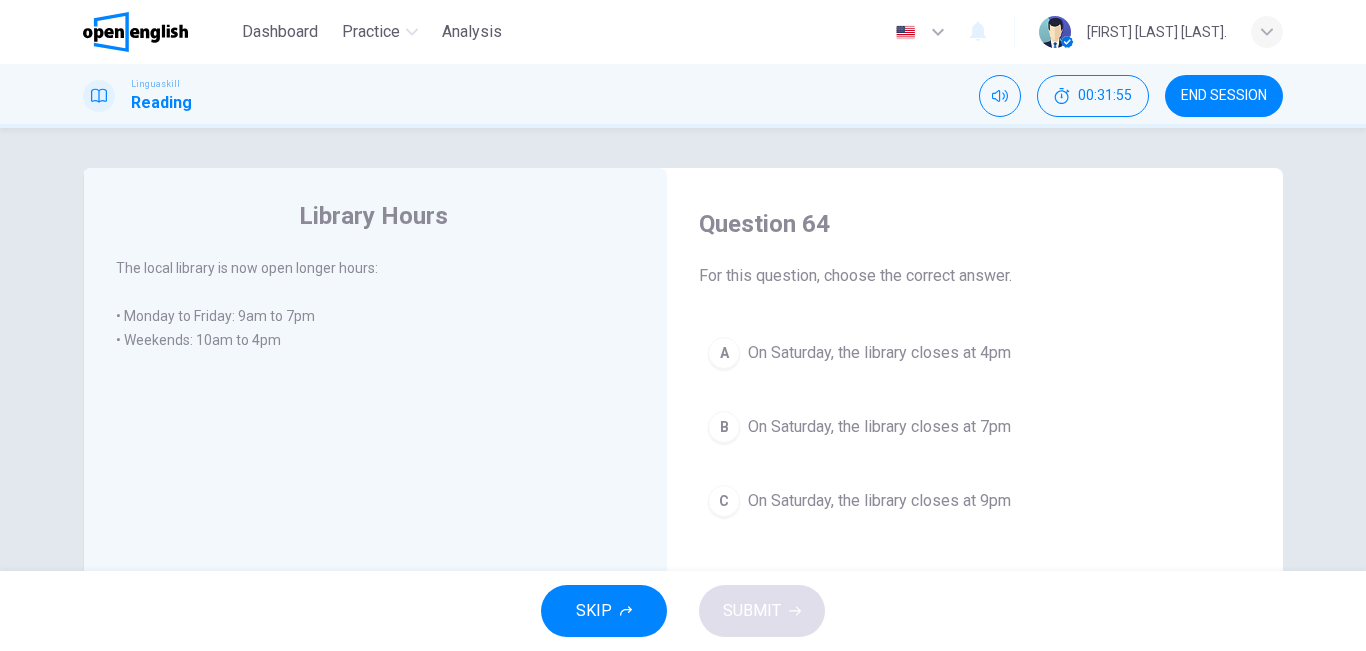 click on "On Saturday, the library closes at 7pm" at bounding box center [879, 427] 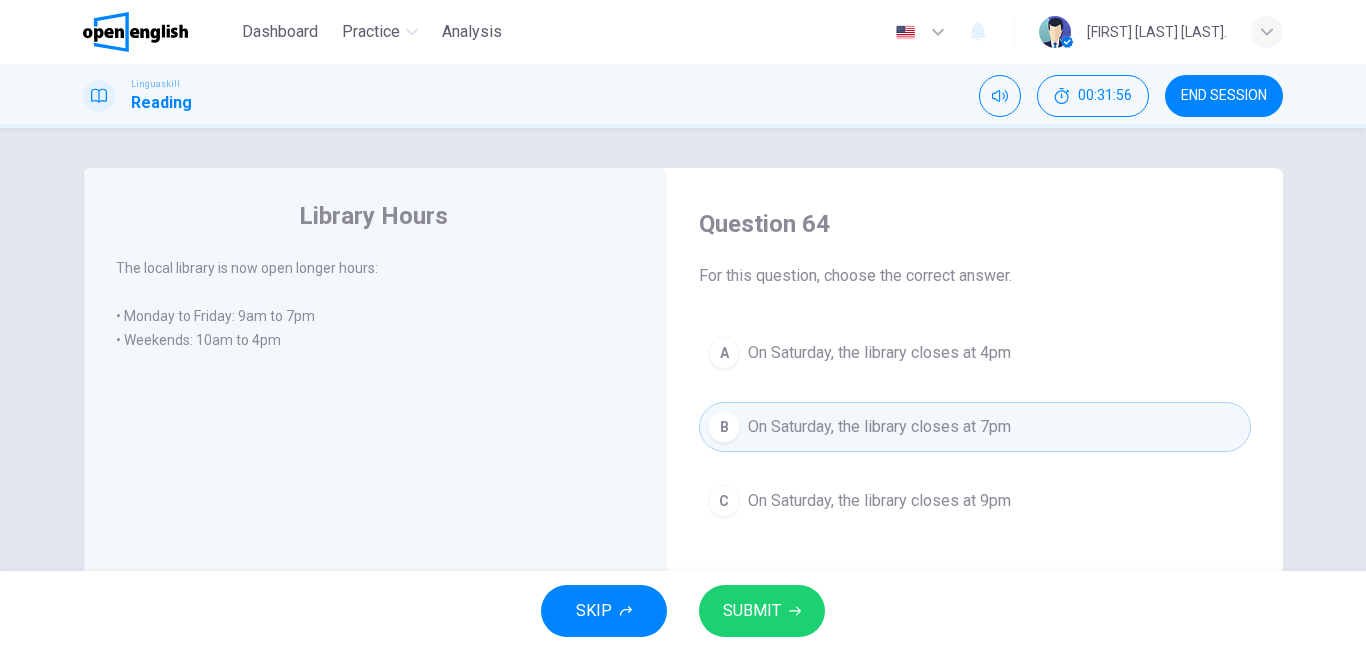 click on "SUBMIT" at bounding box center [752, 611] 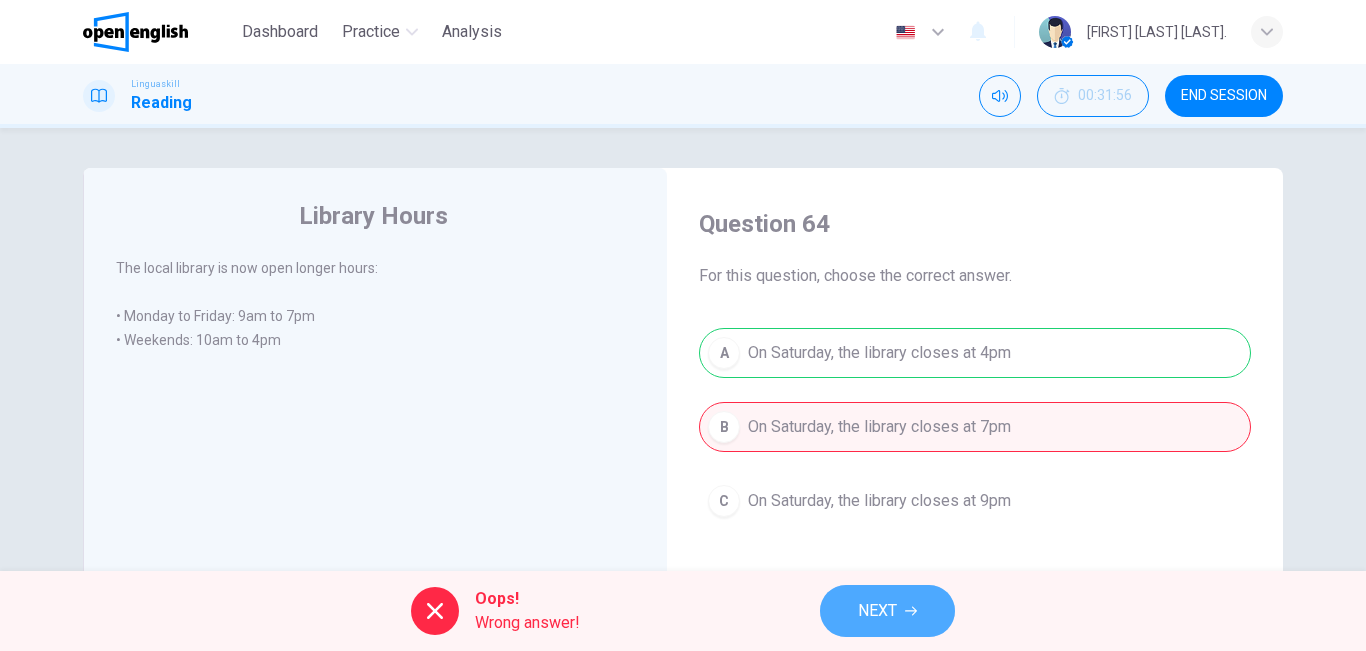 click on "NEXT" at bounding box center (877, 611) 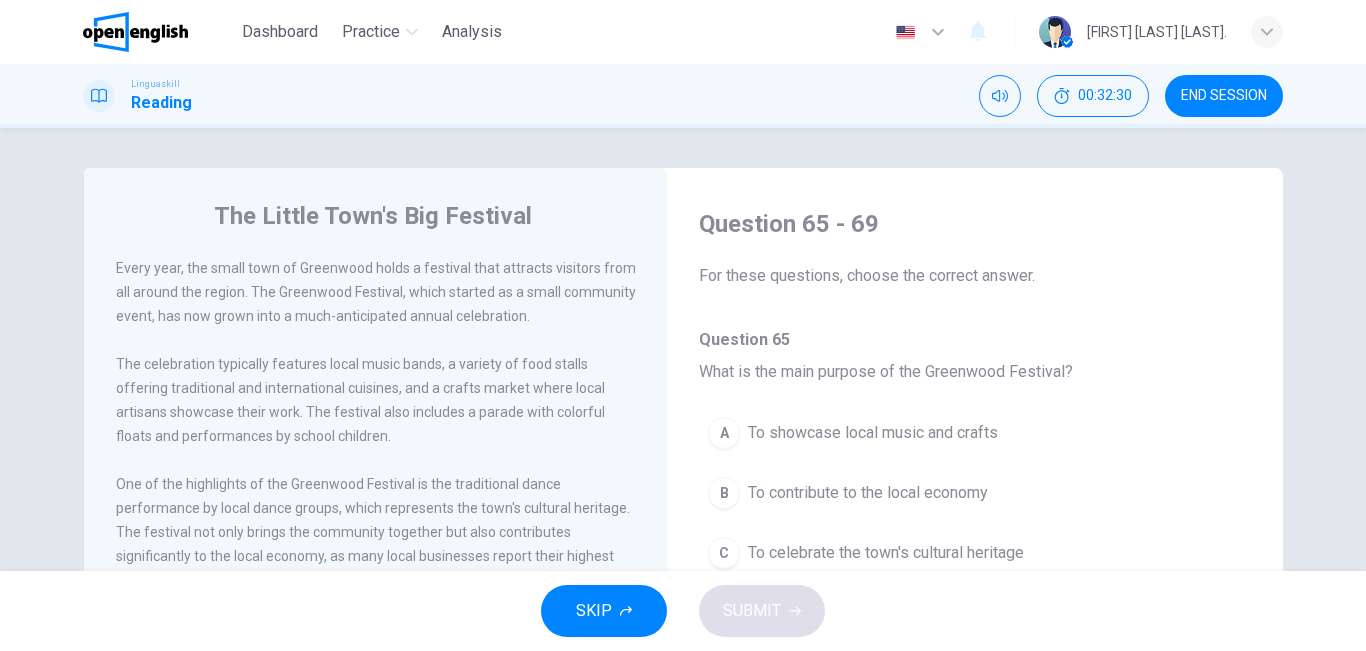 click on "To showcase local music and crafts" at bounding box center [873, 433] 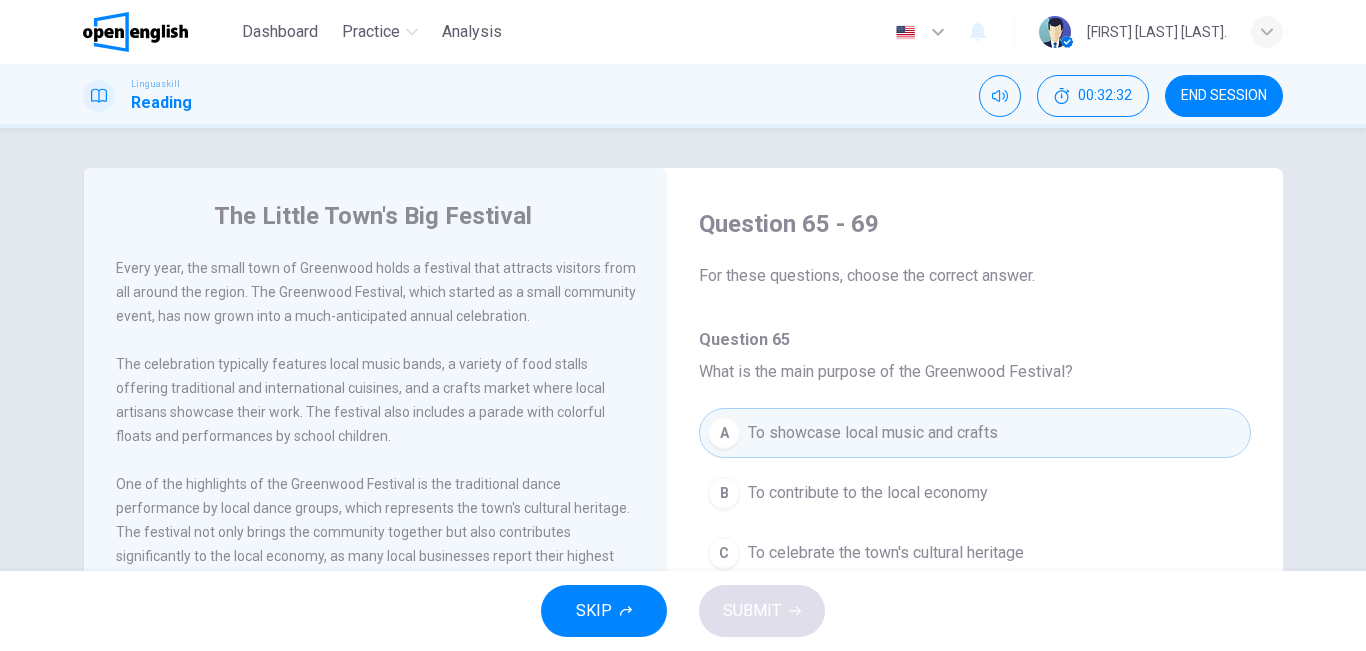 drag, startPoint x: 947, startPoint y: 444, endPoint x: 1202, endPoint y: 364, distance: 267.25455 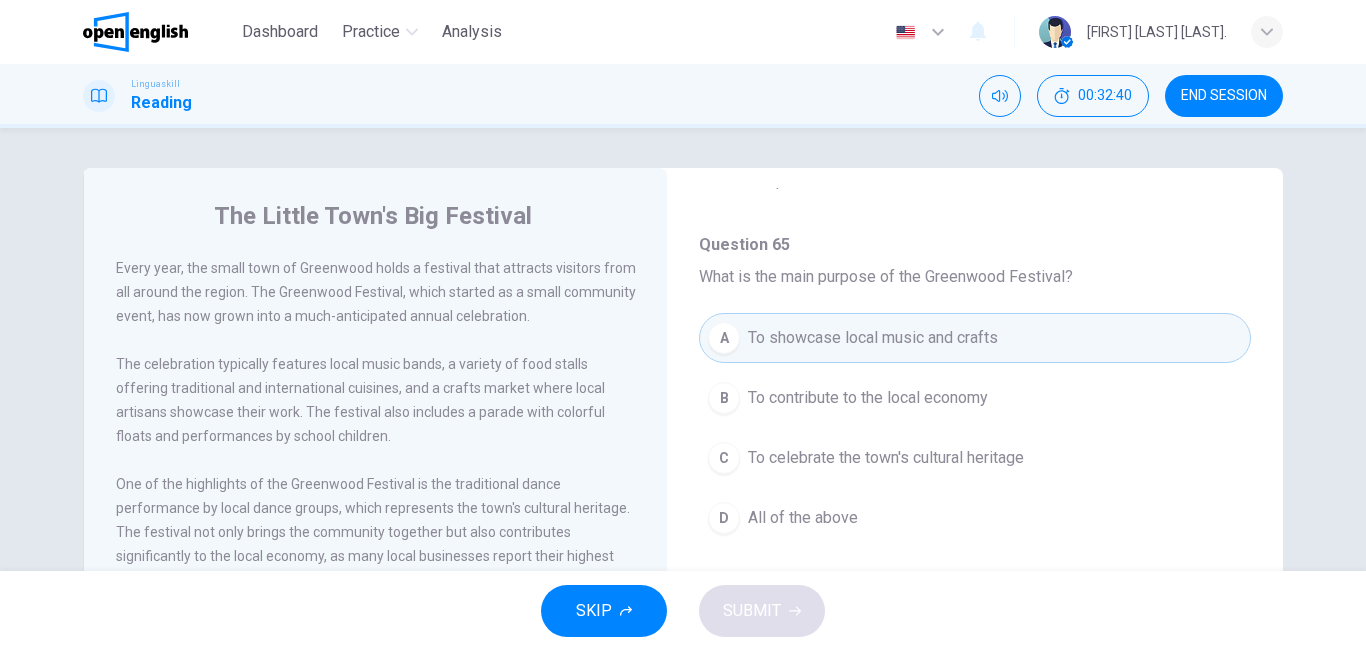 scroll, scrollTop: 98, scrollLeft: 0, axis: vertical 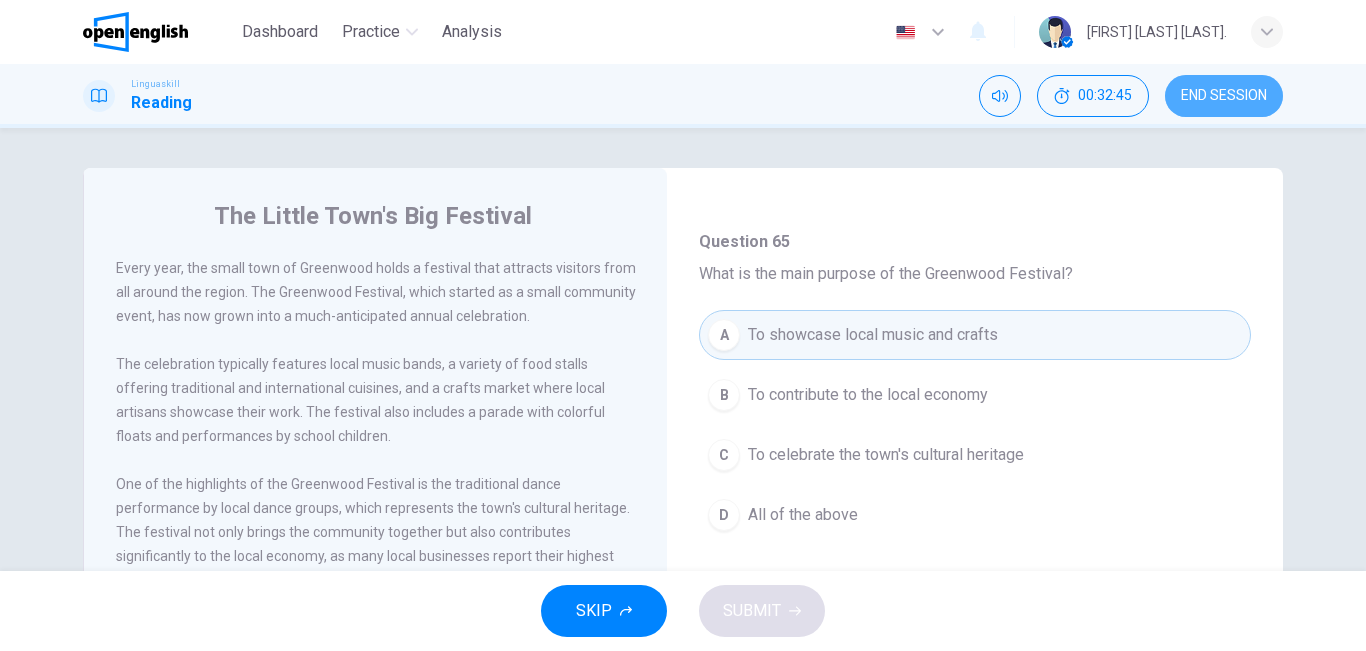 click on "END SESSION" at bounding box center [1224, 96] 